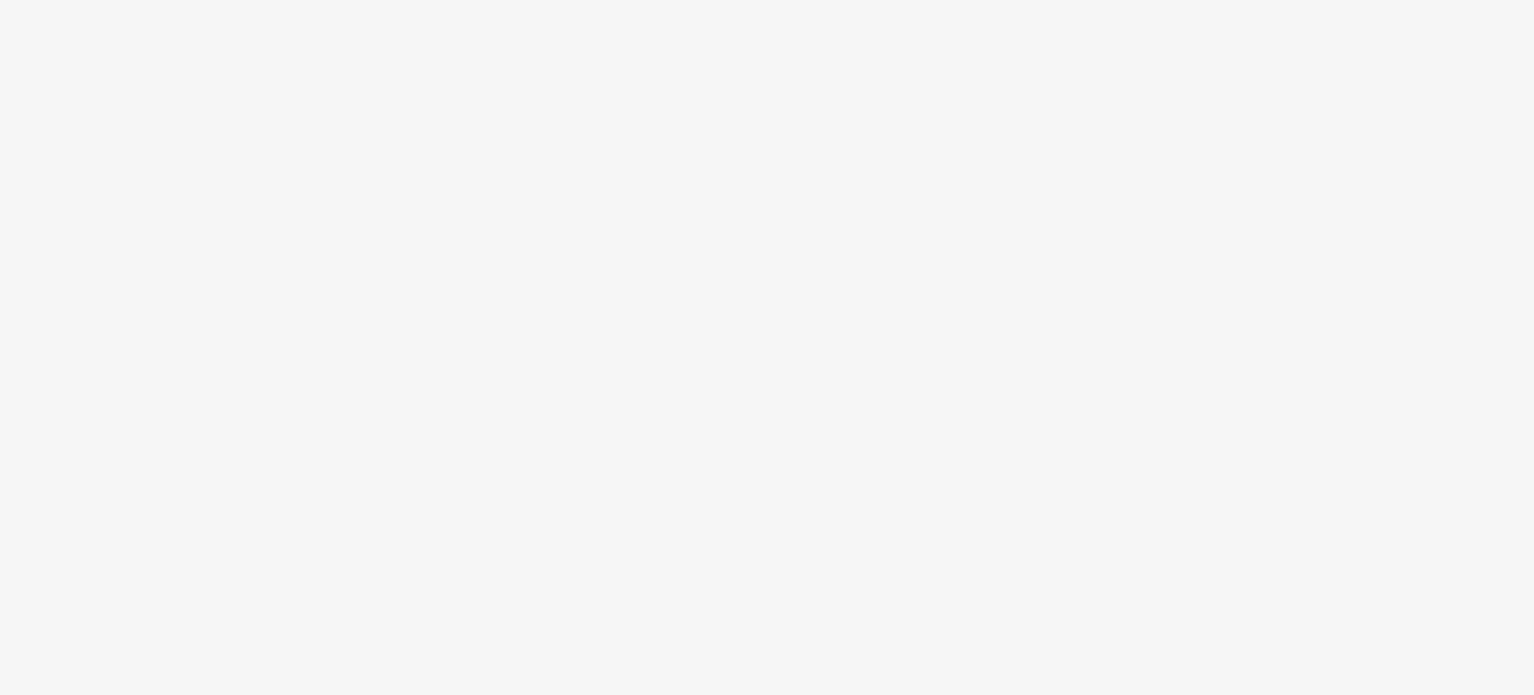scroll, scrollTop: 0, scrollLeft: 0, axis: both 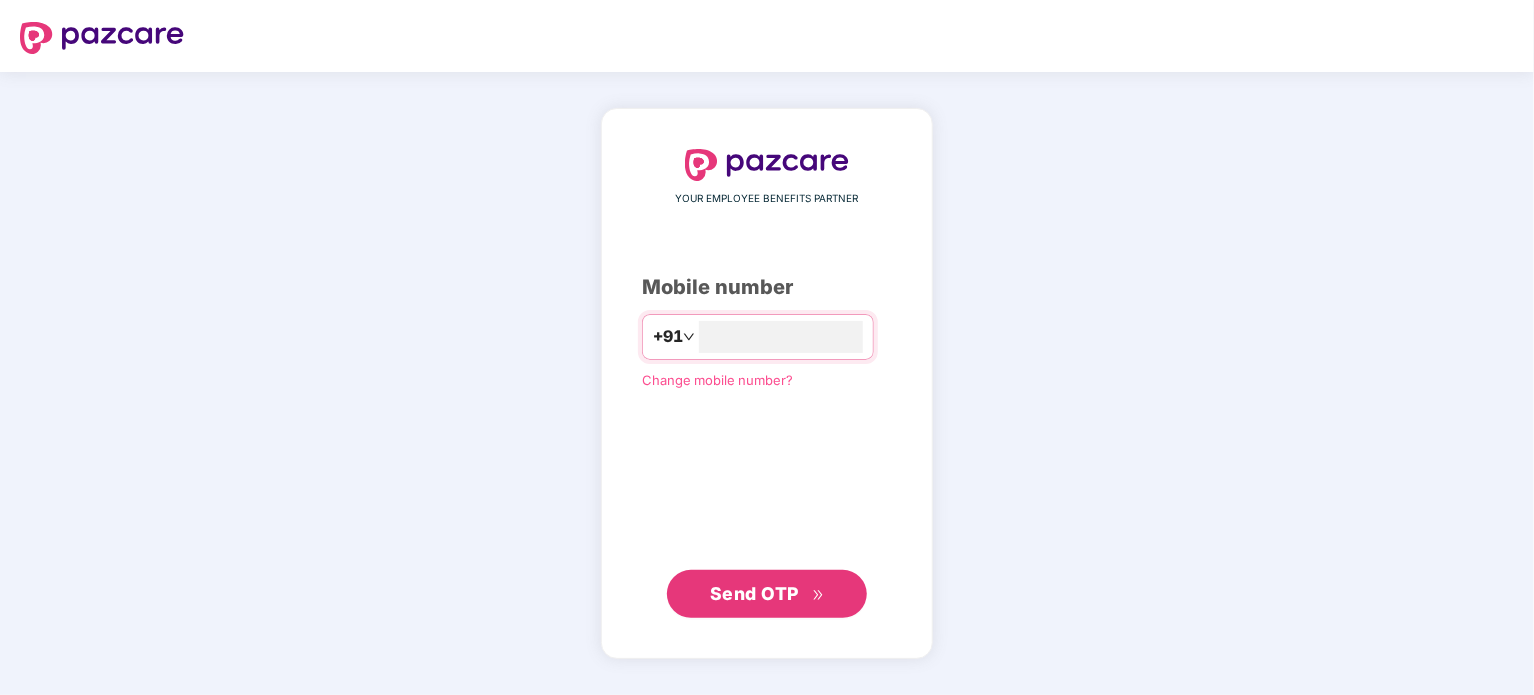 type on "**********" 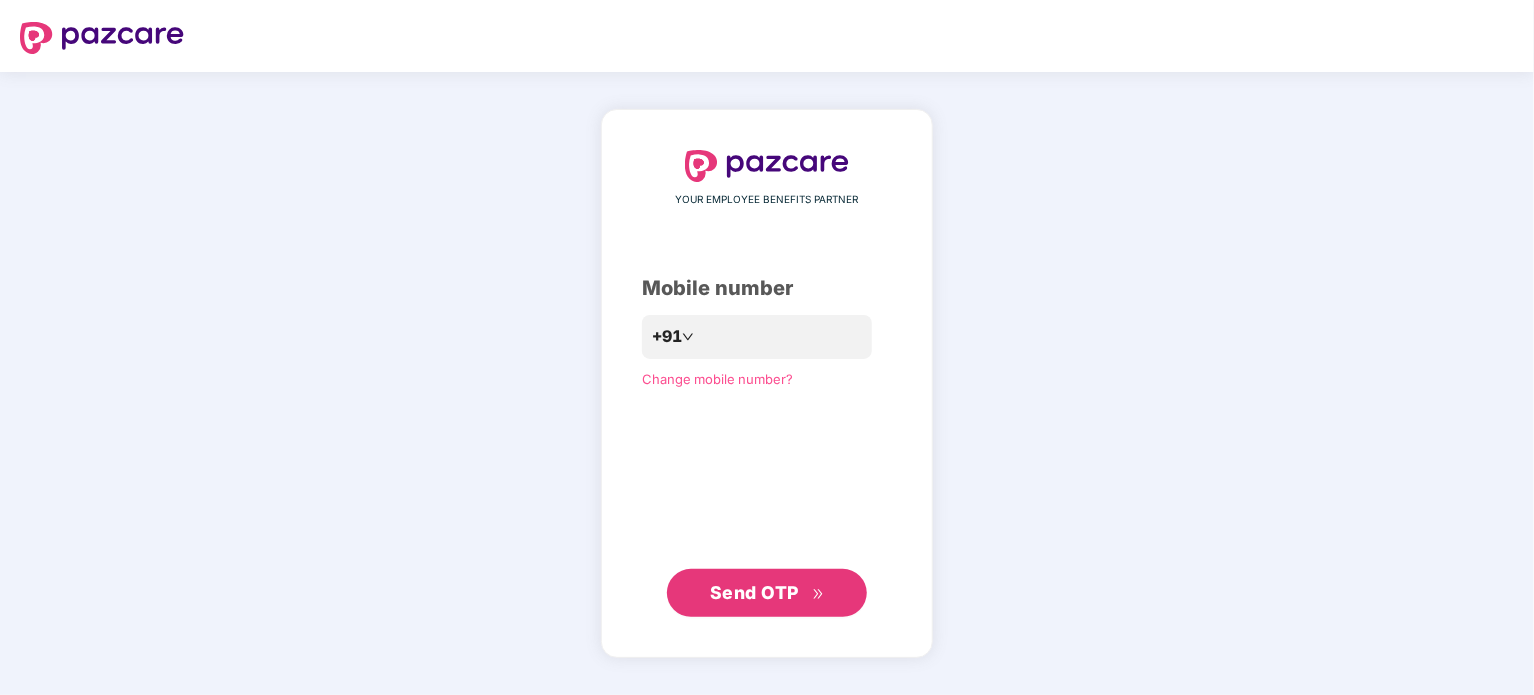 click on "Send OTP" at bounding box center [754, 592] 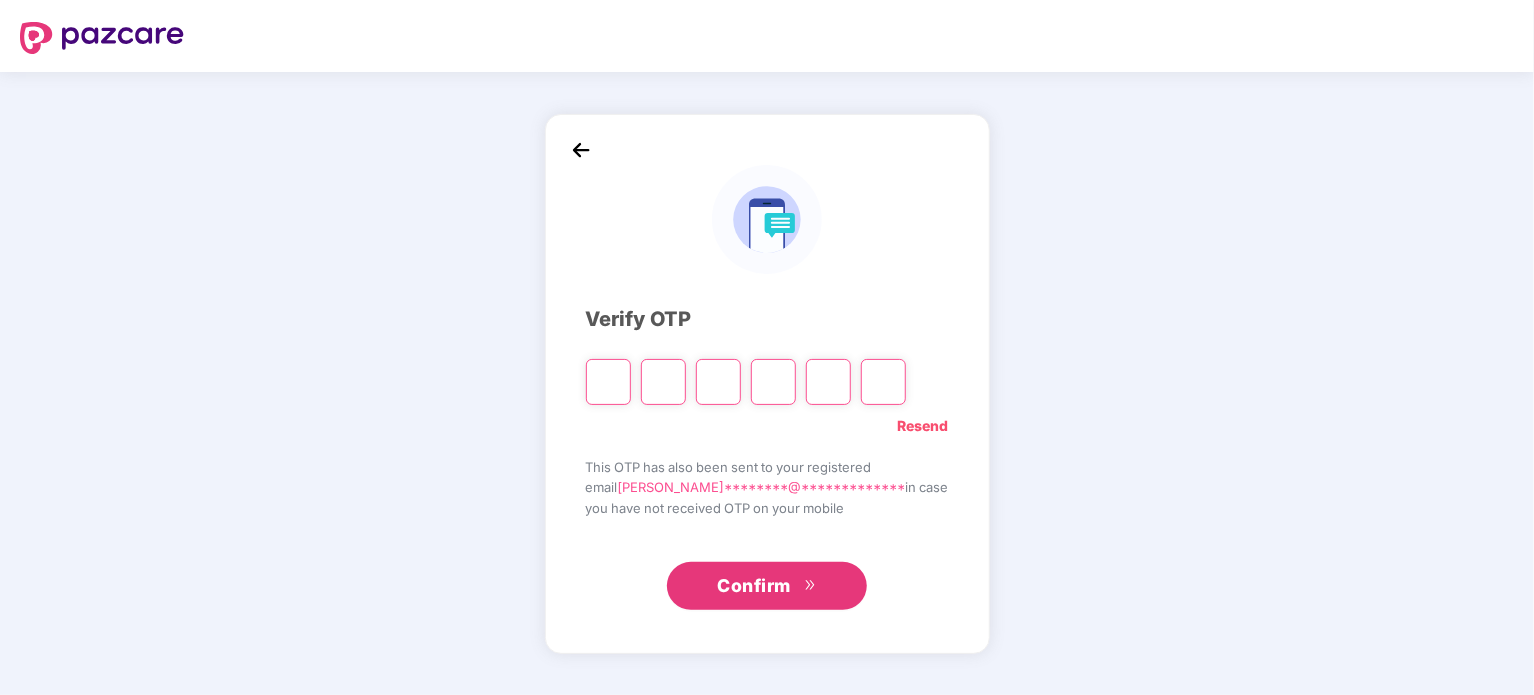 type on "*" 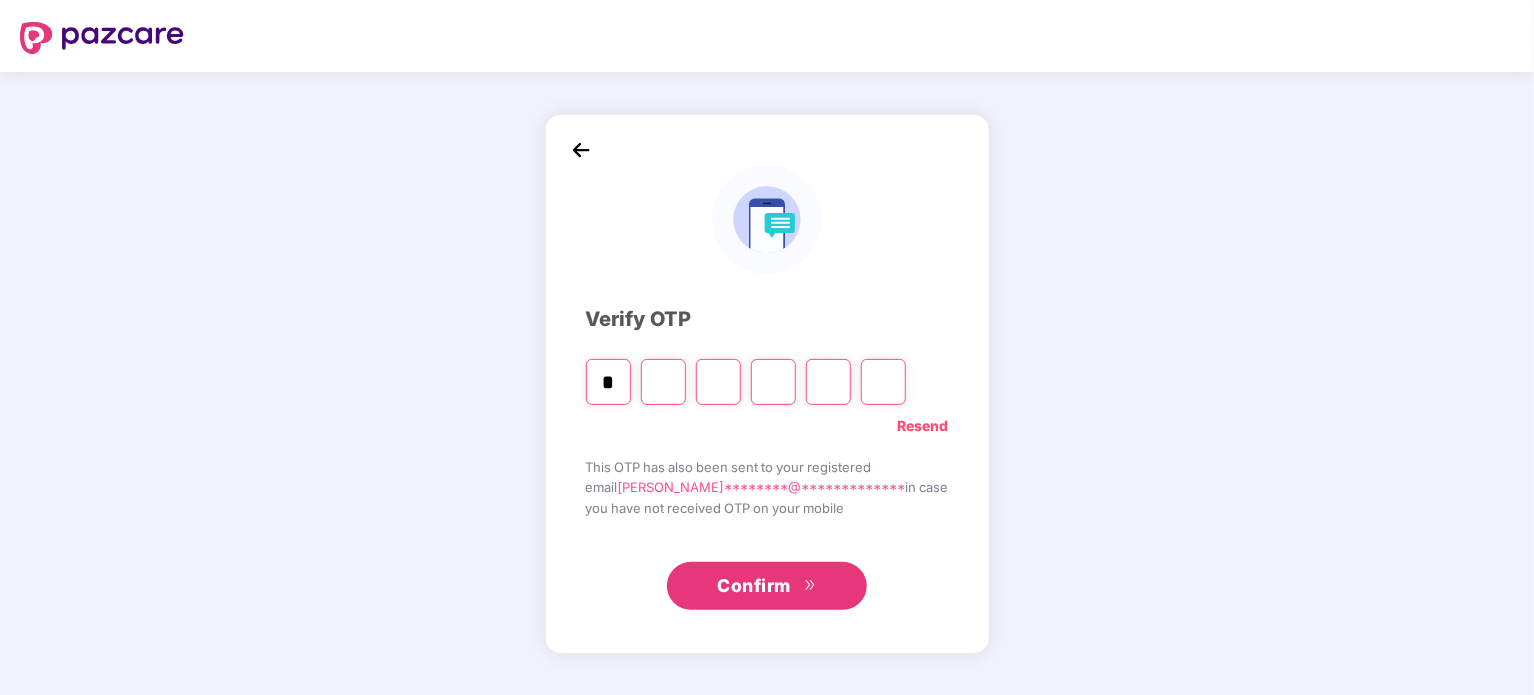 type on "*" 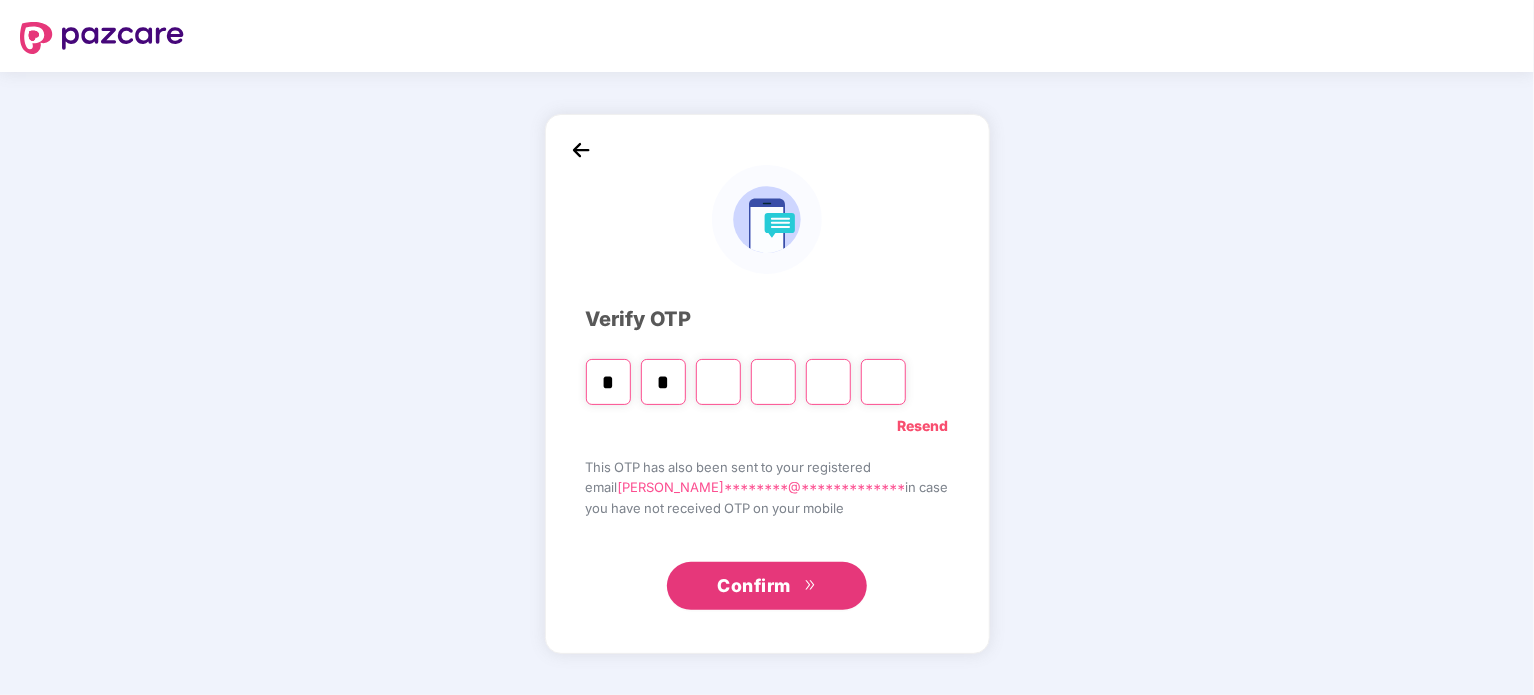 type on "*" 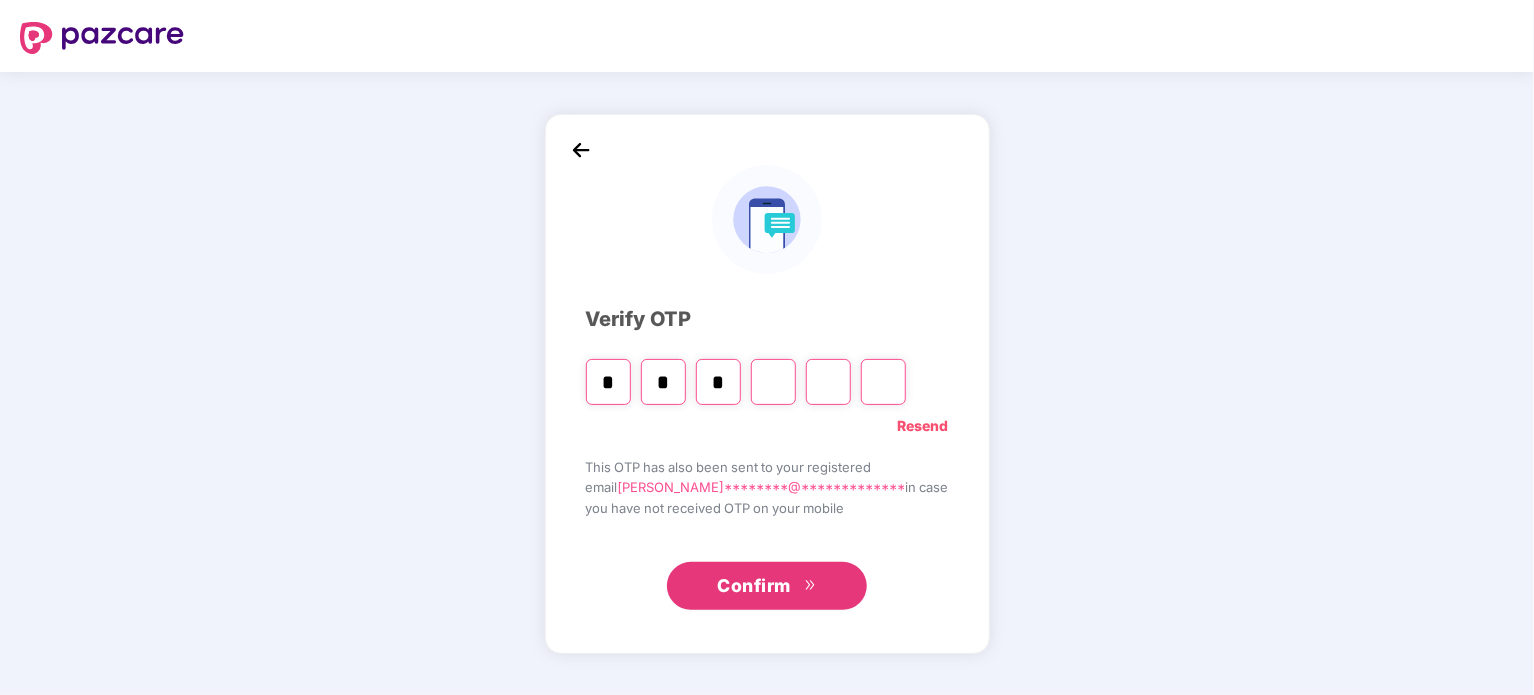 type on "*" 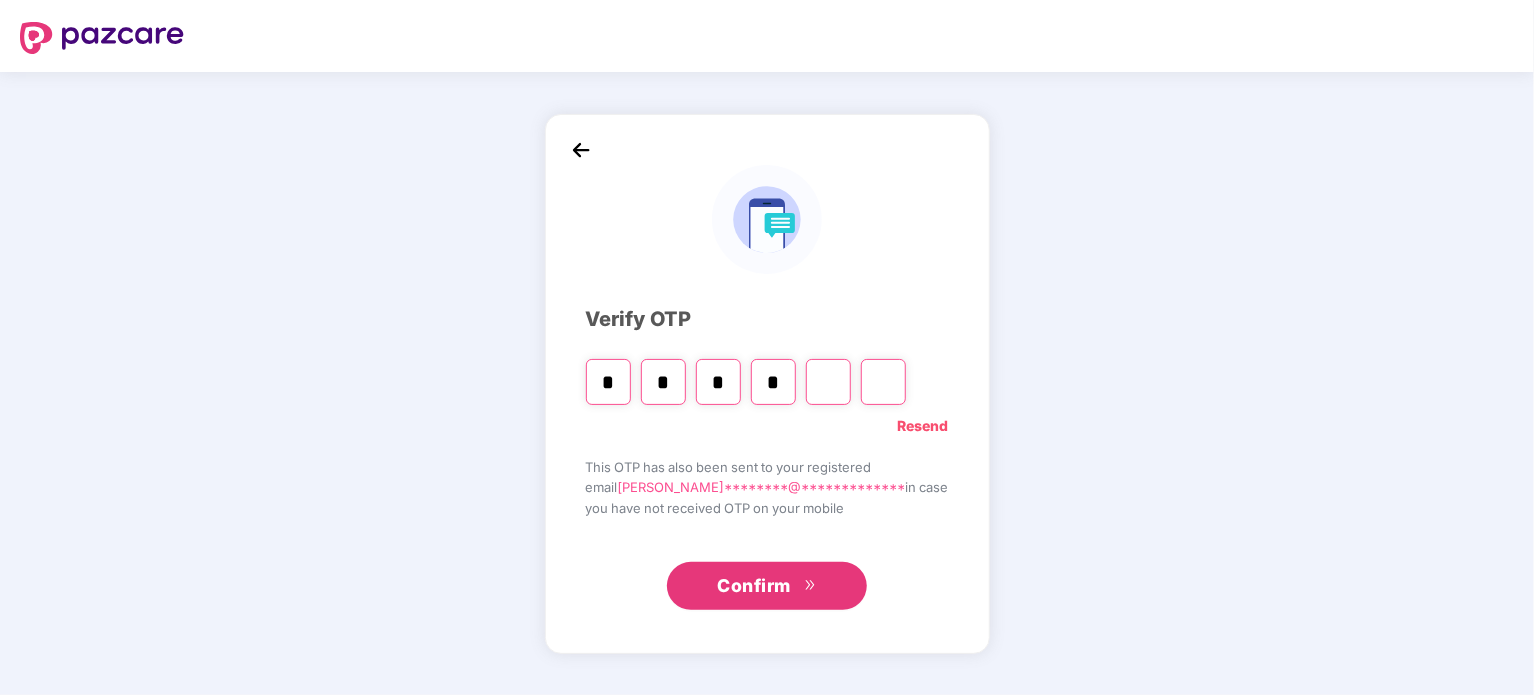type on "*" 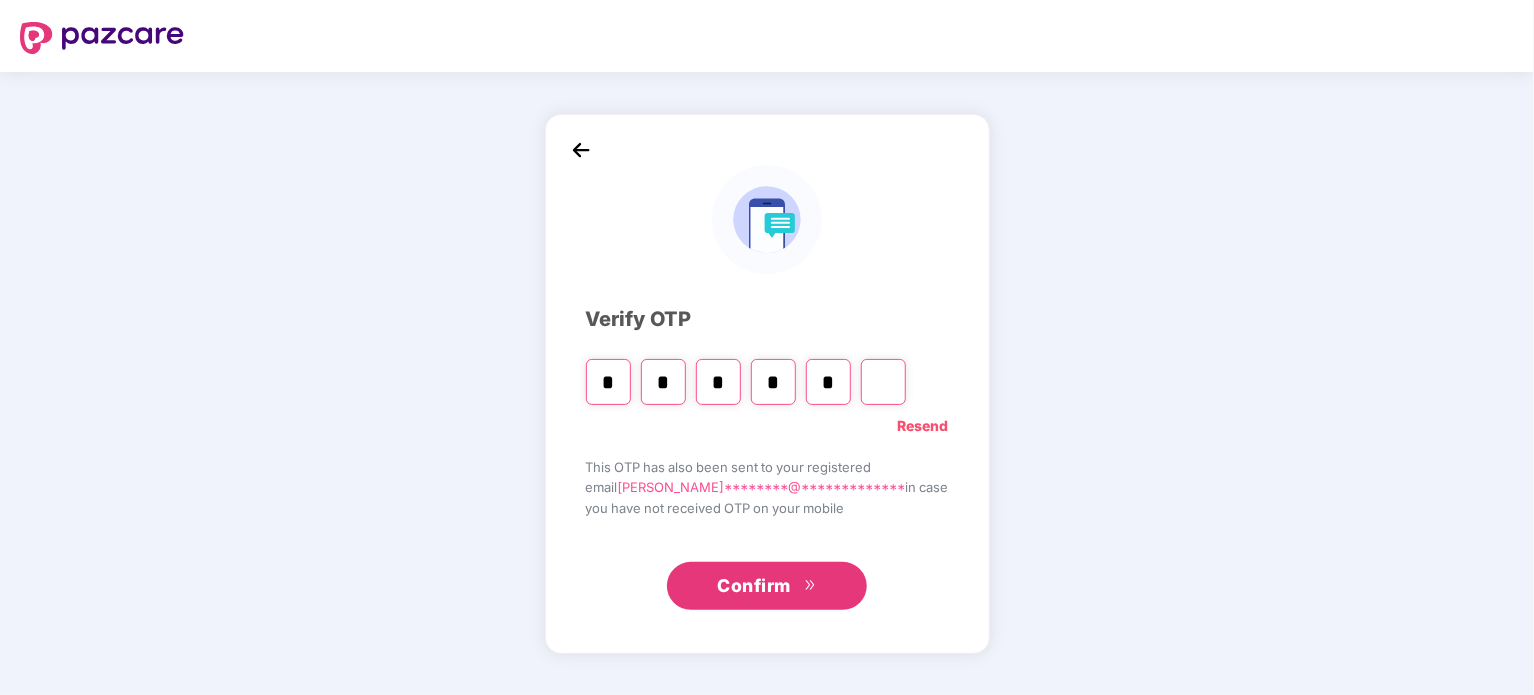 type on "*" 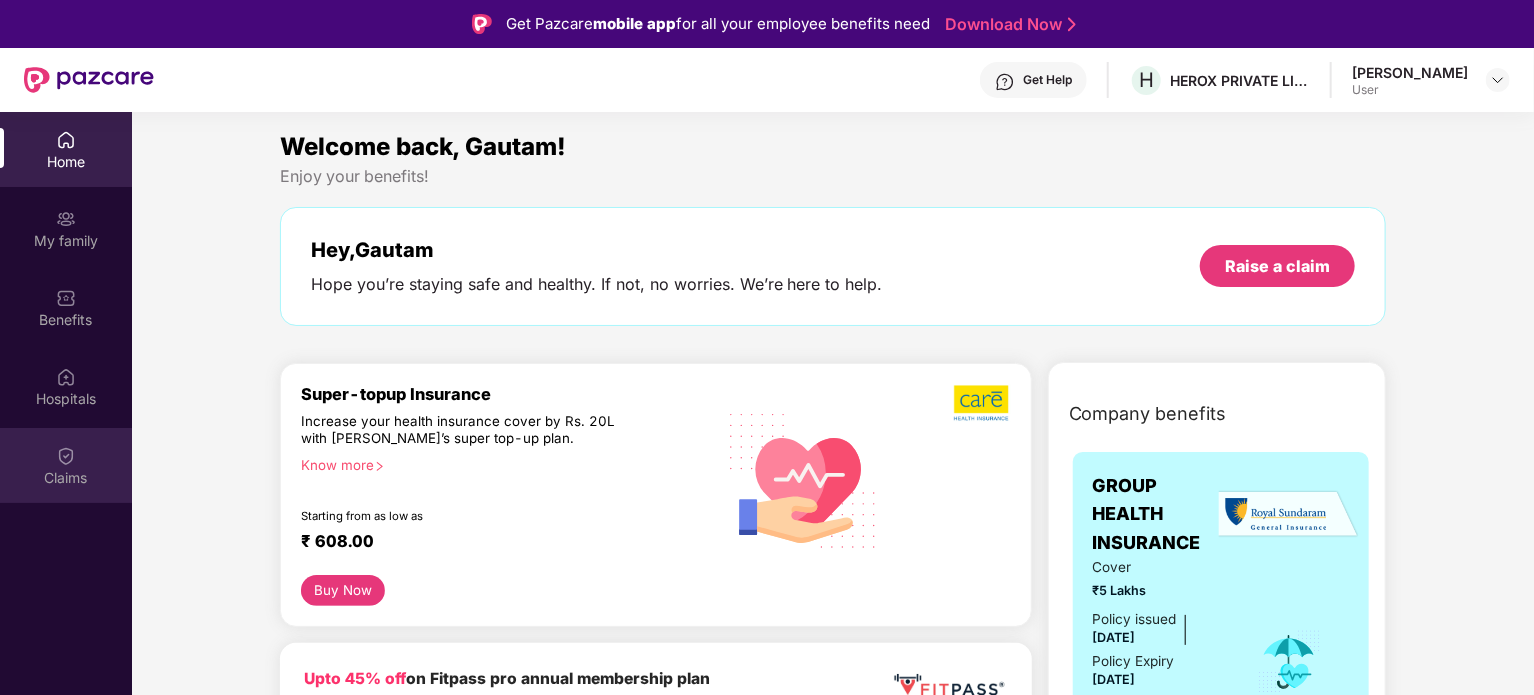 click on "Claims" at bounding box center (66, 478) 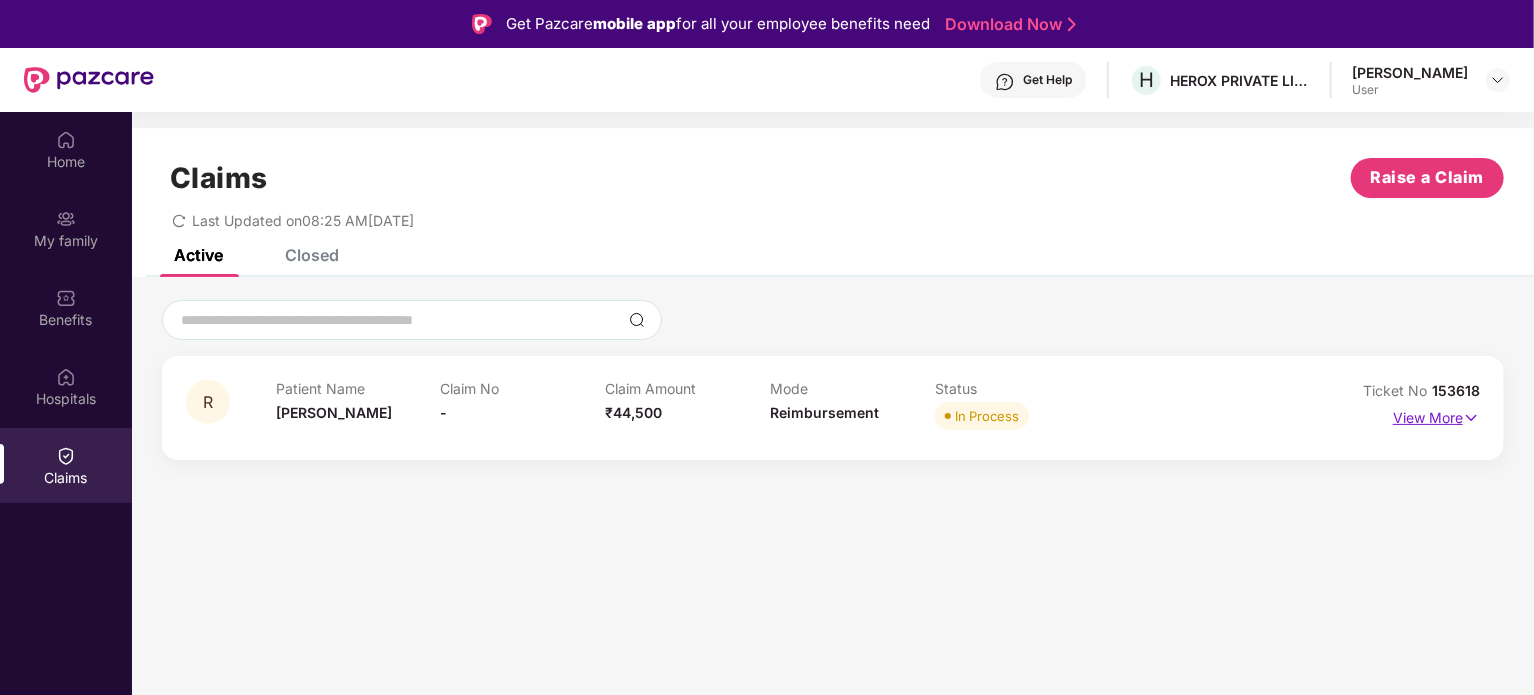 click on "View More" at bounding box center [1436, 415] 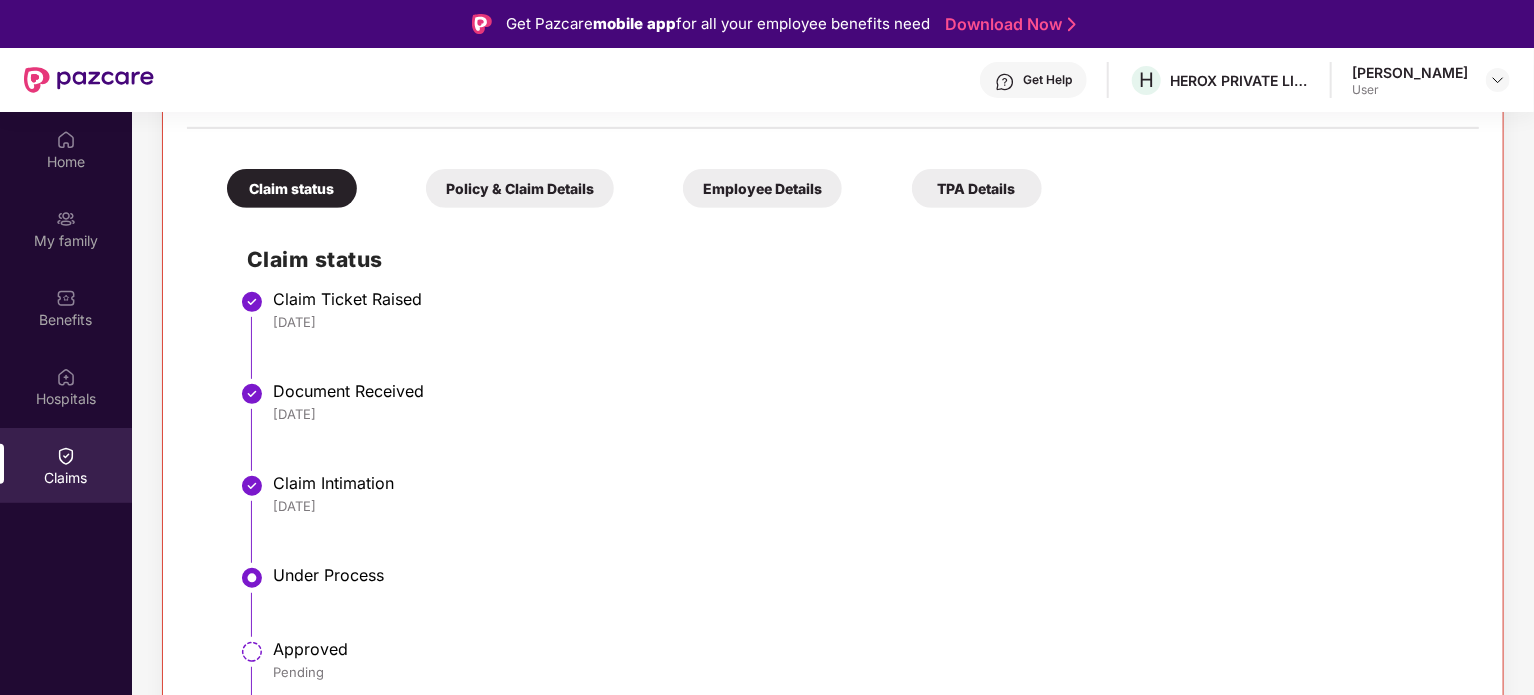 scroll, scrollTop: 427, scrollLeft: 0, axis: vertical 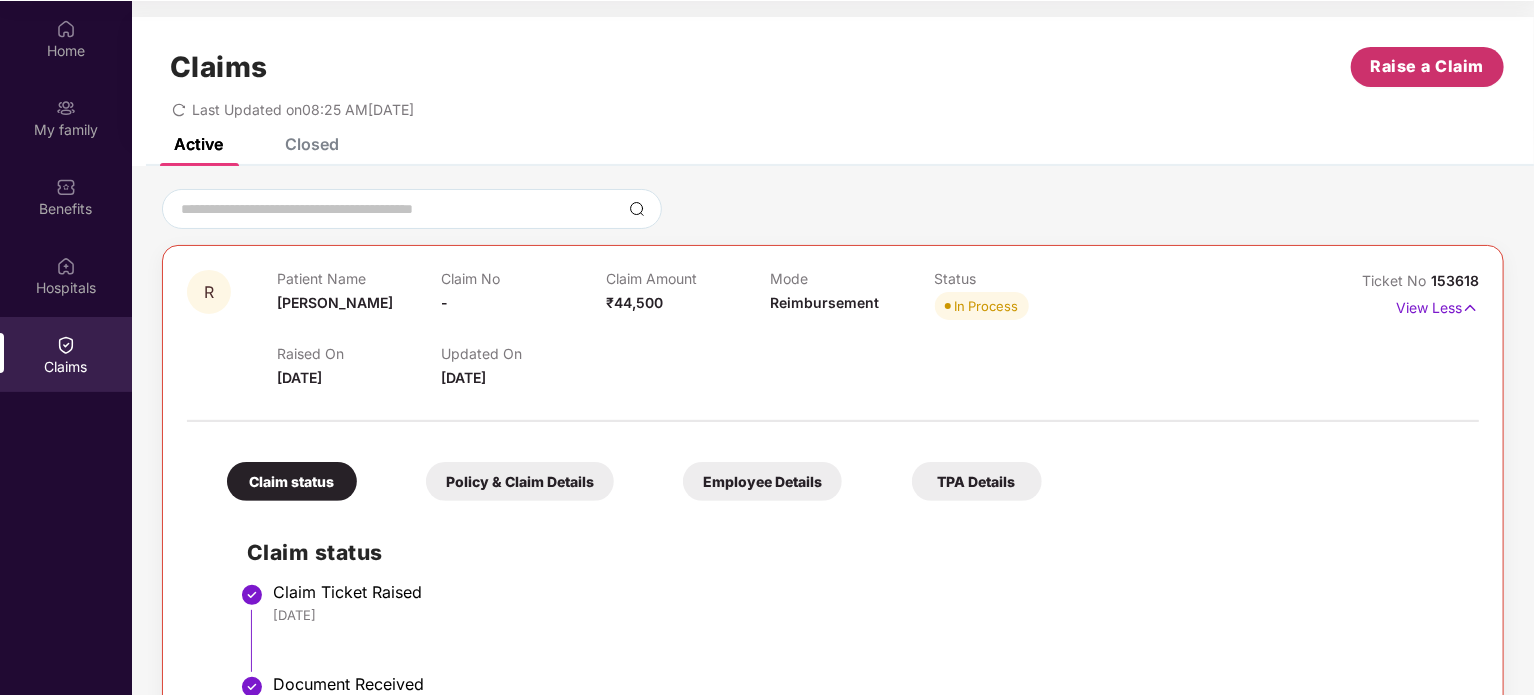 click on "Raise a Claim" at bounding box center (1428, 66) 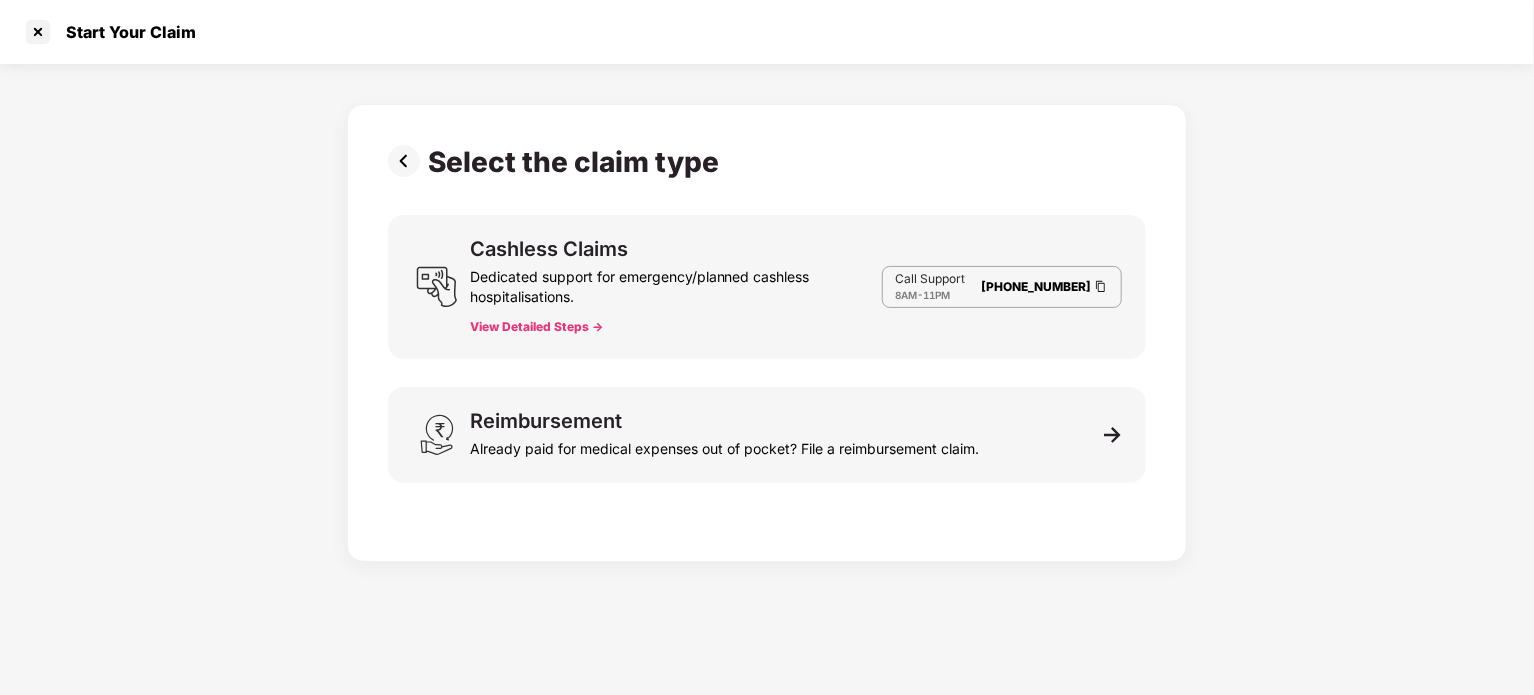 scroll, scrollTop: 47, scrollLeft: 0, axis: vertical 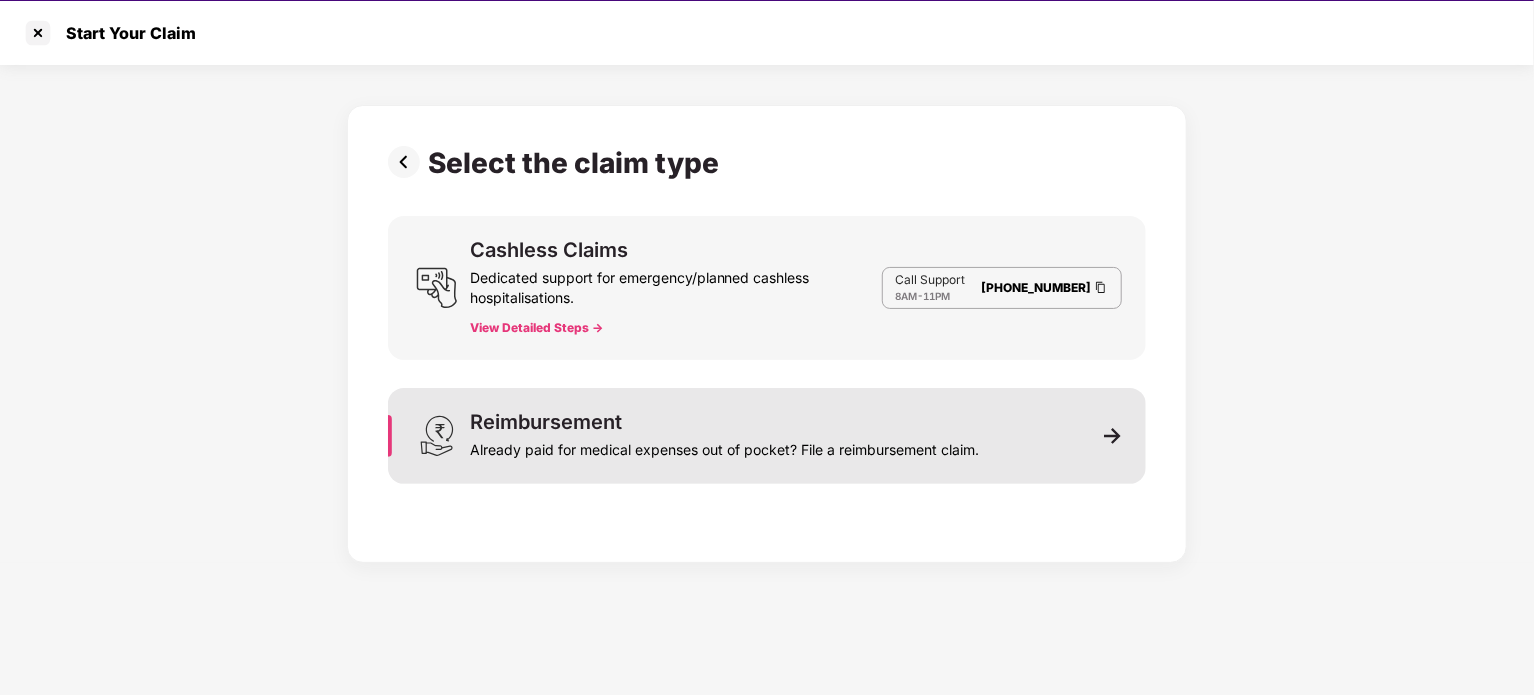 click on "Reimbursement Already paid for medical expenses out of pocket? File a reimbursement claim." at bounding box center [767, 436] 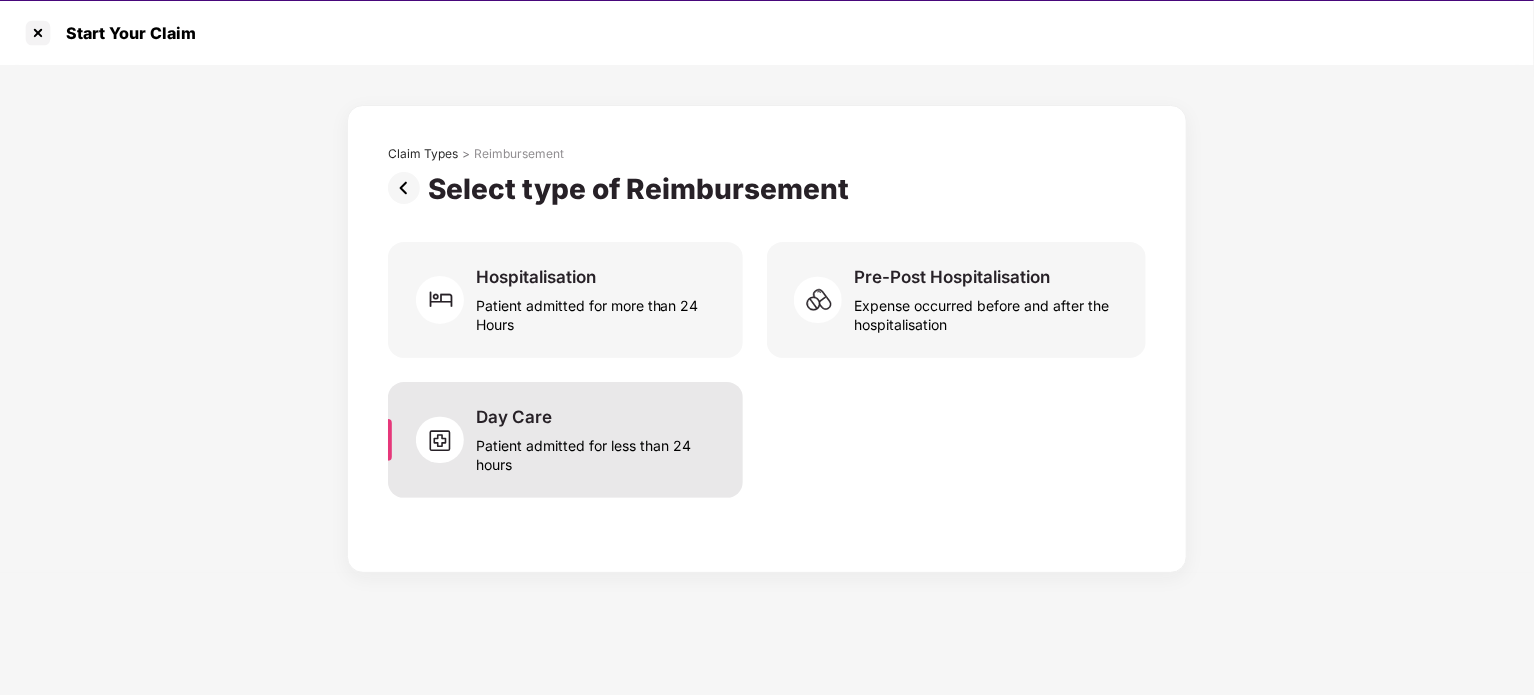 click on "Patient admitted for less than 24 hours" at bounding box center (597, 451) 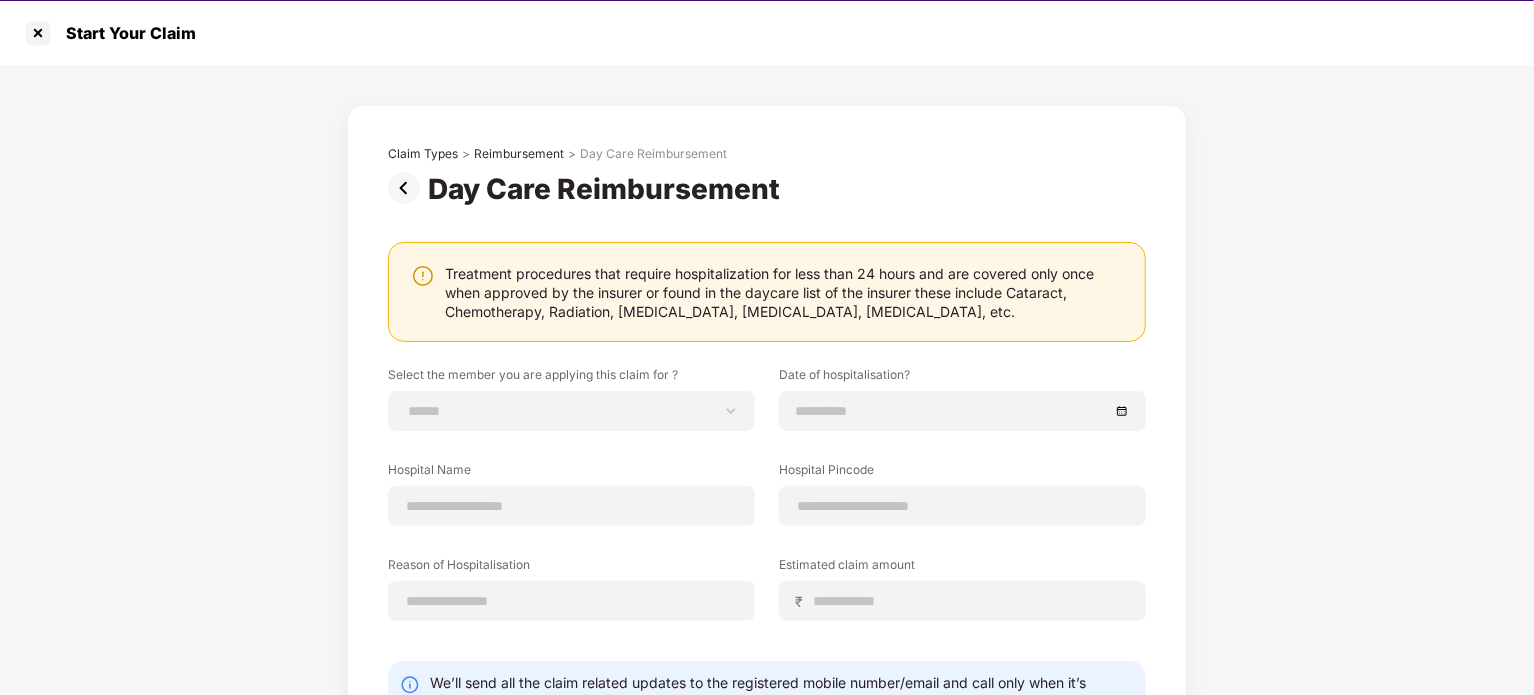 scroll, scrollTop: 148, scrollLeft: 0, axis: vertical 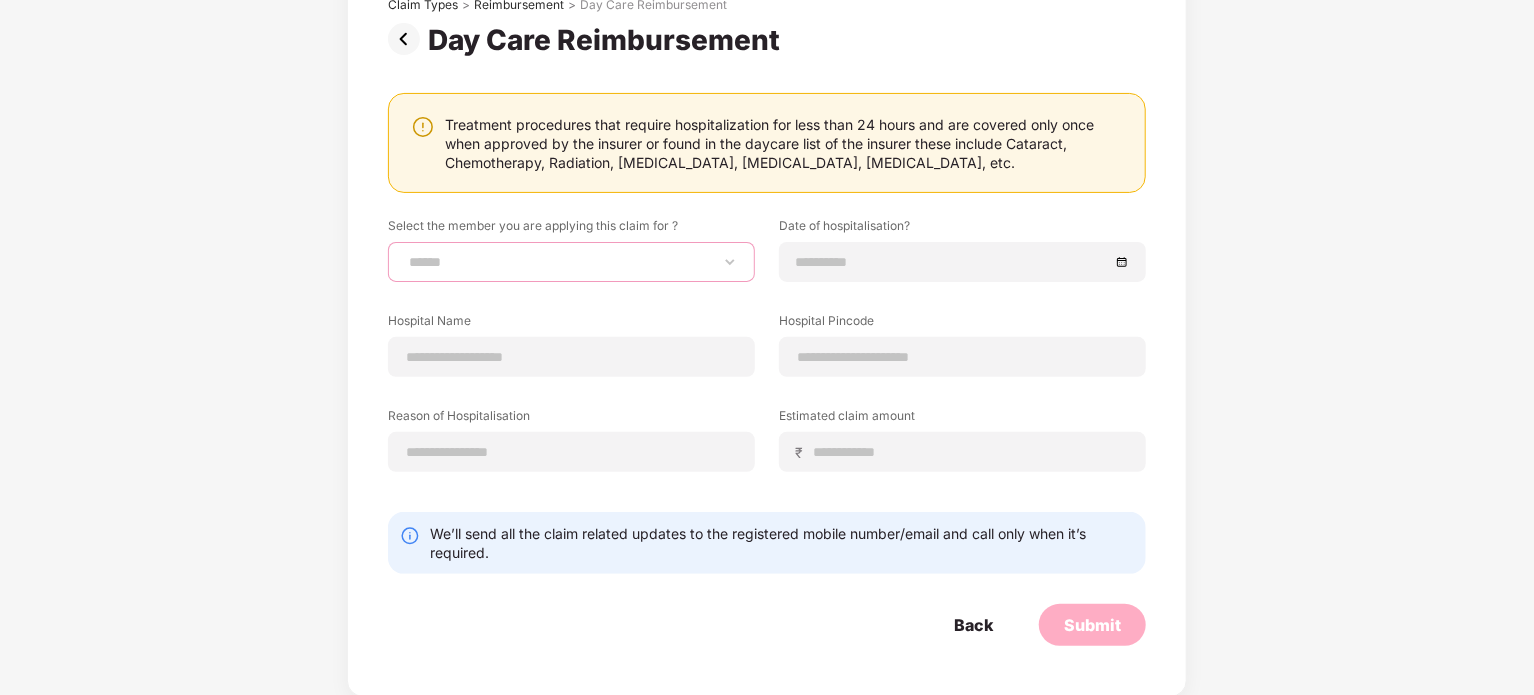 click on "**********" at bounding box center [571, 262] 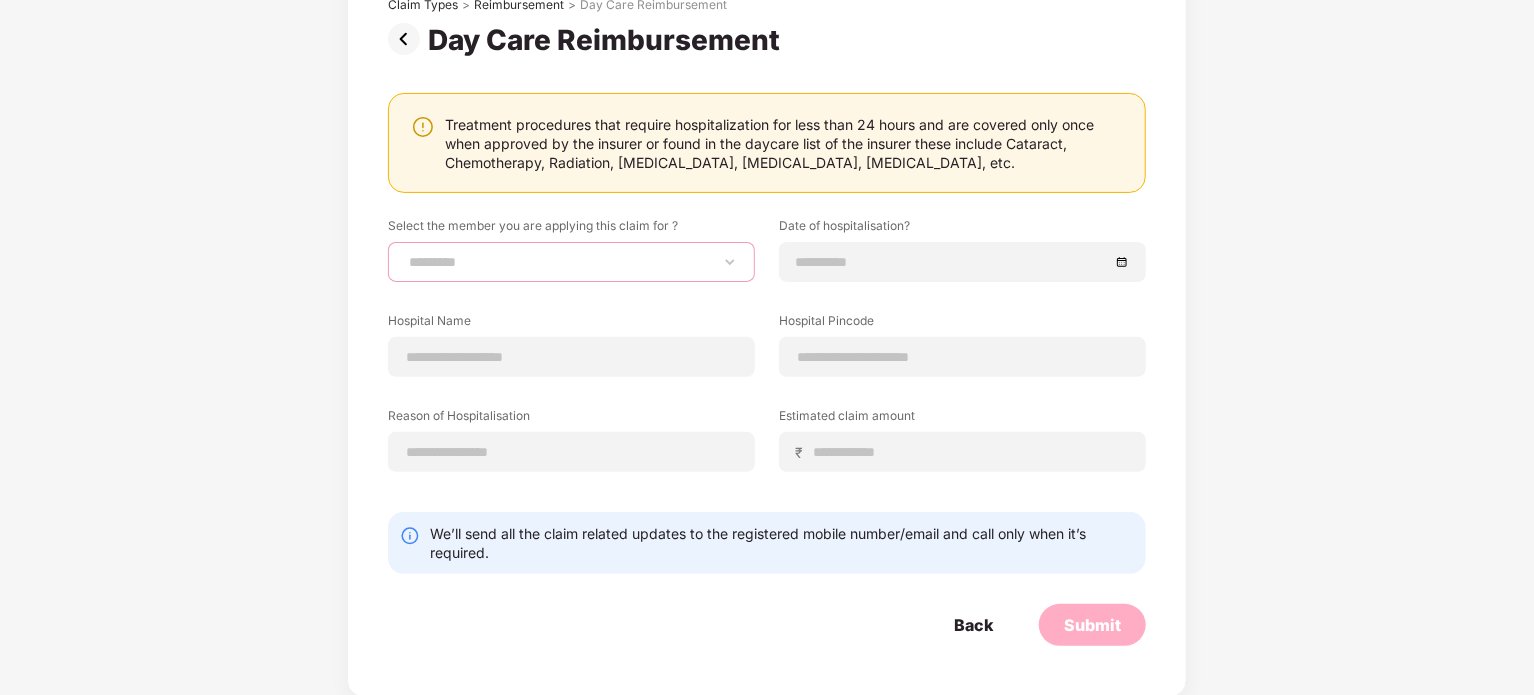 click on "**********" at bounding box center (571, 262) 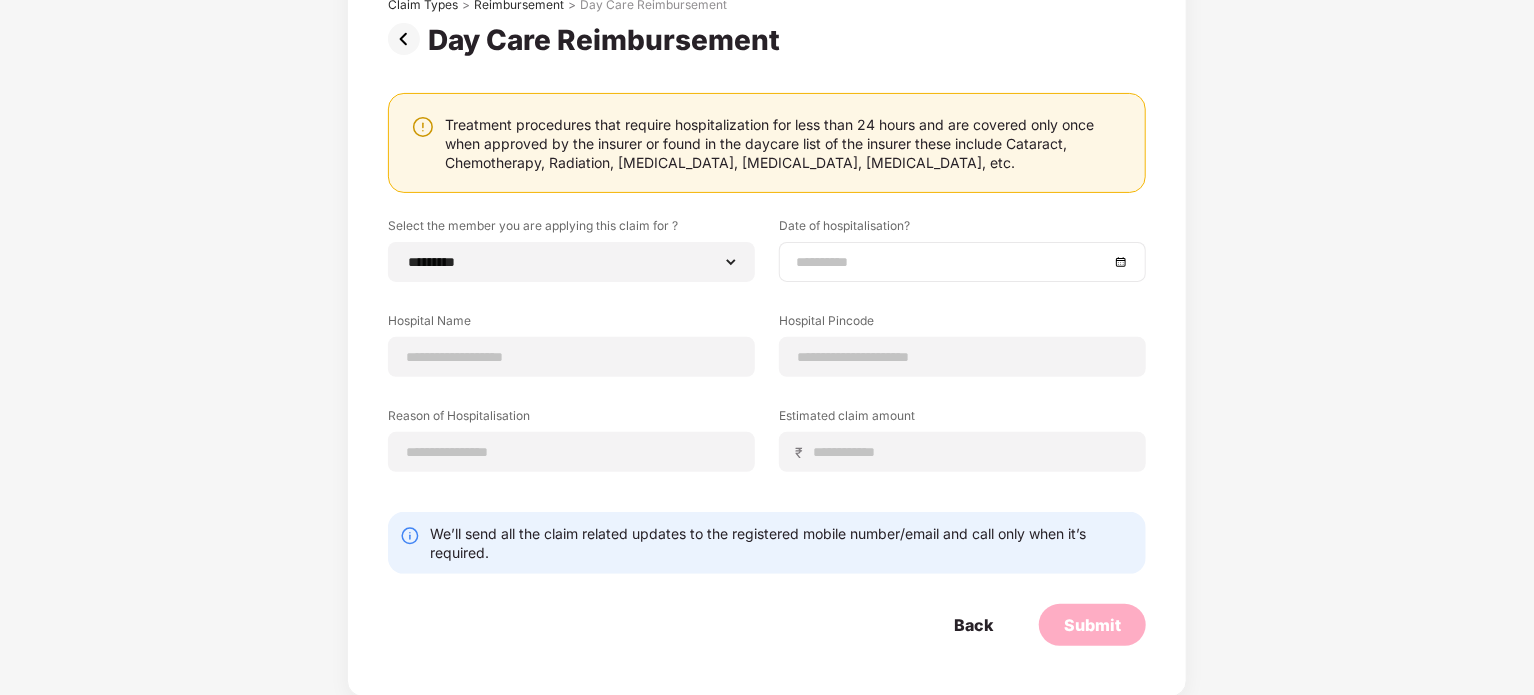 click at bounding box center [952, 262] 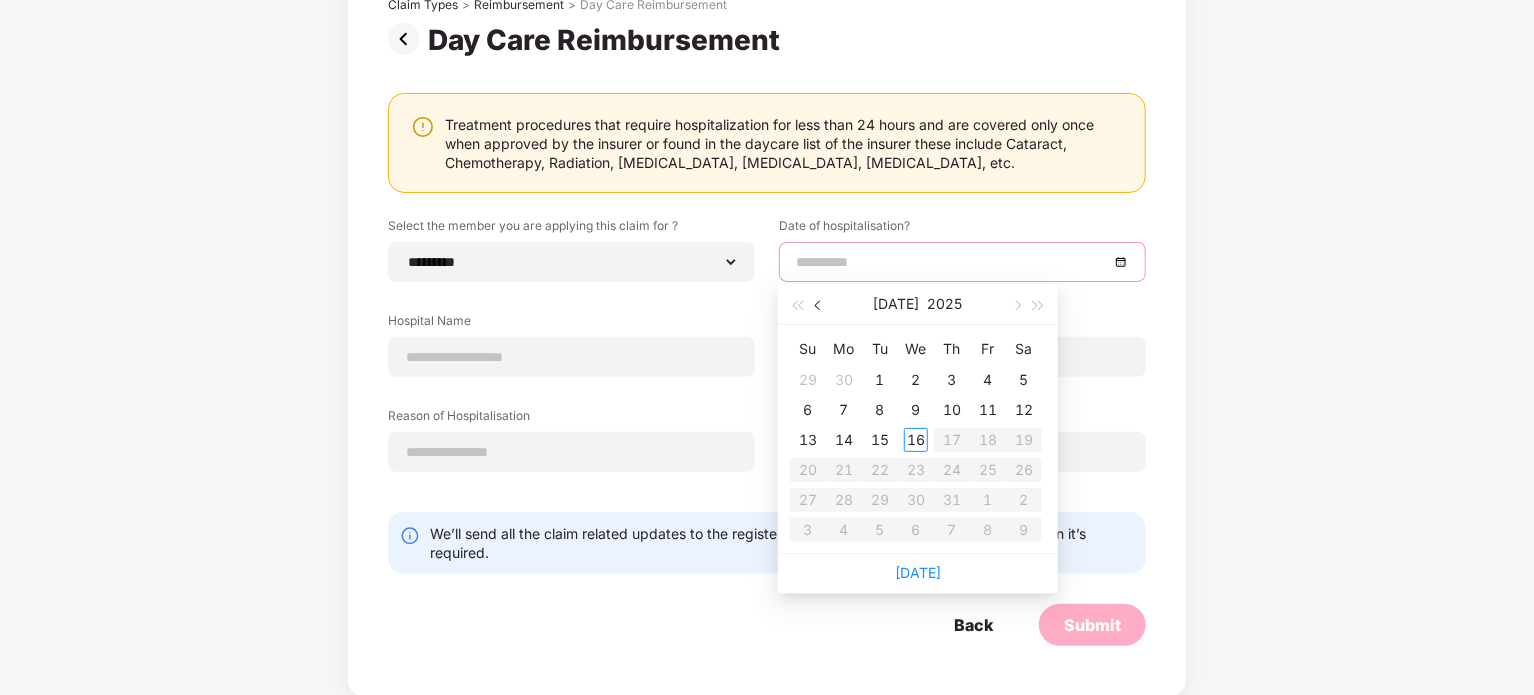 click at bounding box center (820, 306) 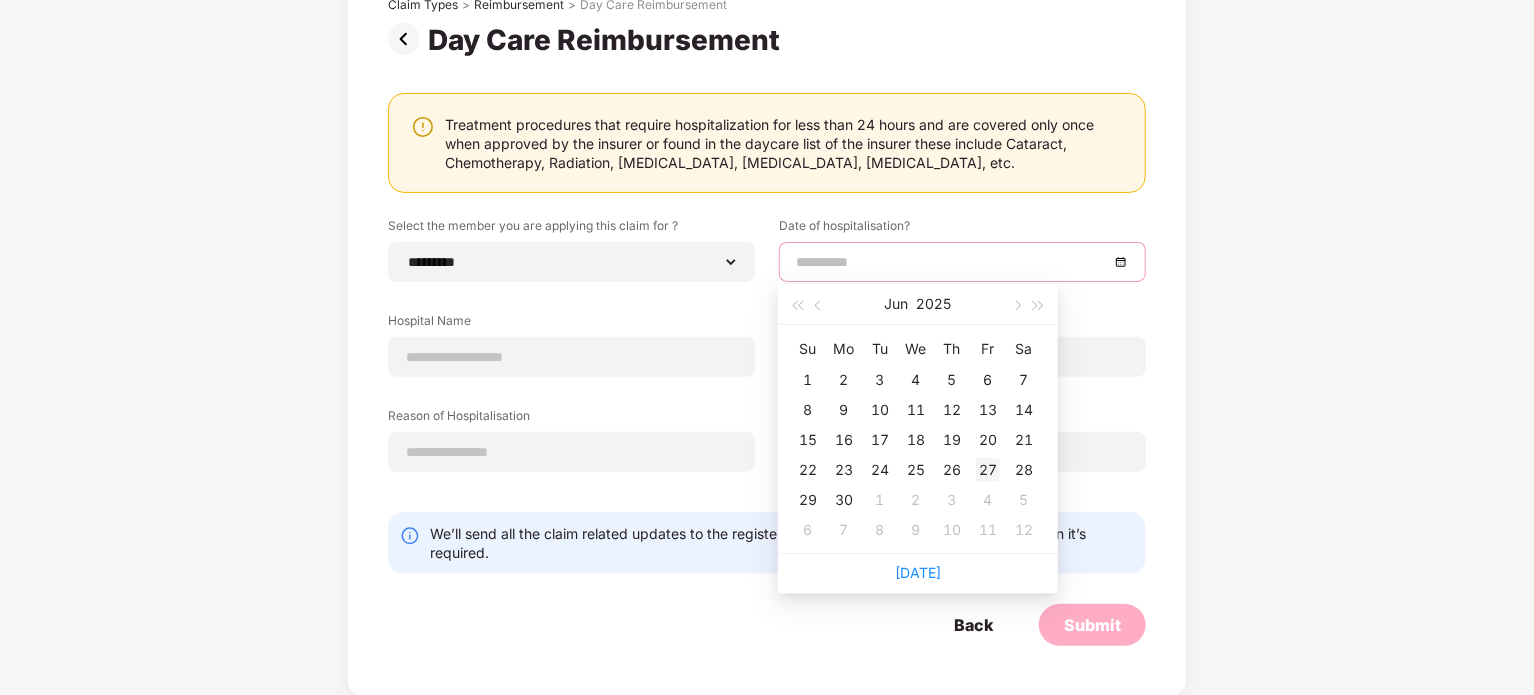 type on "**********" 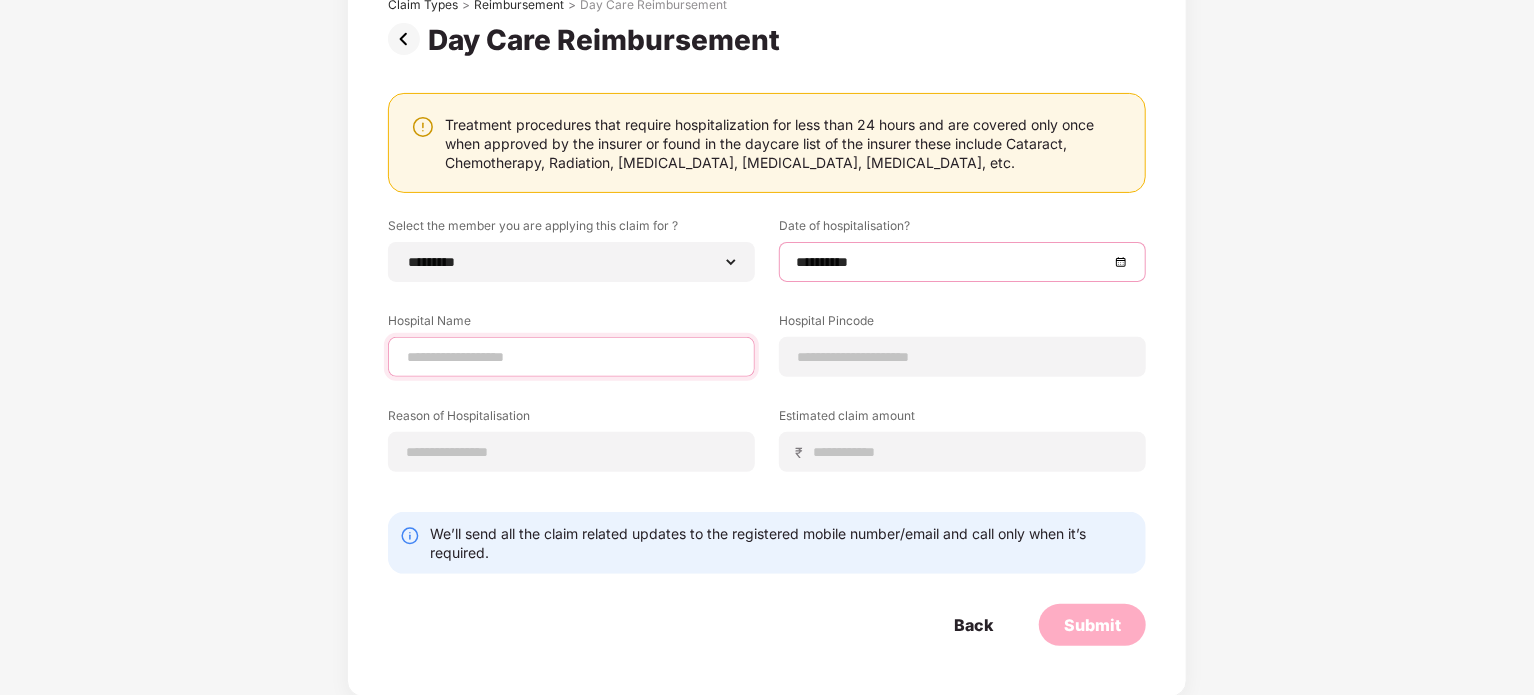 click at bounding box center [571, 357] 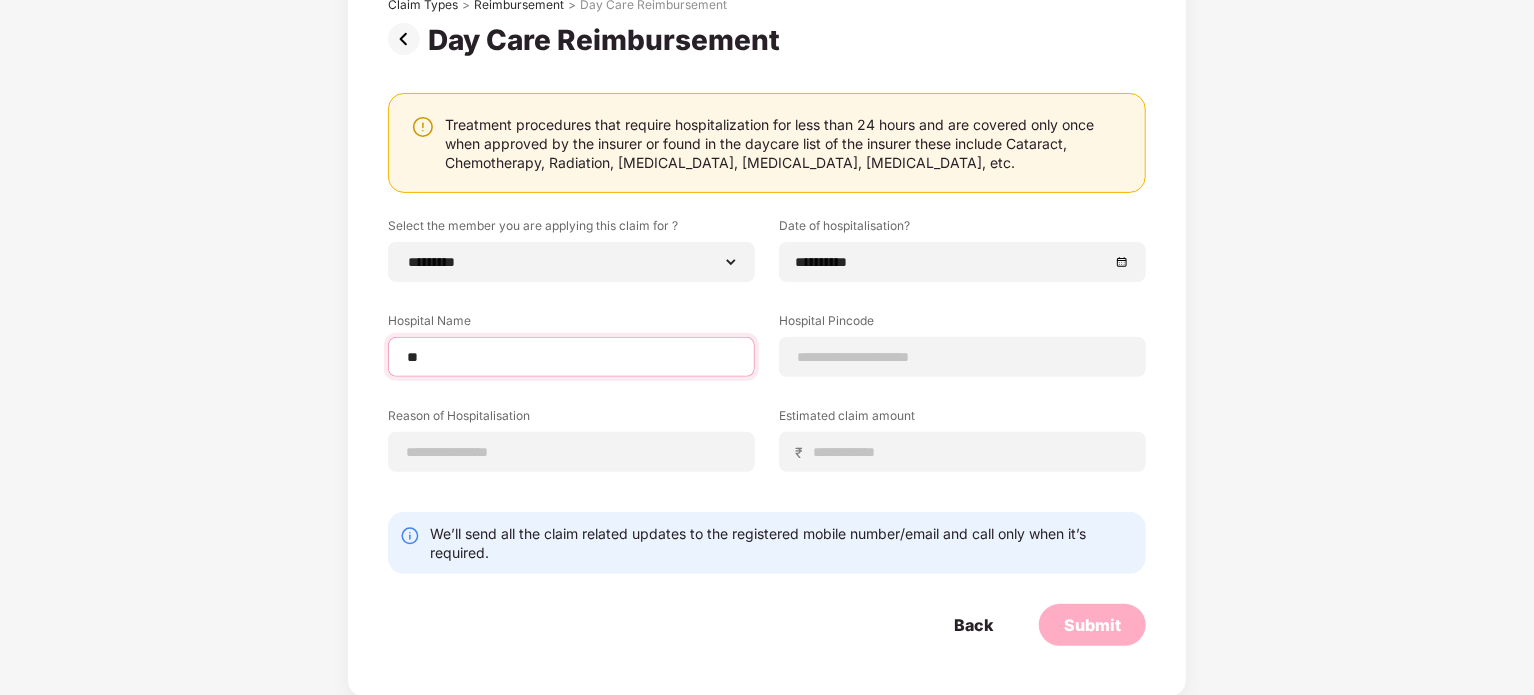 type on "*" 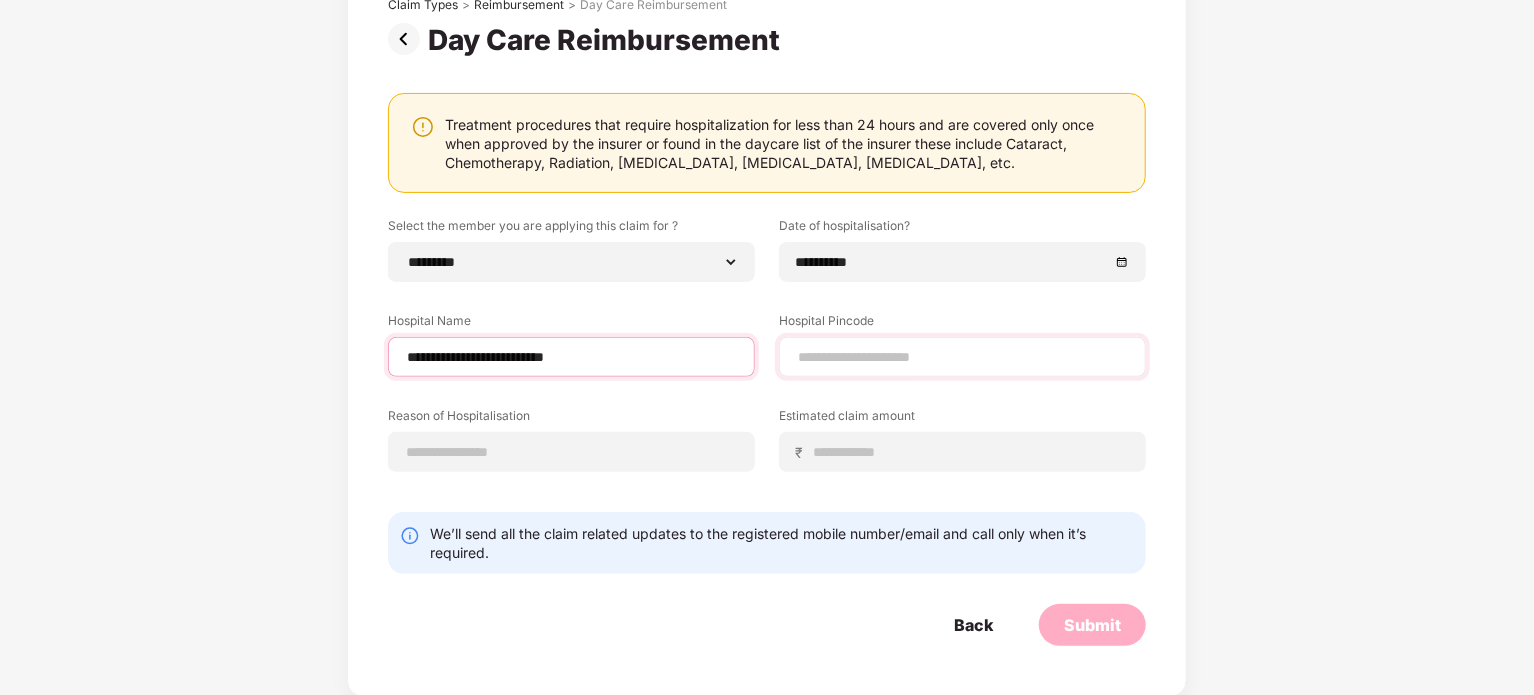 type on "**********" 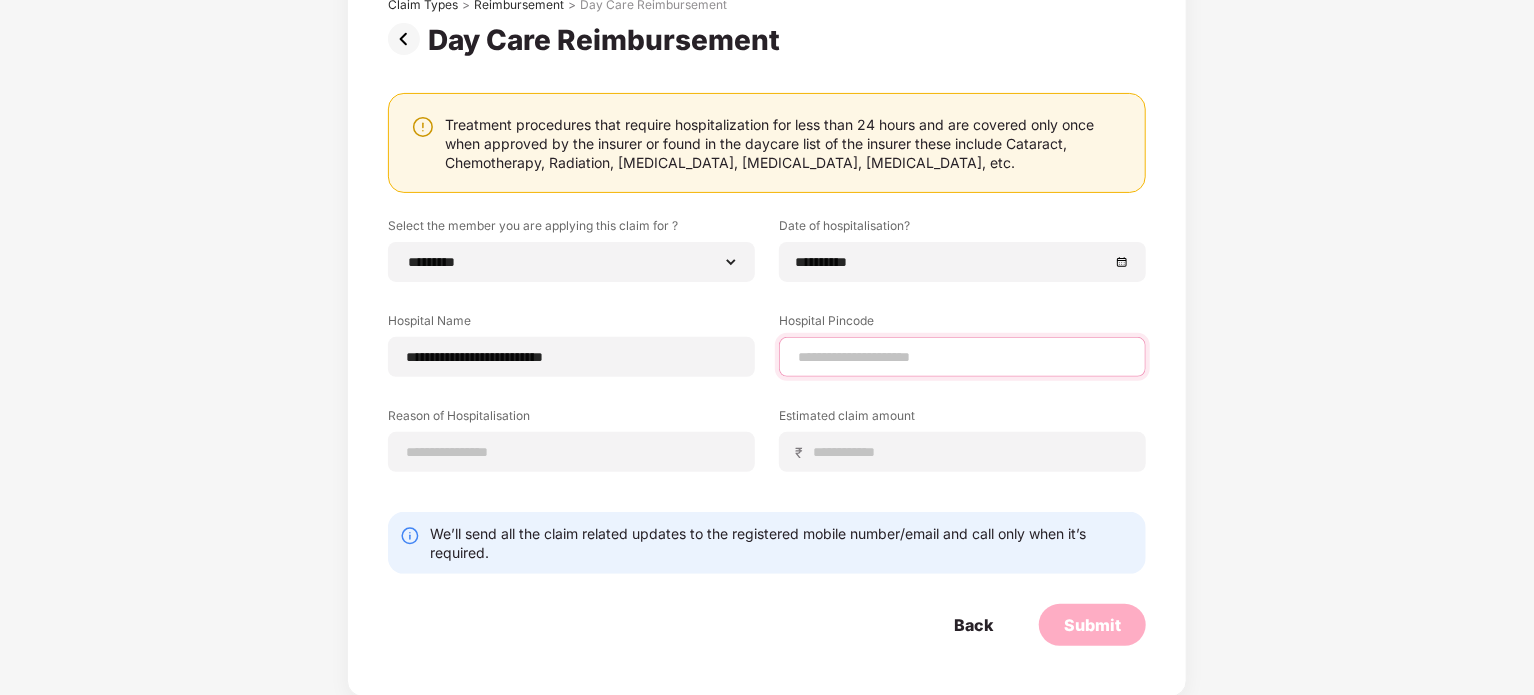 click at bounding box center (962, 357) 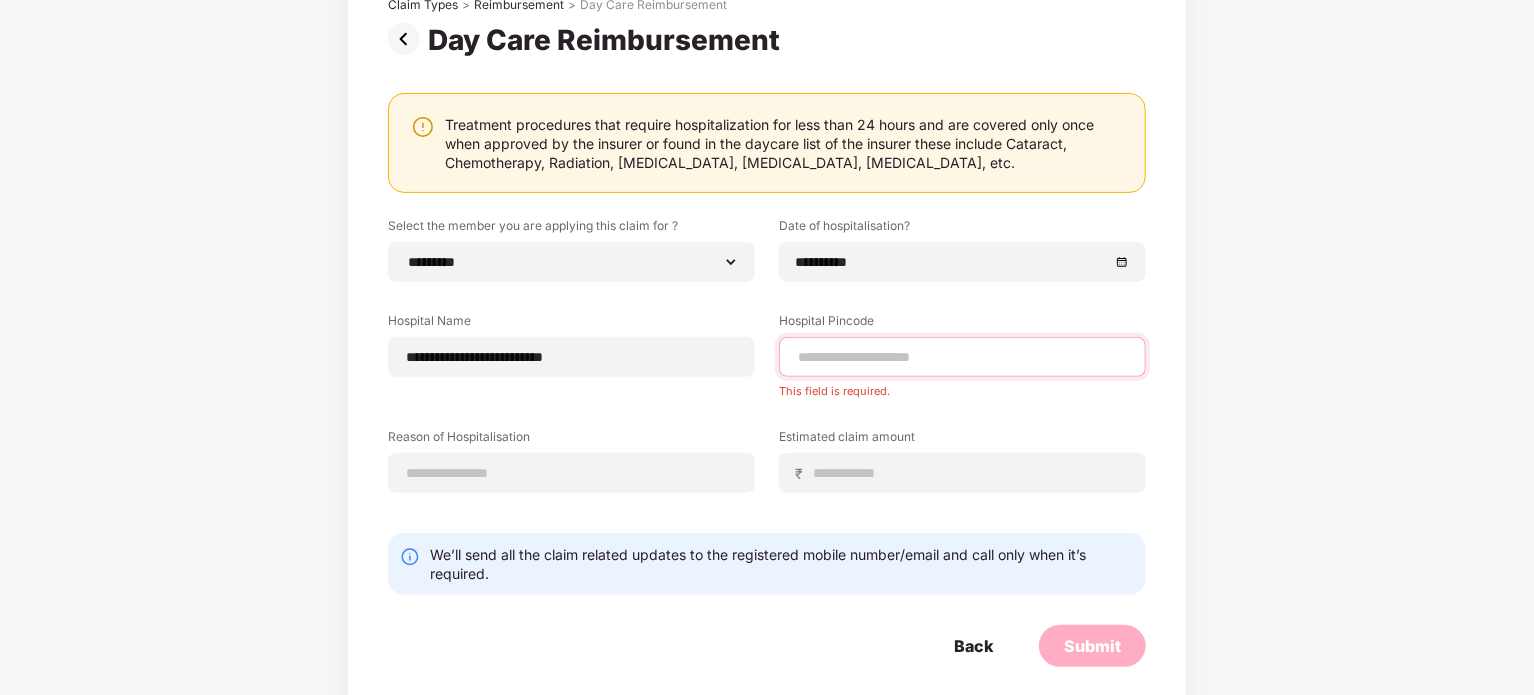 click at bounding box center (962, 357) 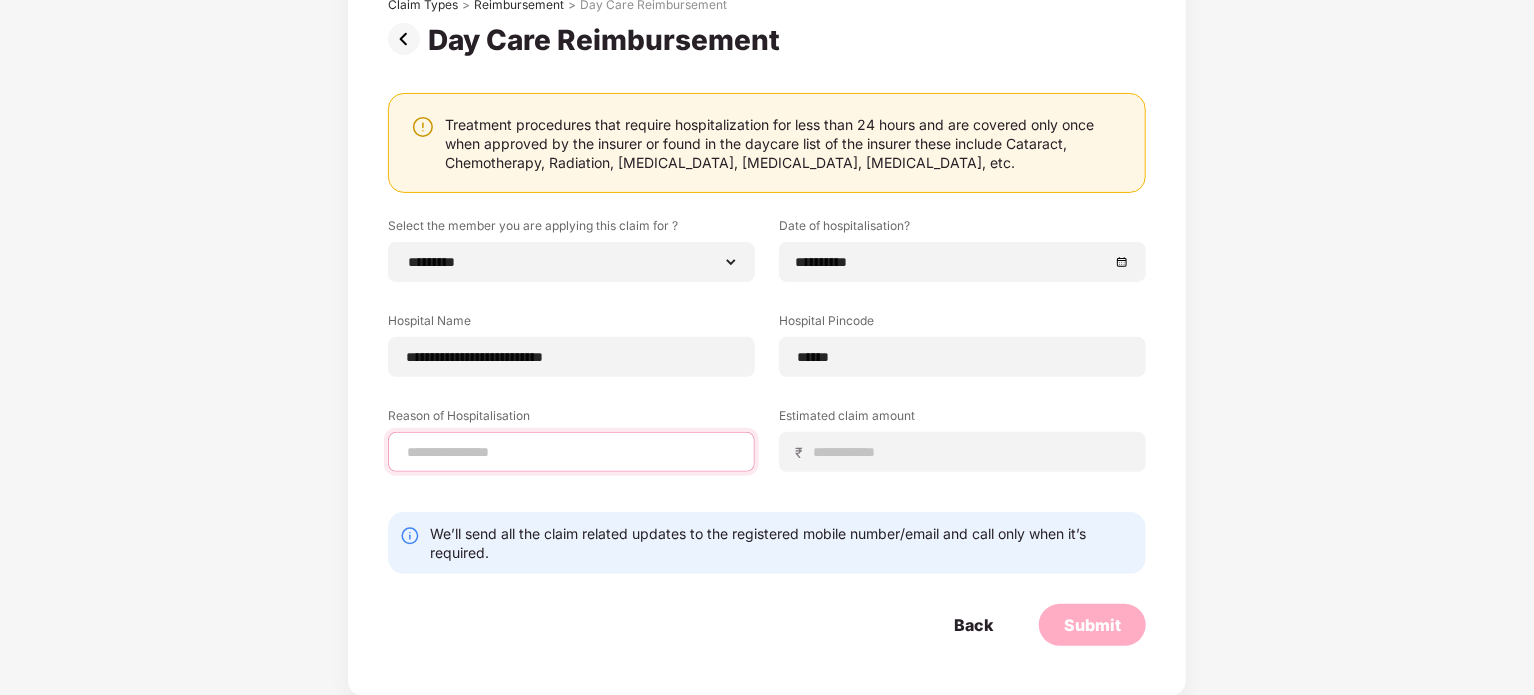 click at bounding box center [571, 452] 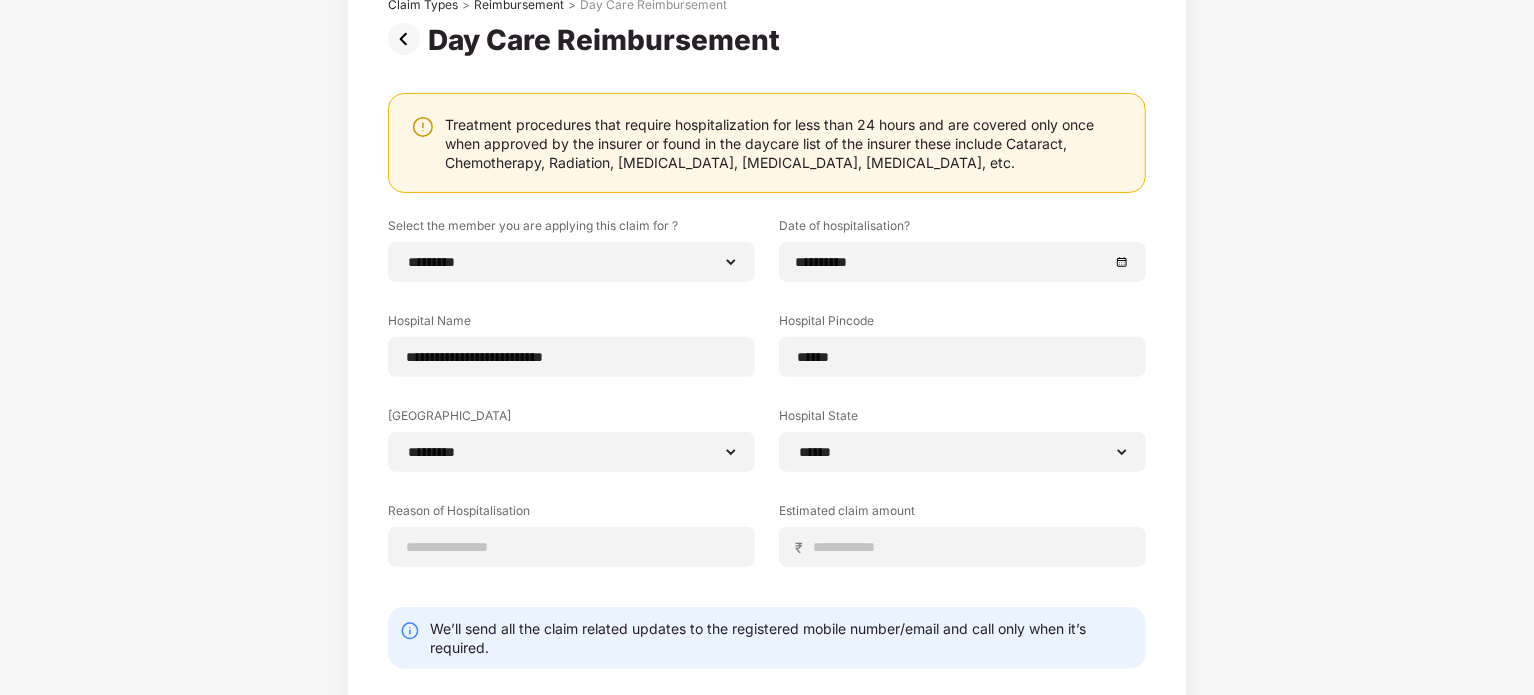 click on "**********" at bounding box center (767, 354) 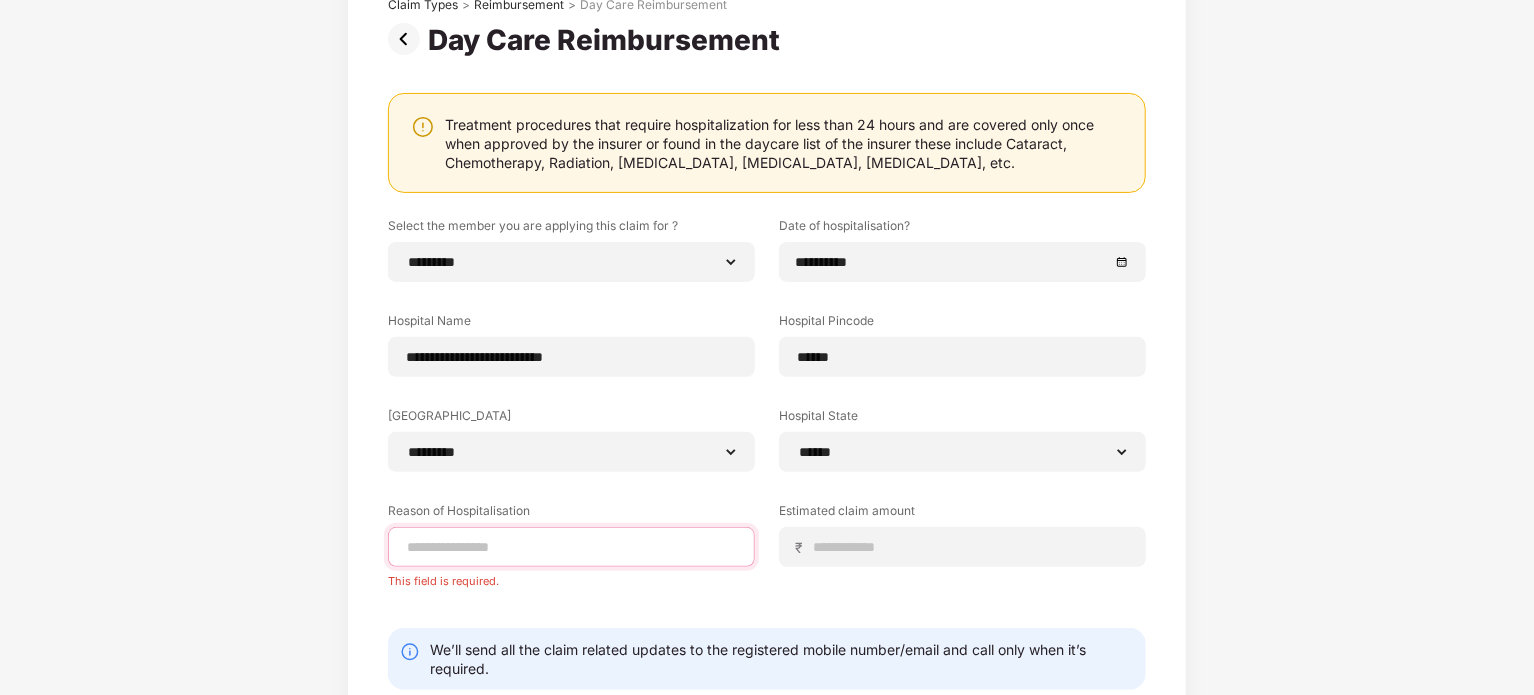 click at bounding box center (571, 547) 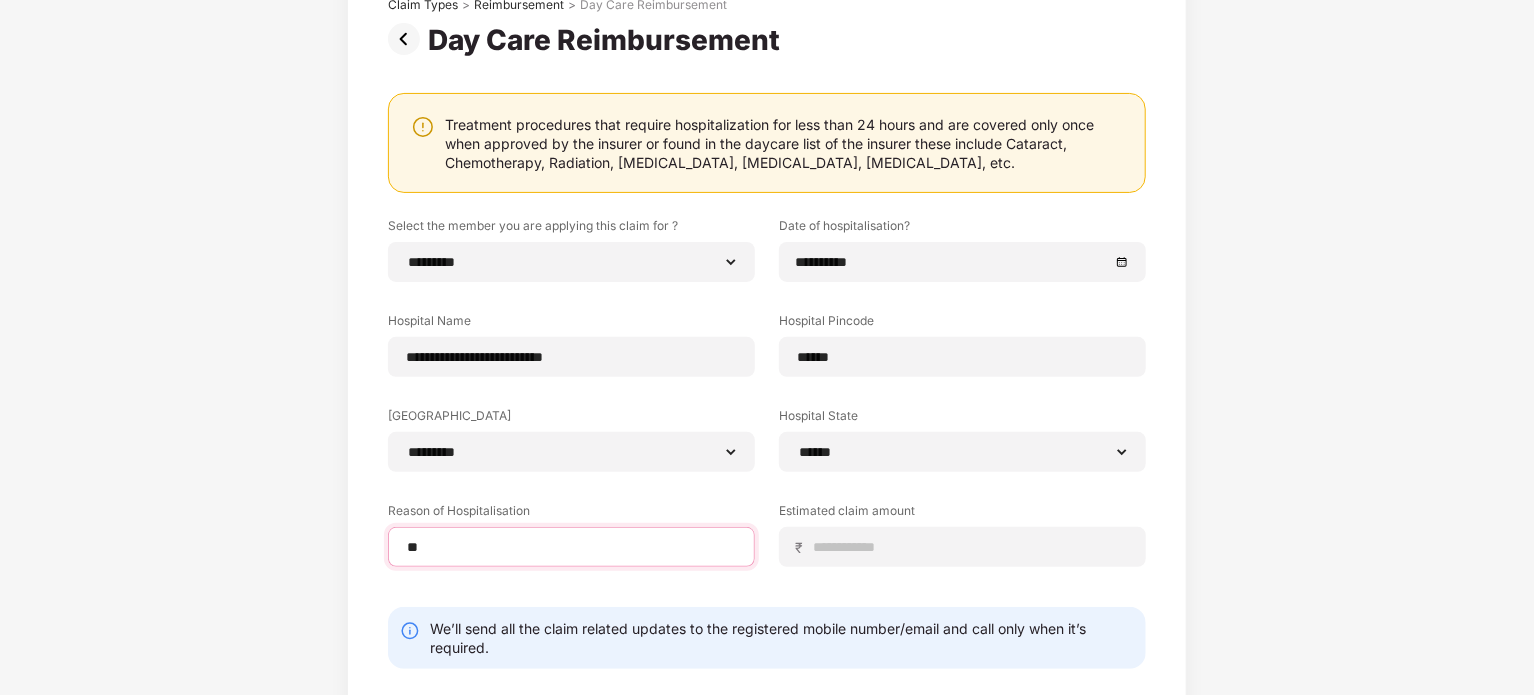 scroll, scrollTop: 149, scrollLeft: 0, axis: vertical 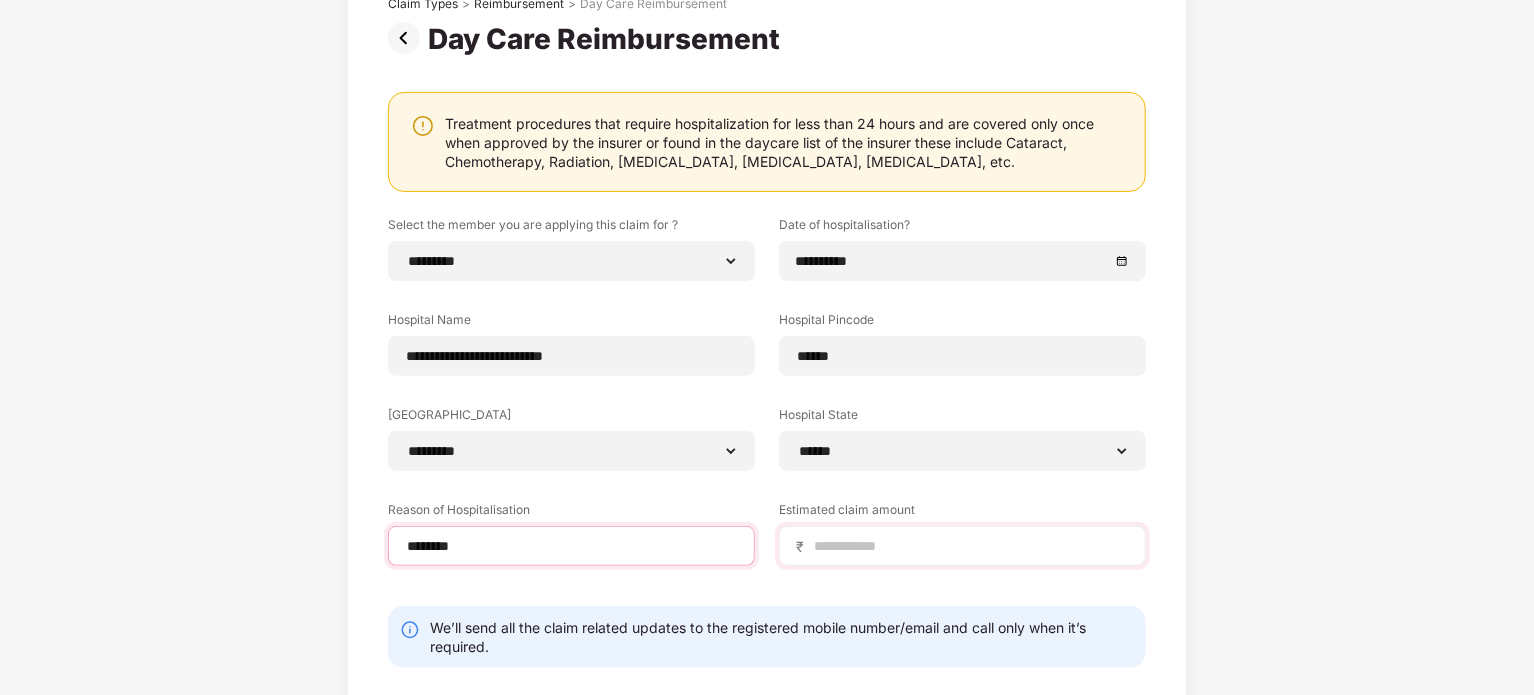 type on "********" 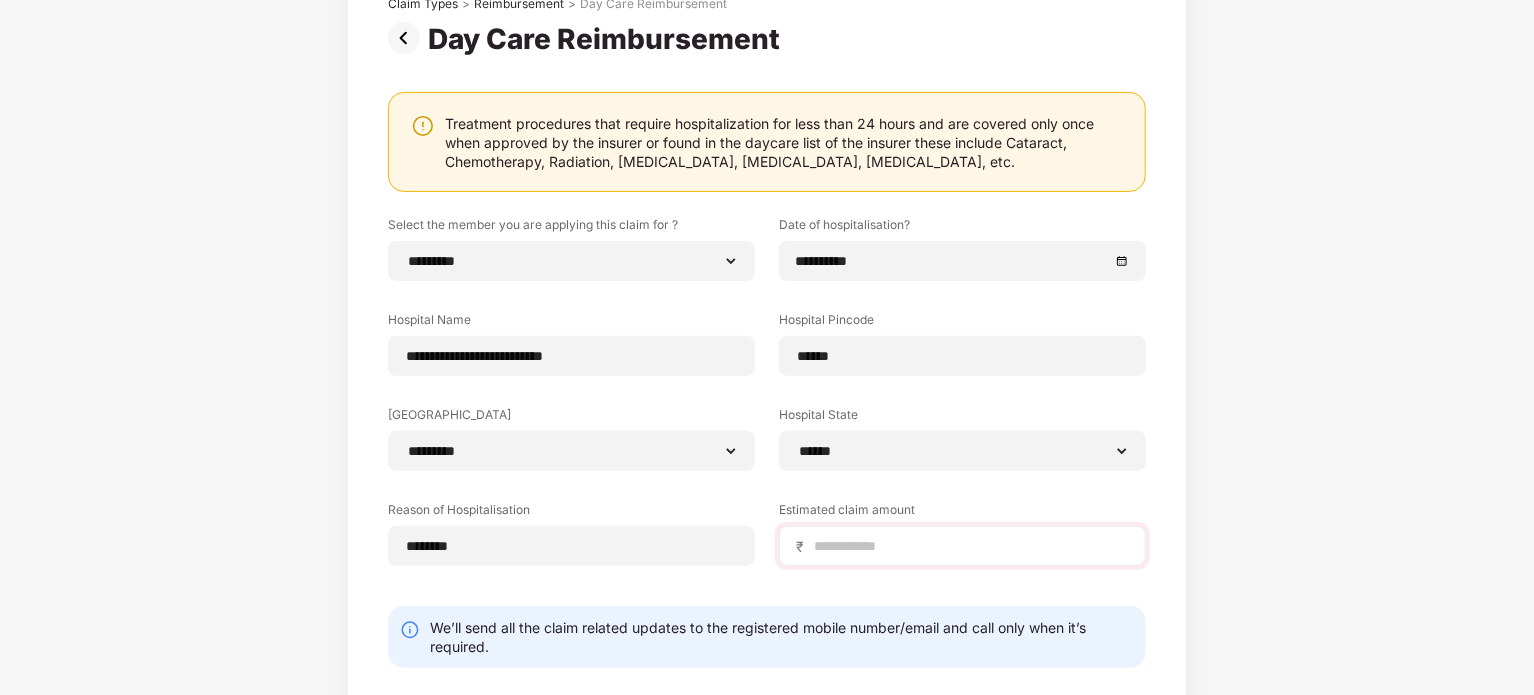 click on "₹" at bounding box center [962, 546] 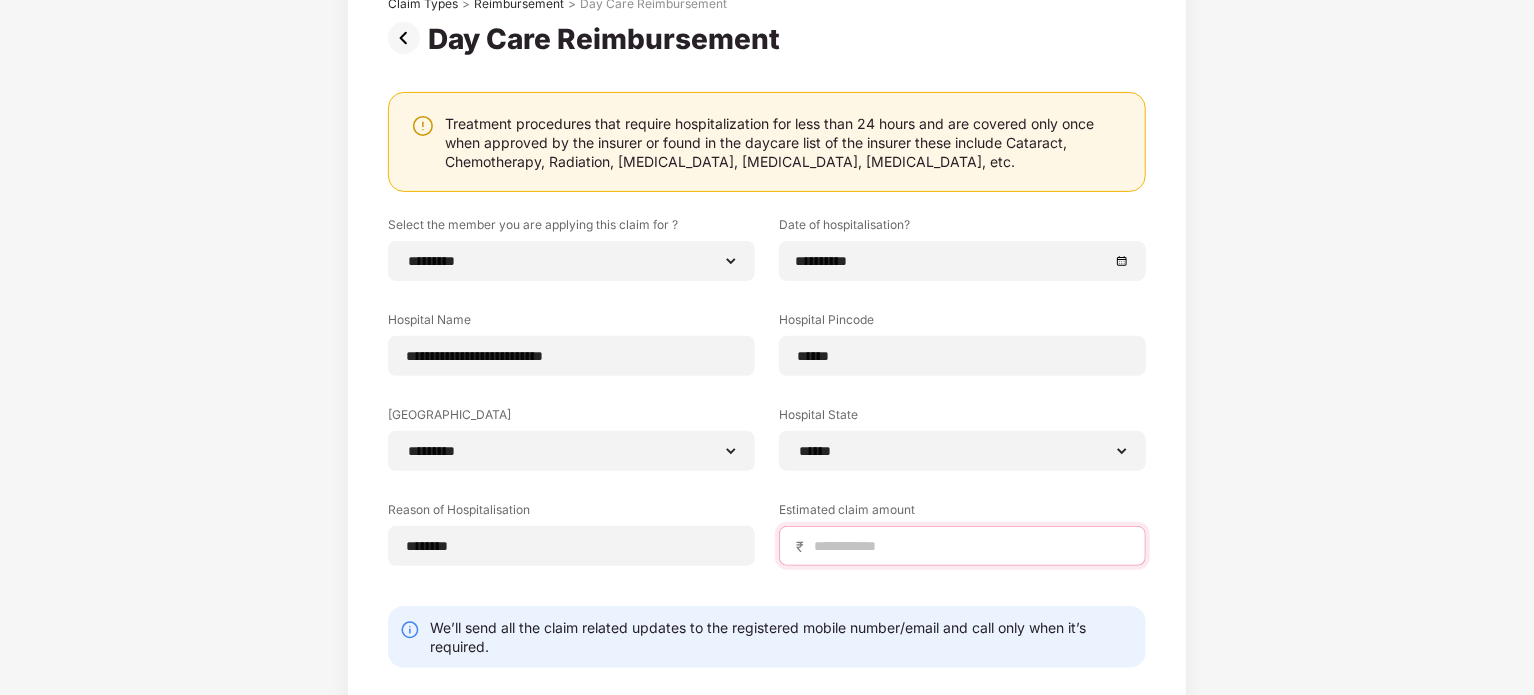 click at bounding box center [970, 546] 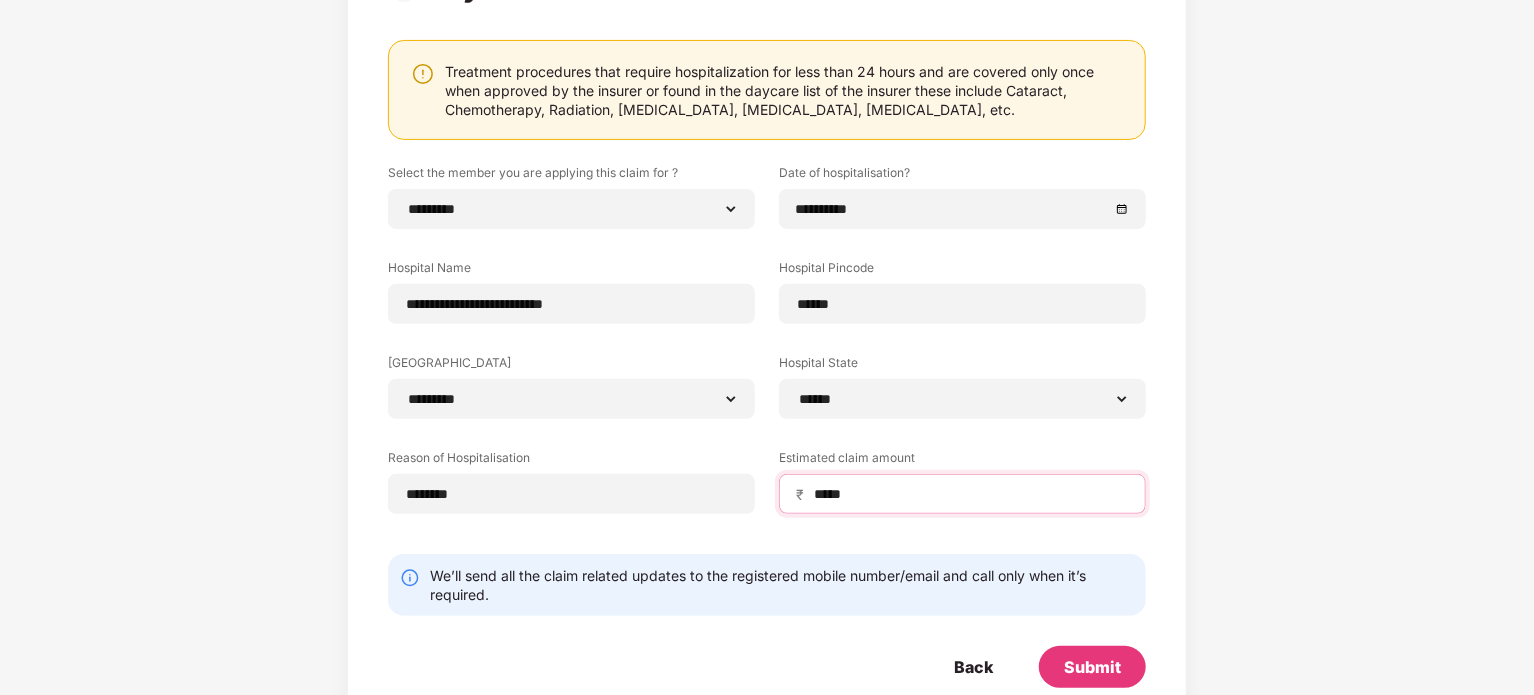 scroll, scrollTop: 244, scrollLeft: 0, axis: vertical 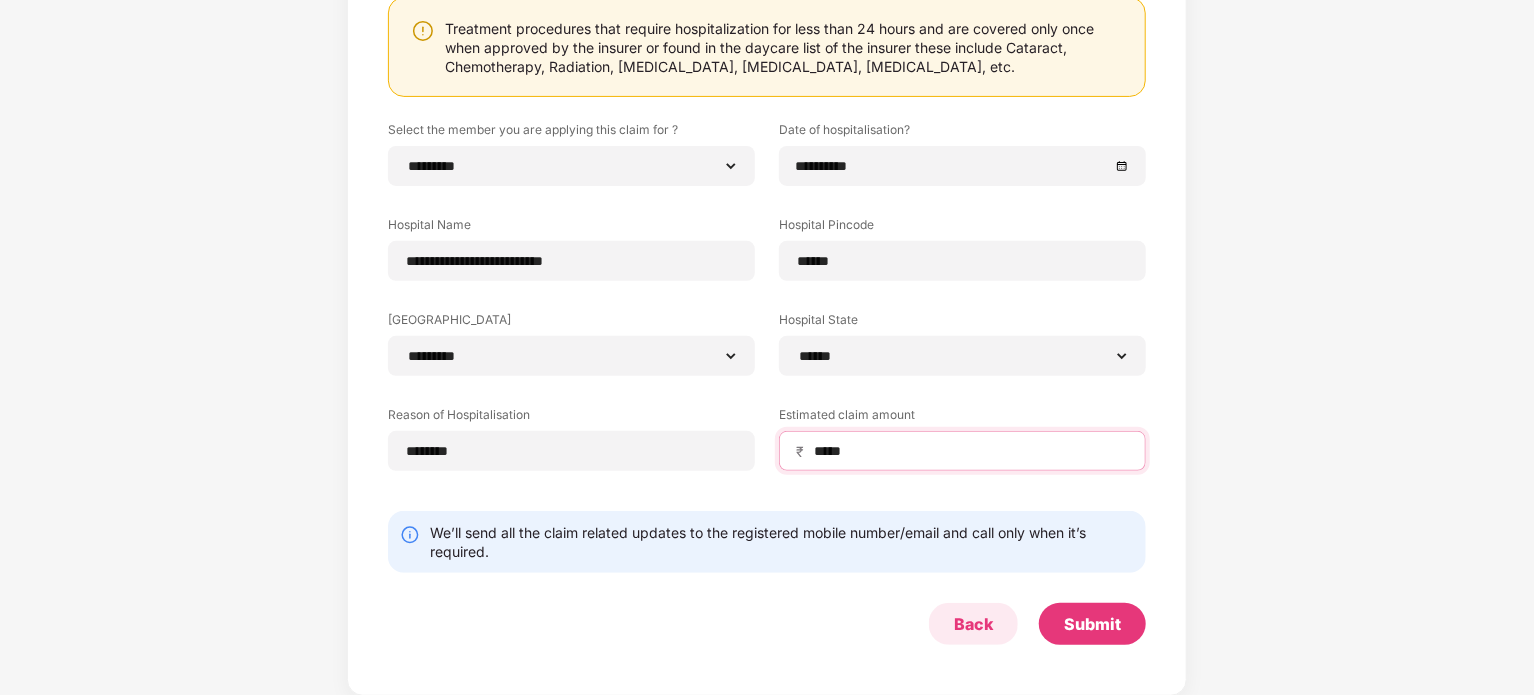 type on "*****" 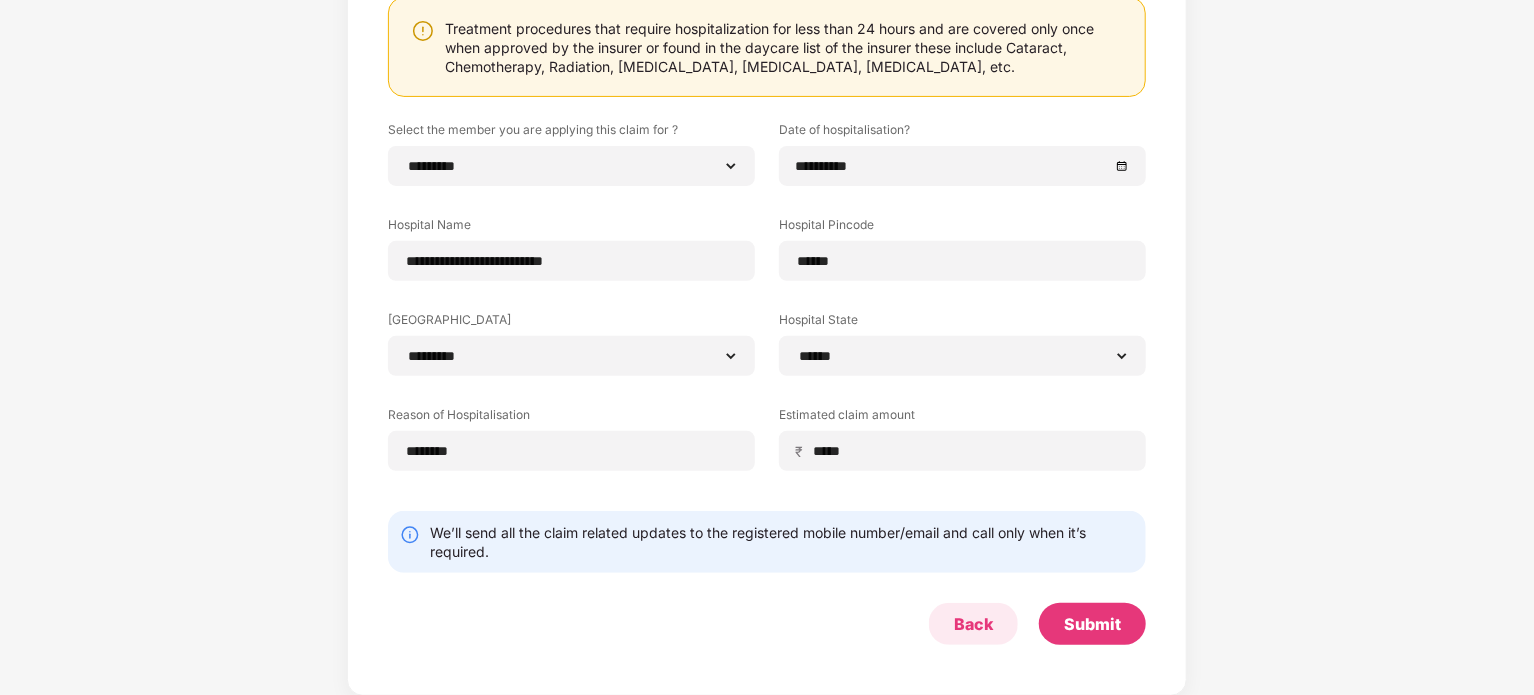 click on "Back" at bounding box center [973, 624] 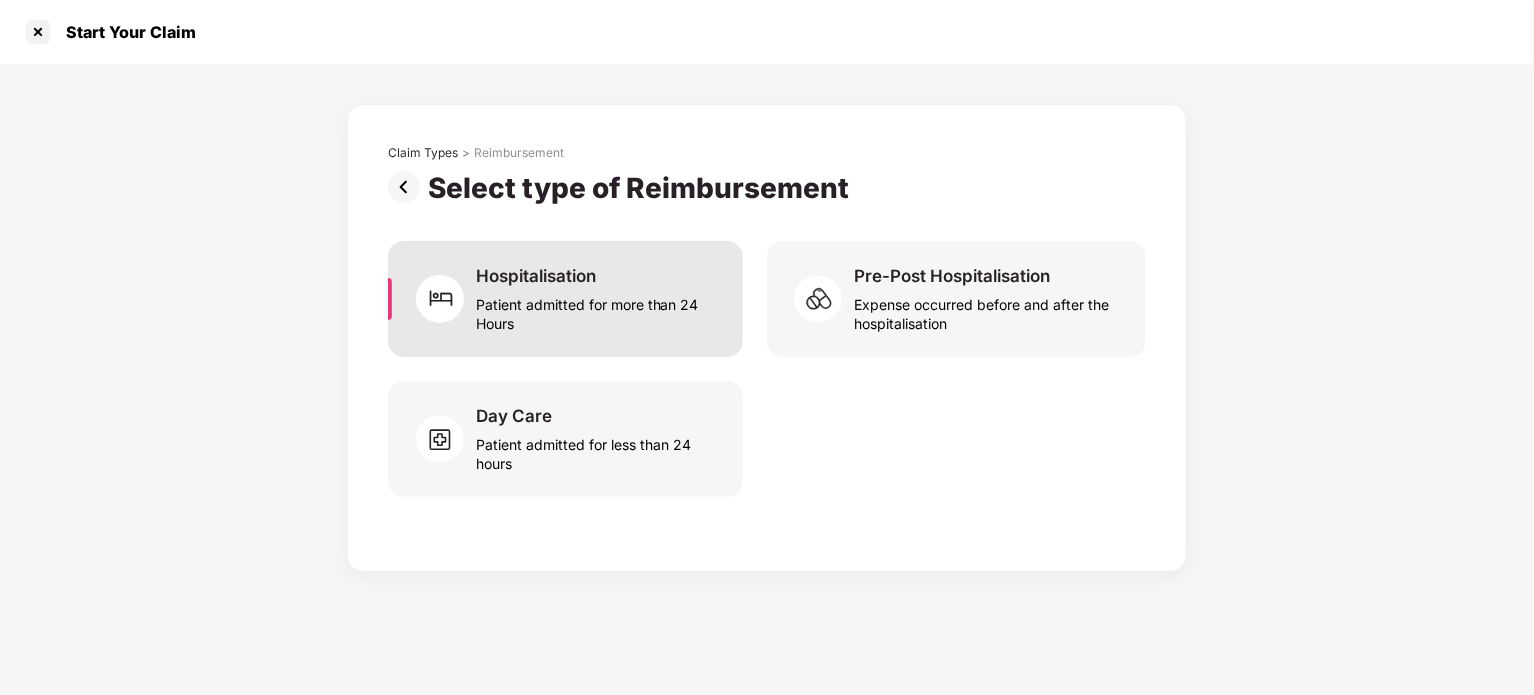 click on "Hospitalisation" at bounding box center (536, 276) 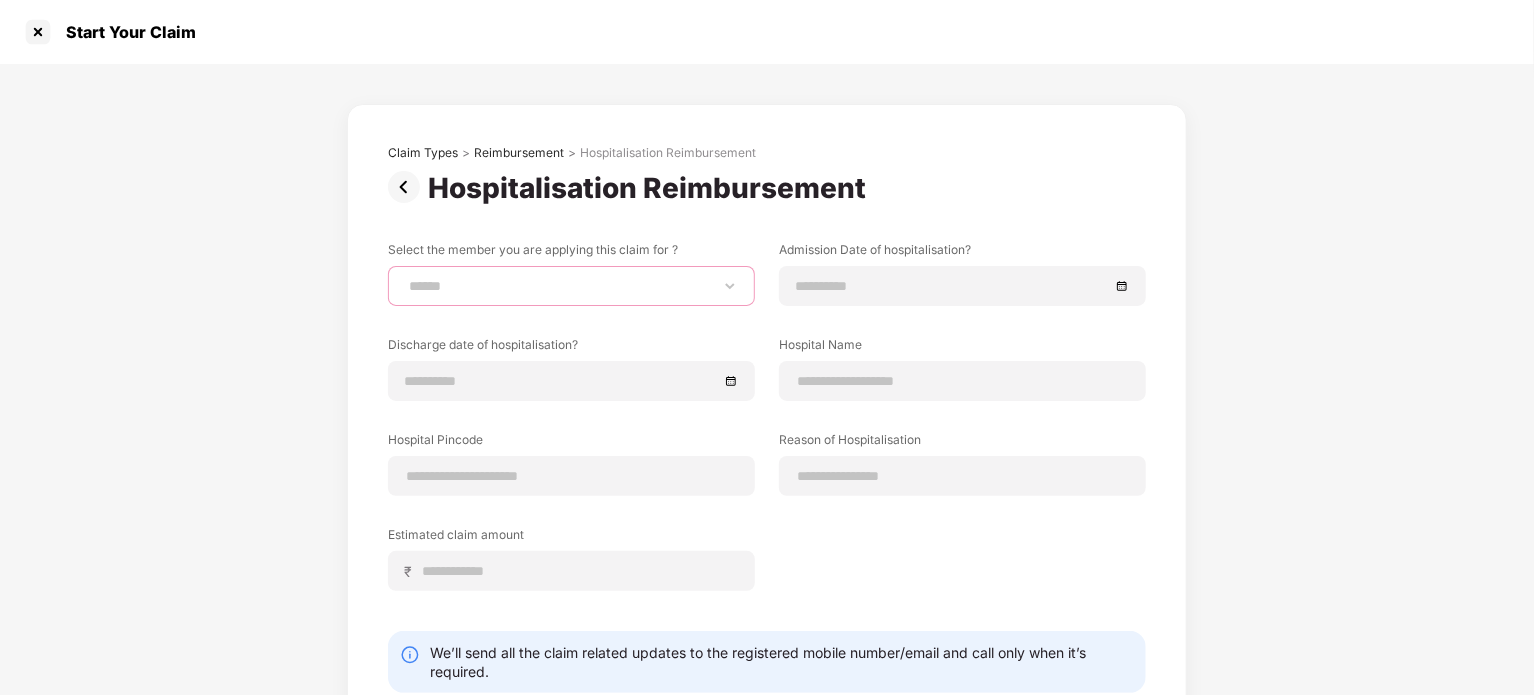 click on "**********" at bounding box center [571, 286] 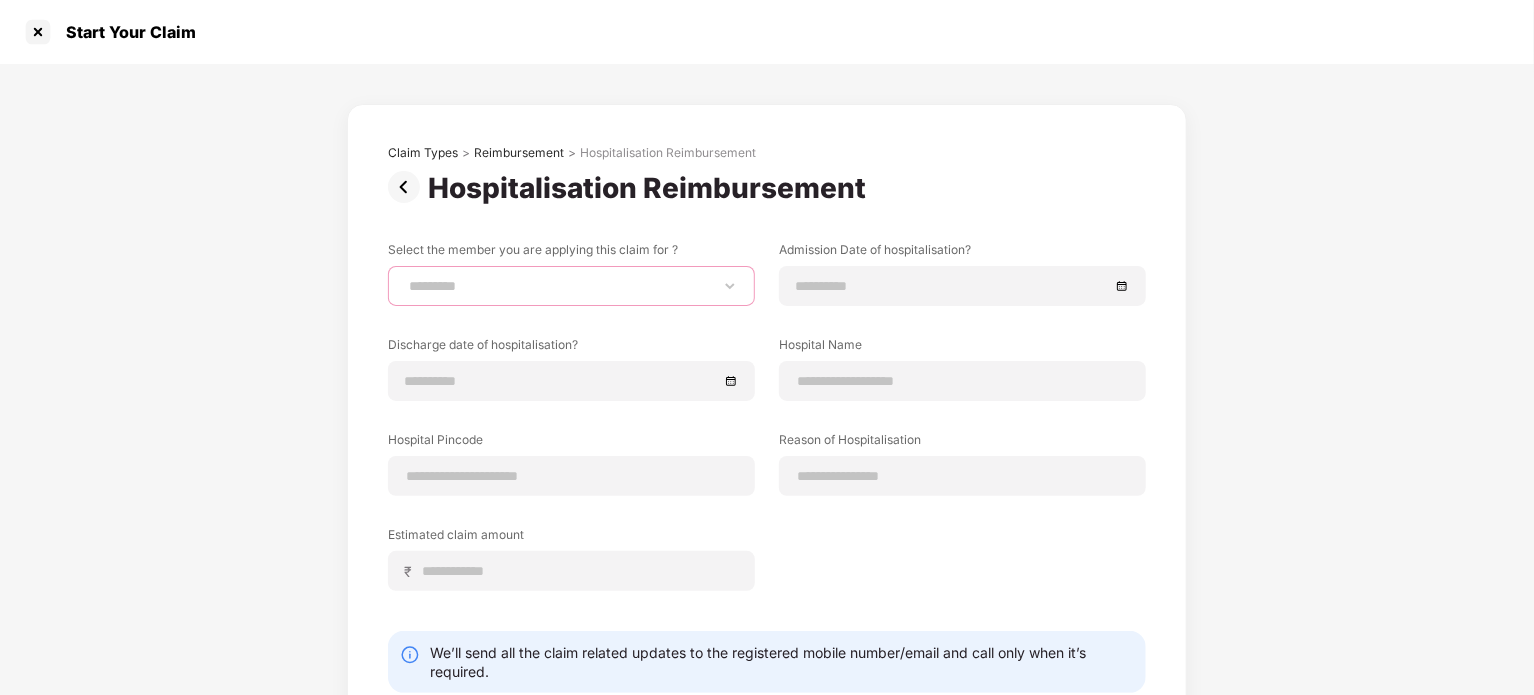 click on "**********" at bounding box center (571, 286) 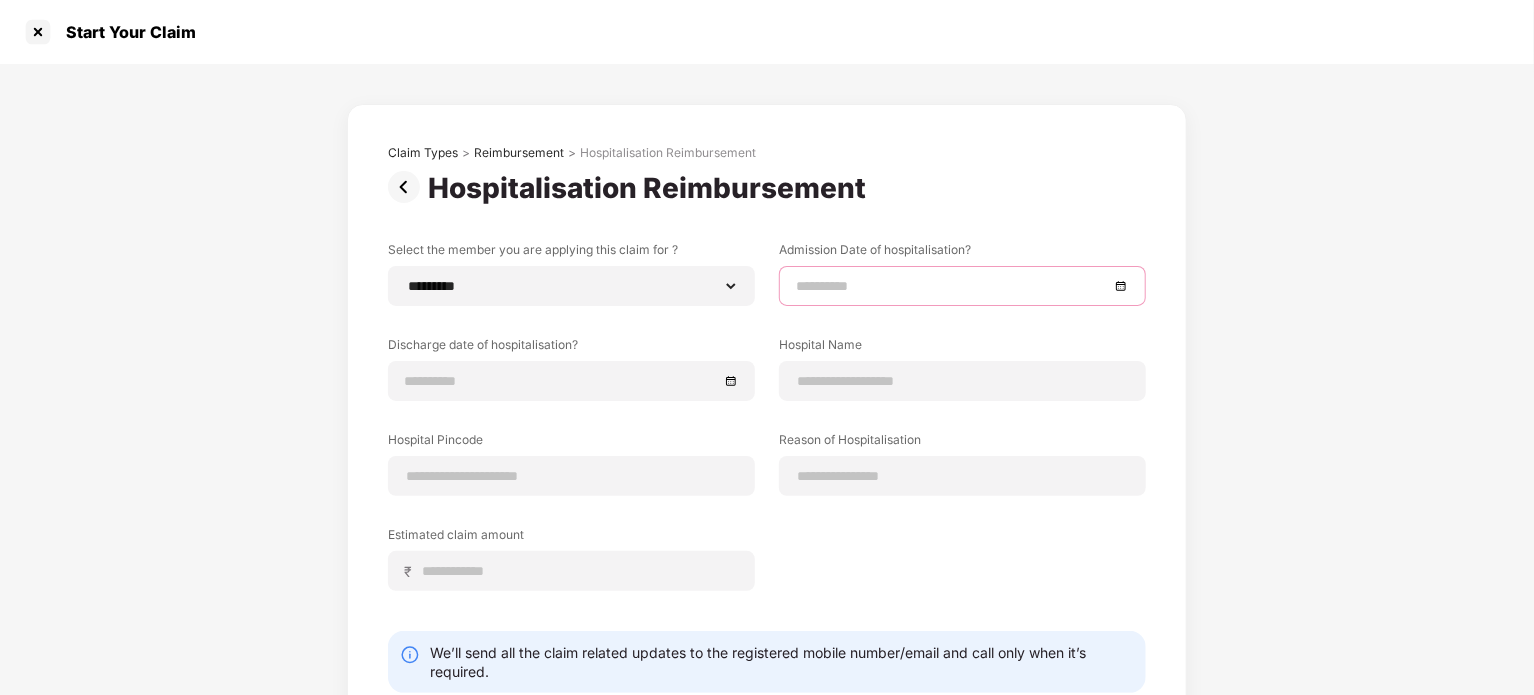 click at bounding box center (952, 286) 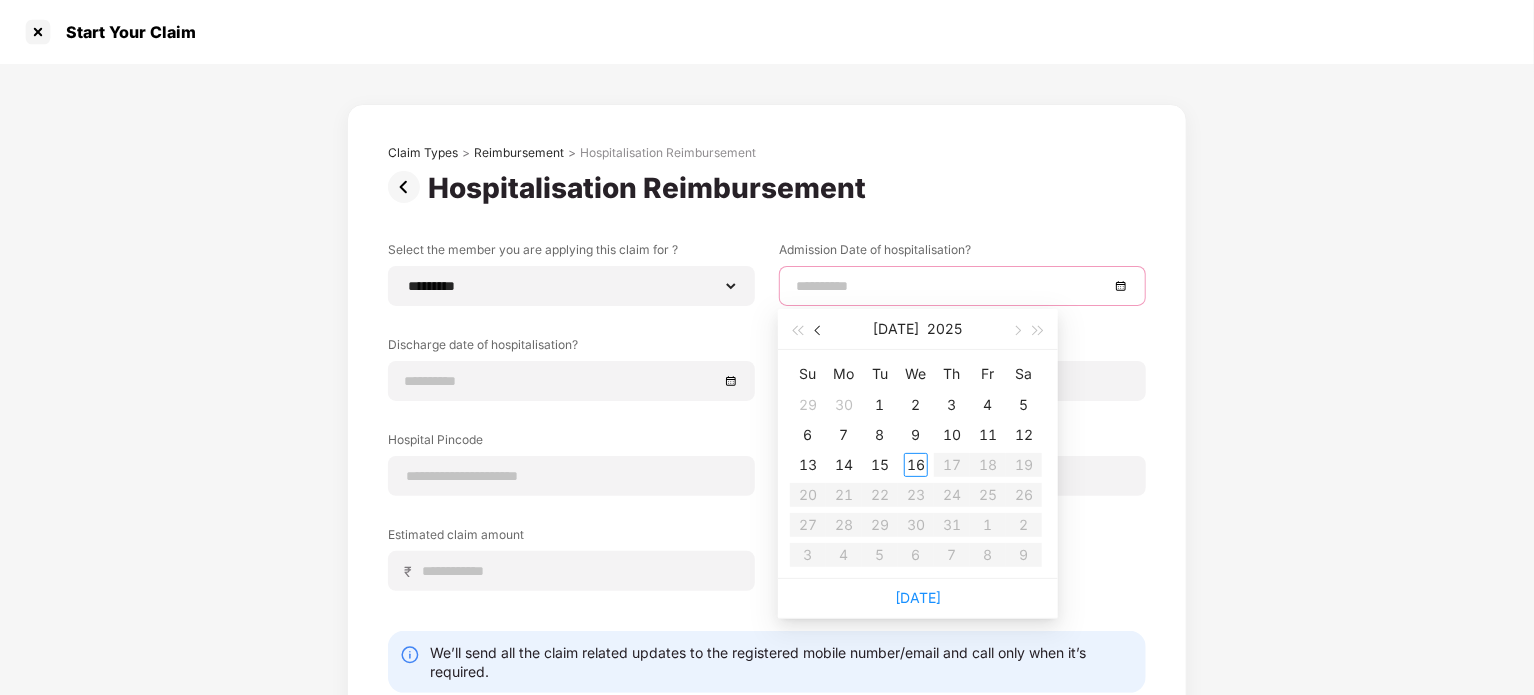 click at bounding box center (819, 329) 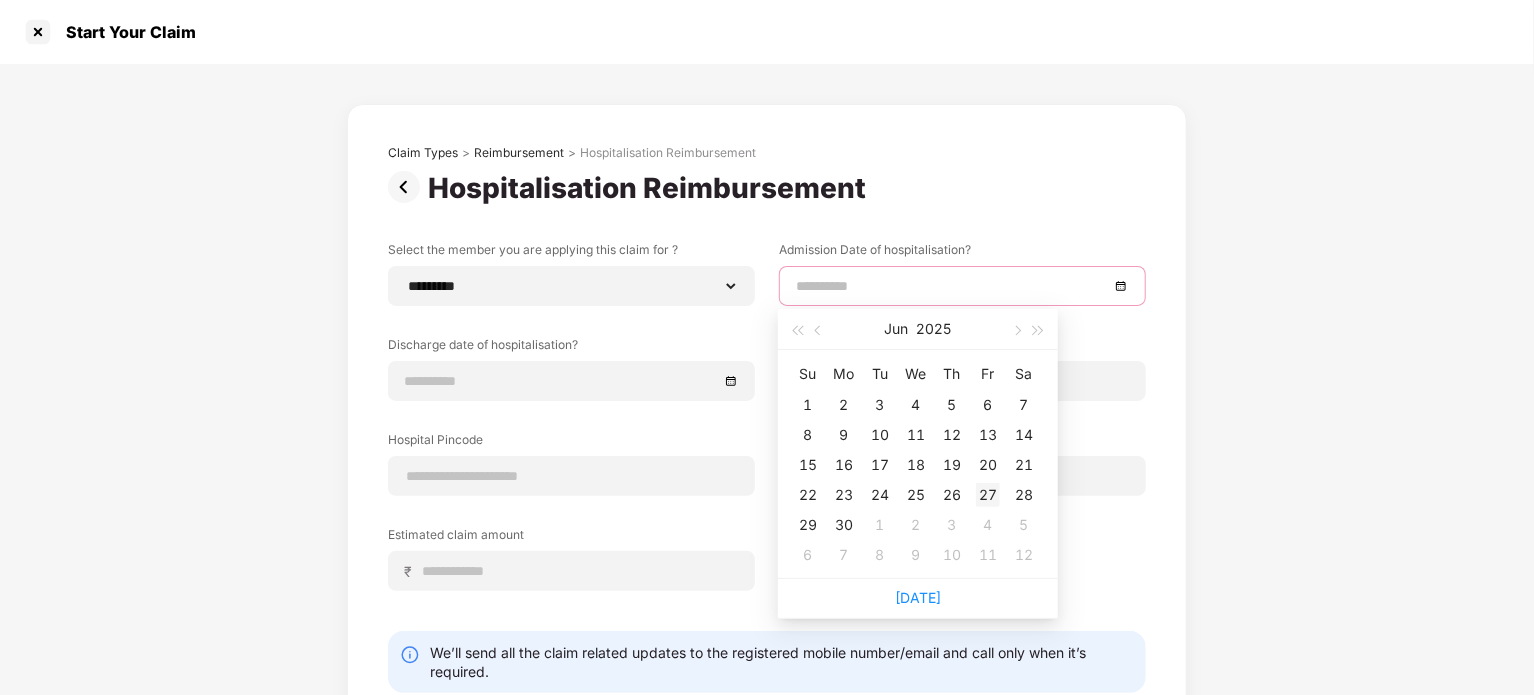 type on "**********" 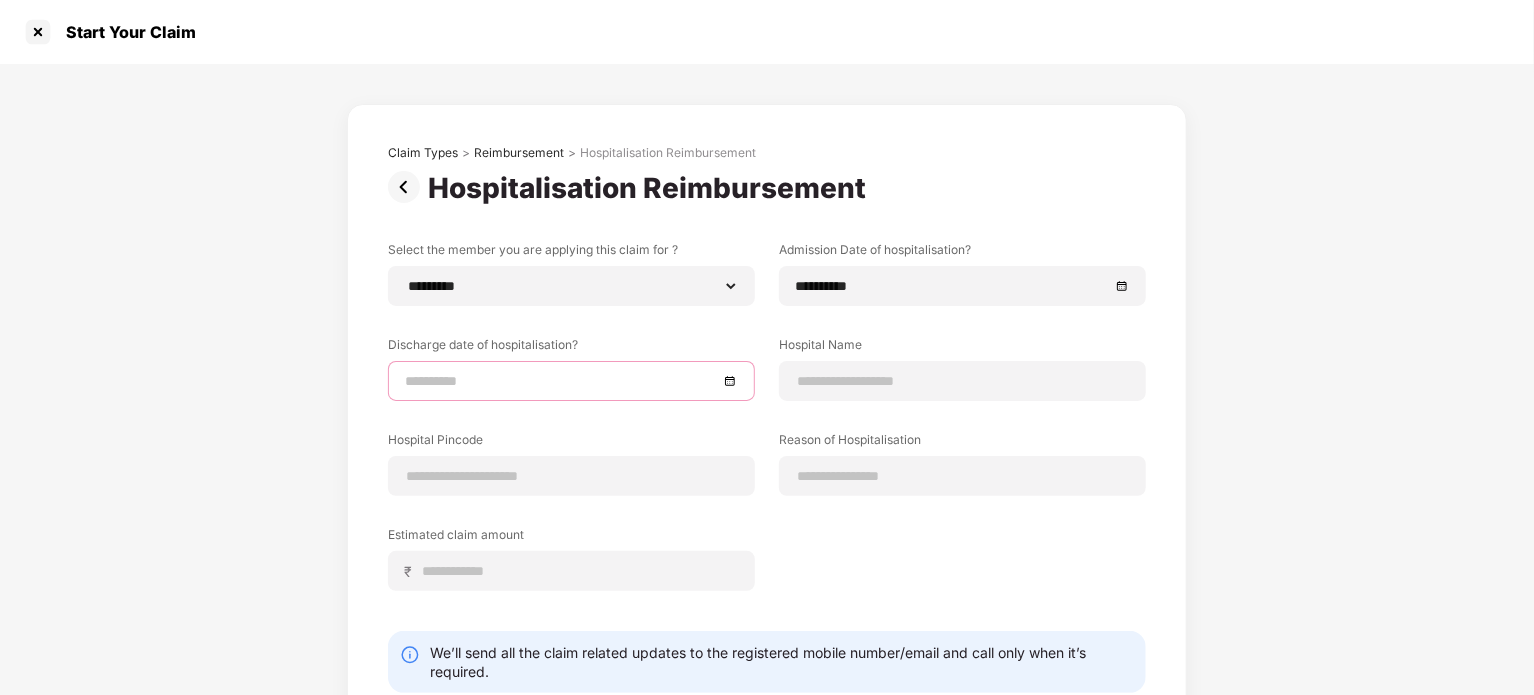 click at bounding box center [561, 381] 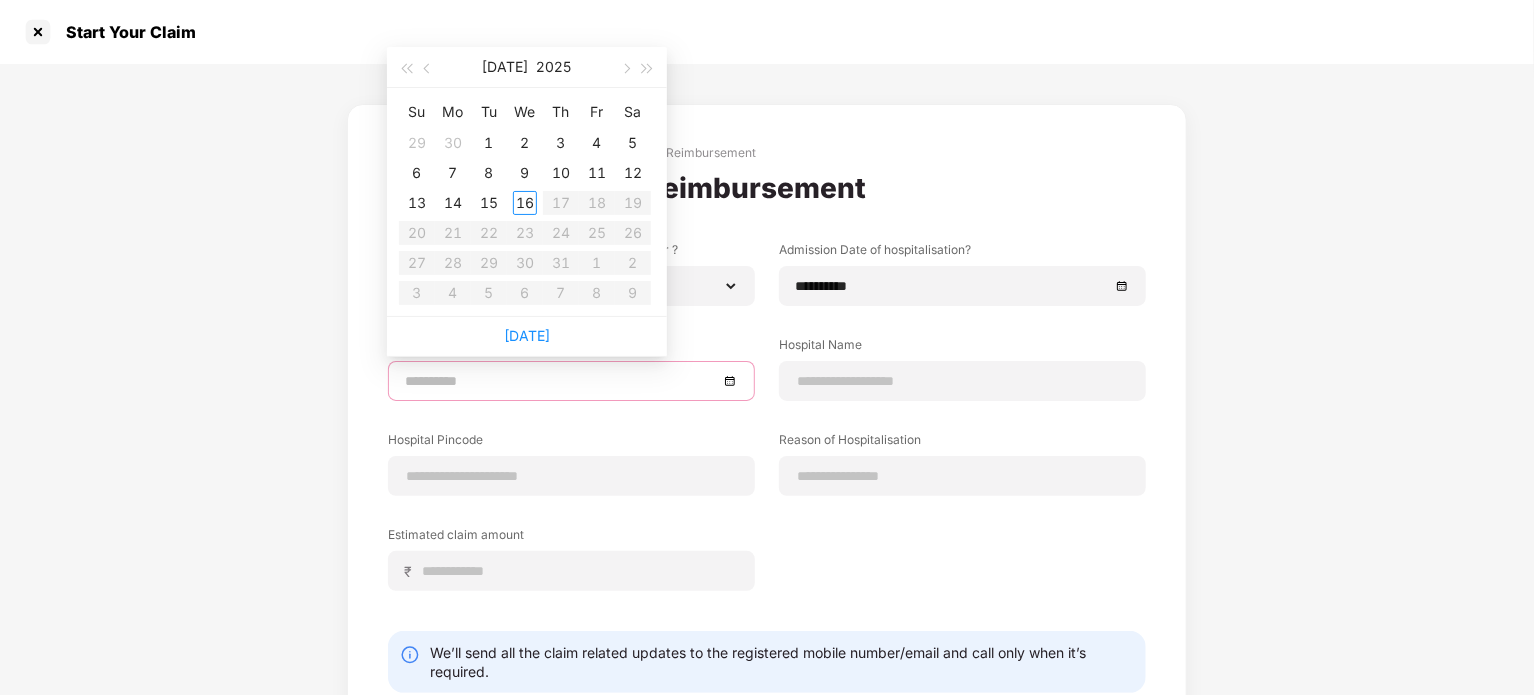 type on "**********" 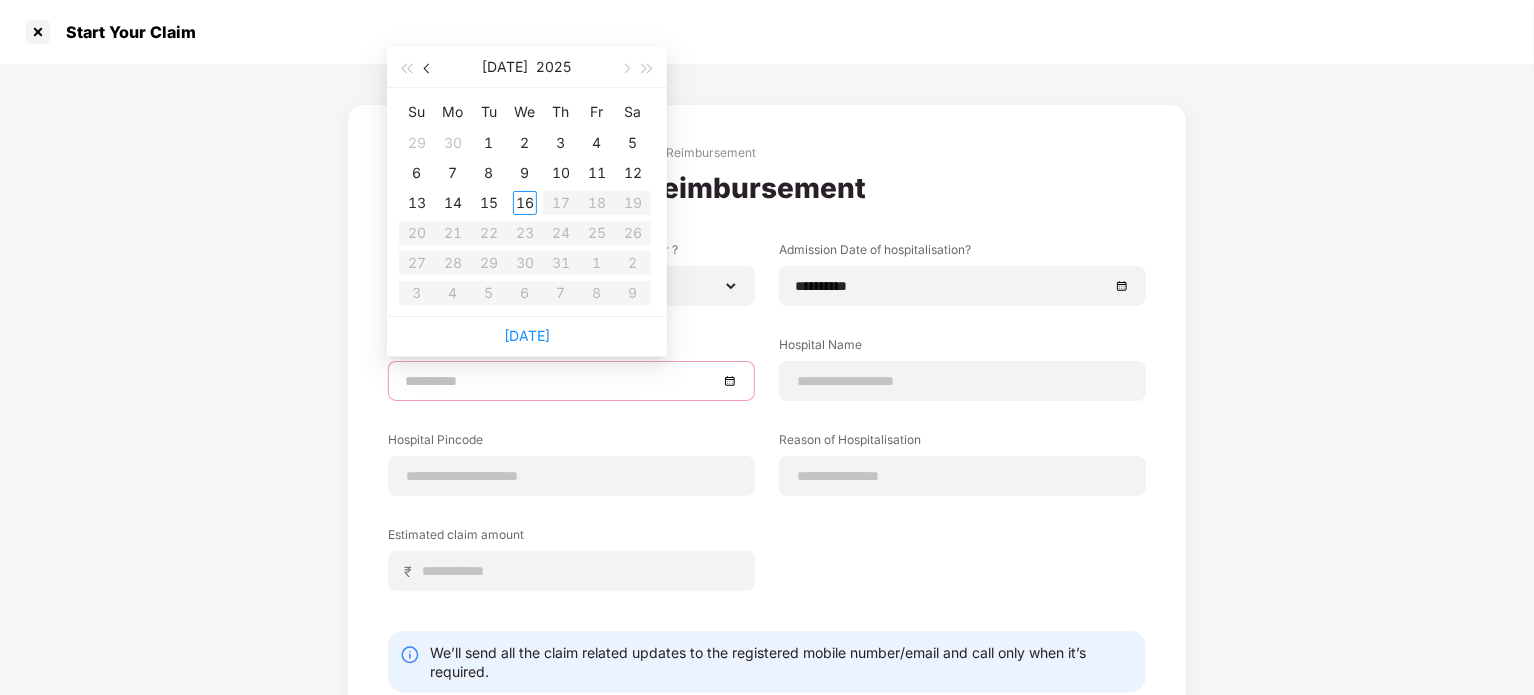 click at bounding box center [428, 67] 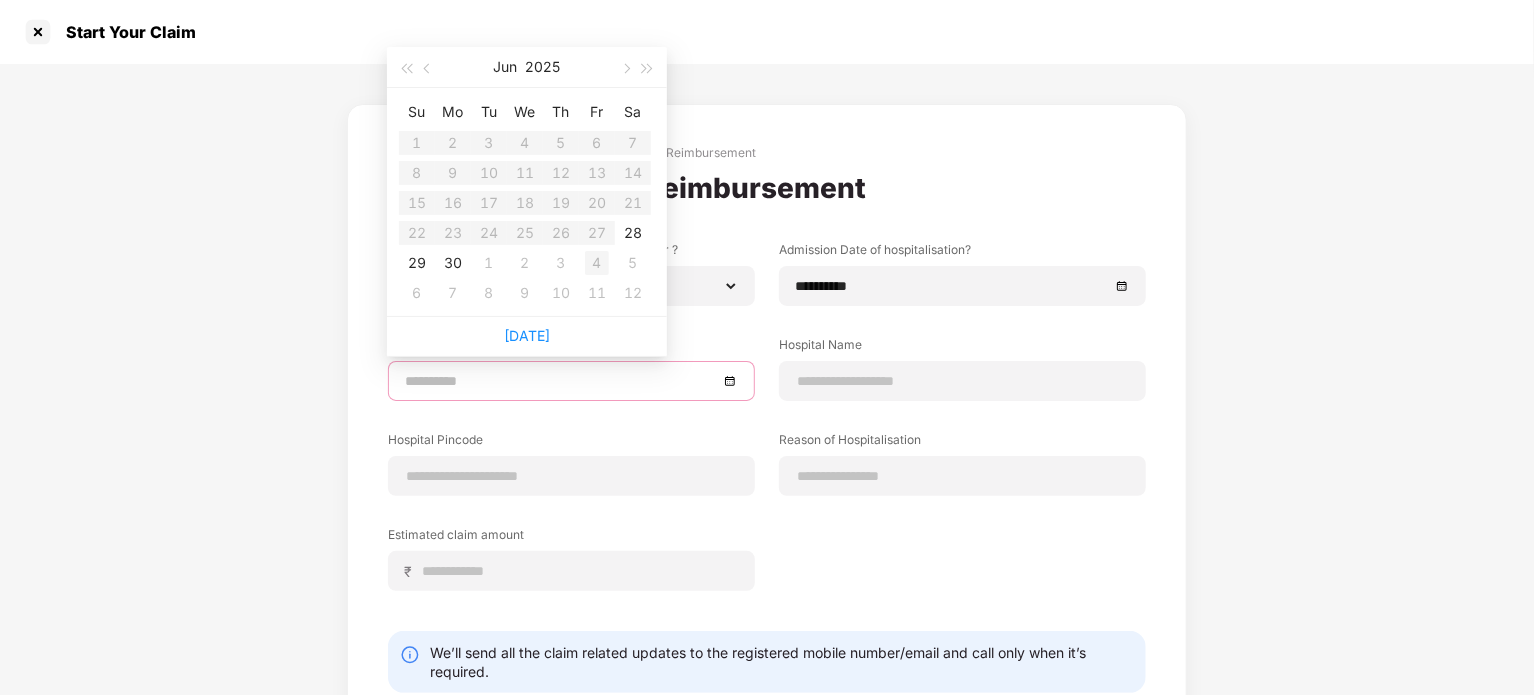 type on "**********" 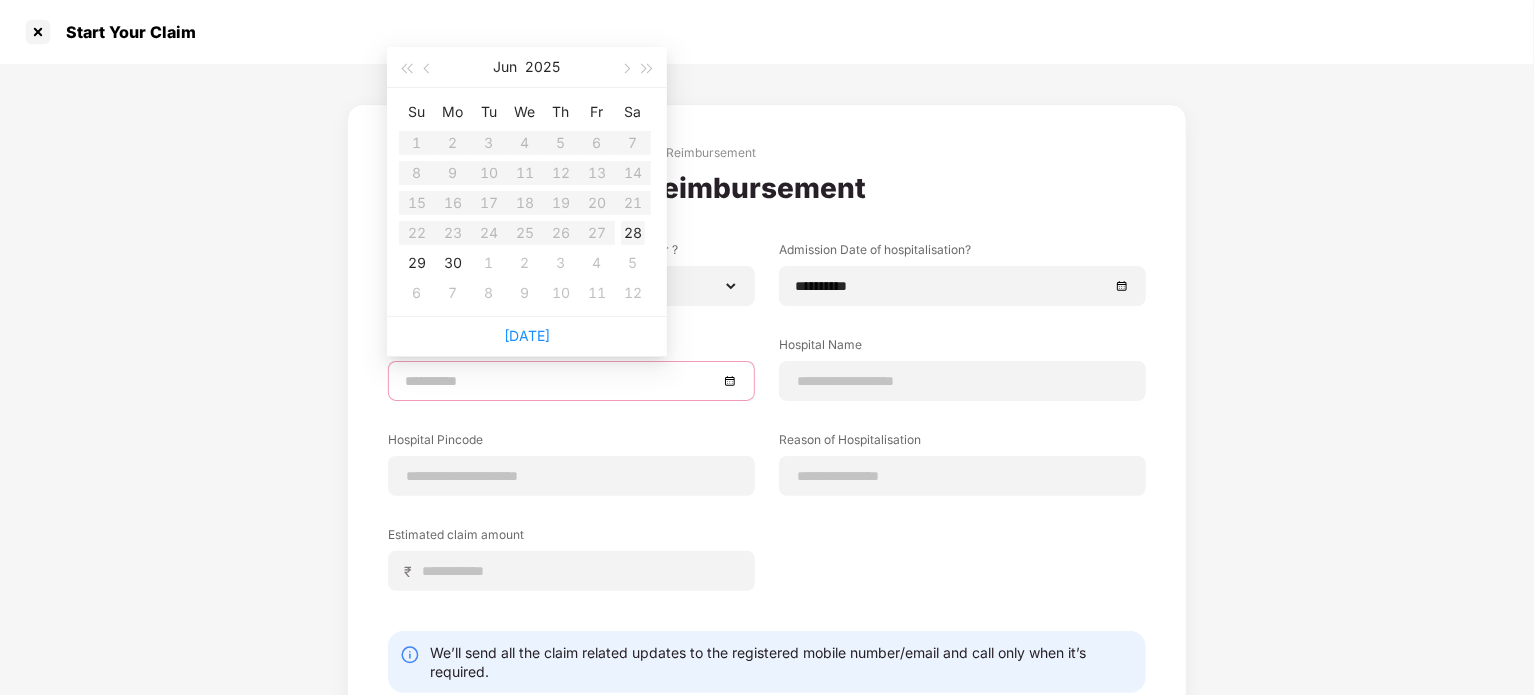 type on "**********" 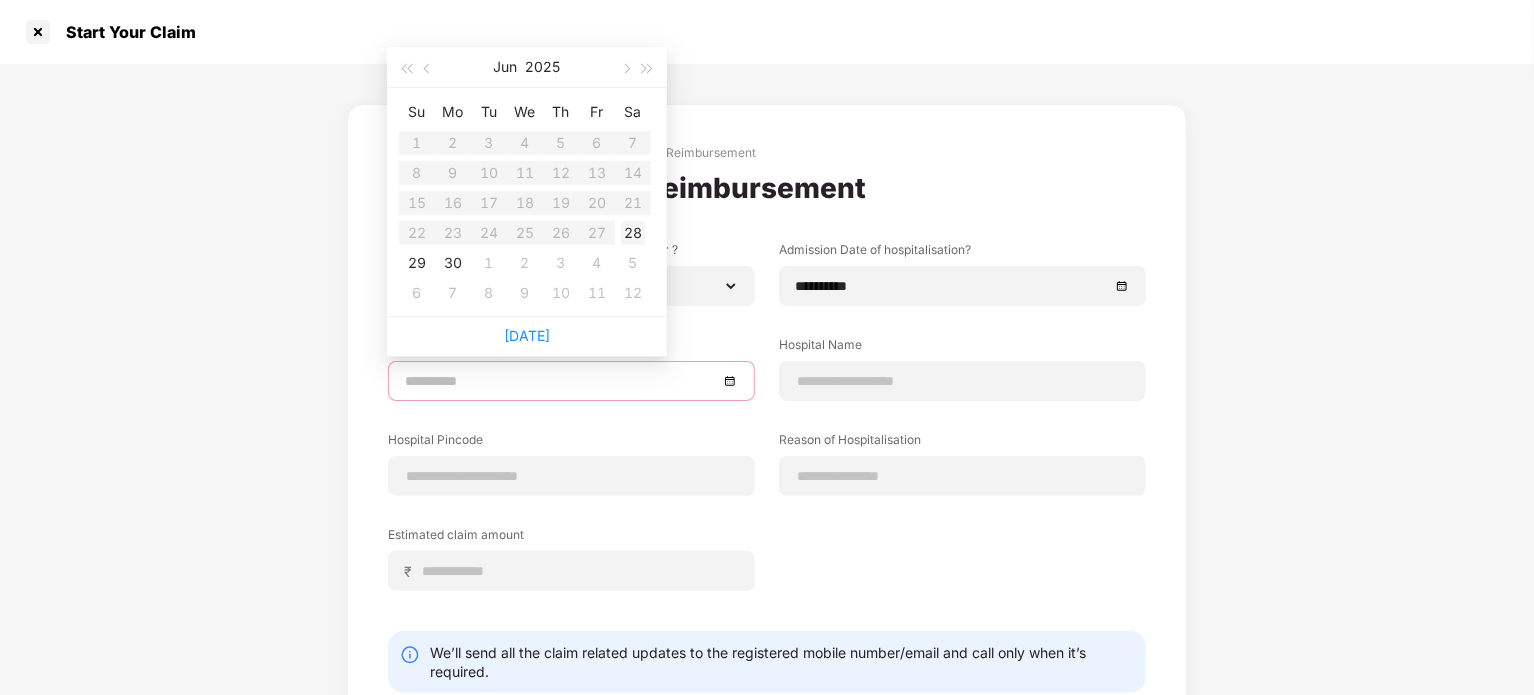 click on "28" at bounding box center [633, 233] 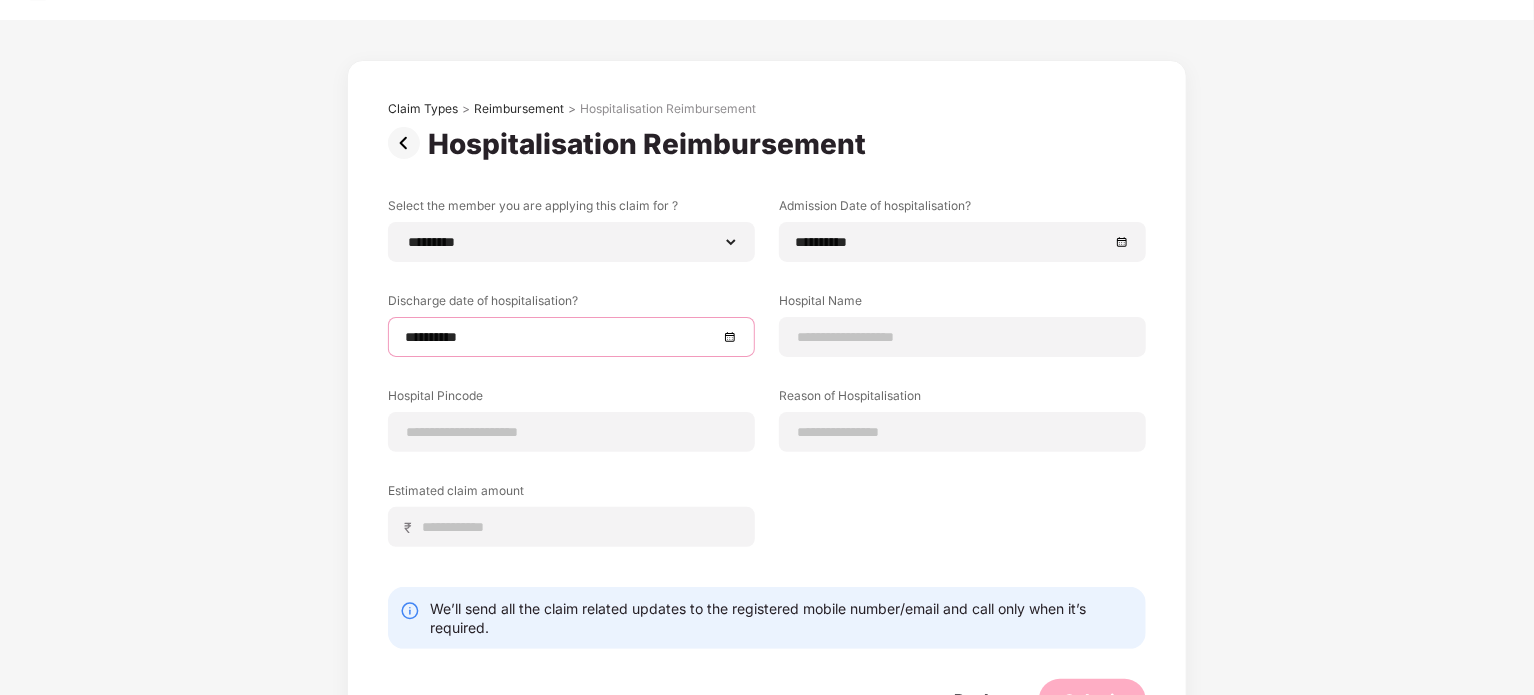 scroll, scrollTop: 47, scrollLeft: 0, axis: vertical 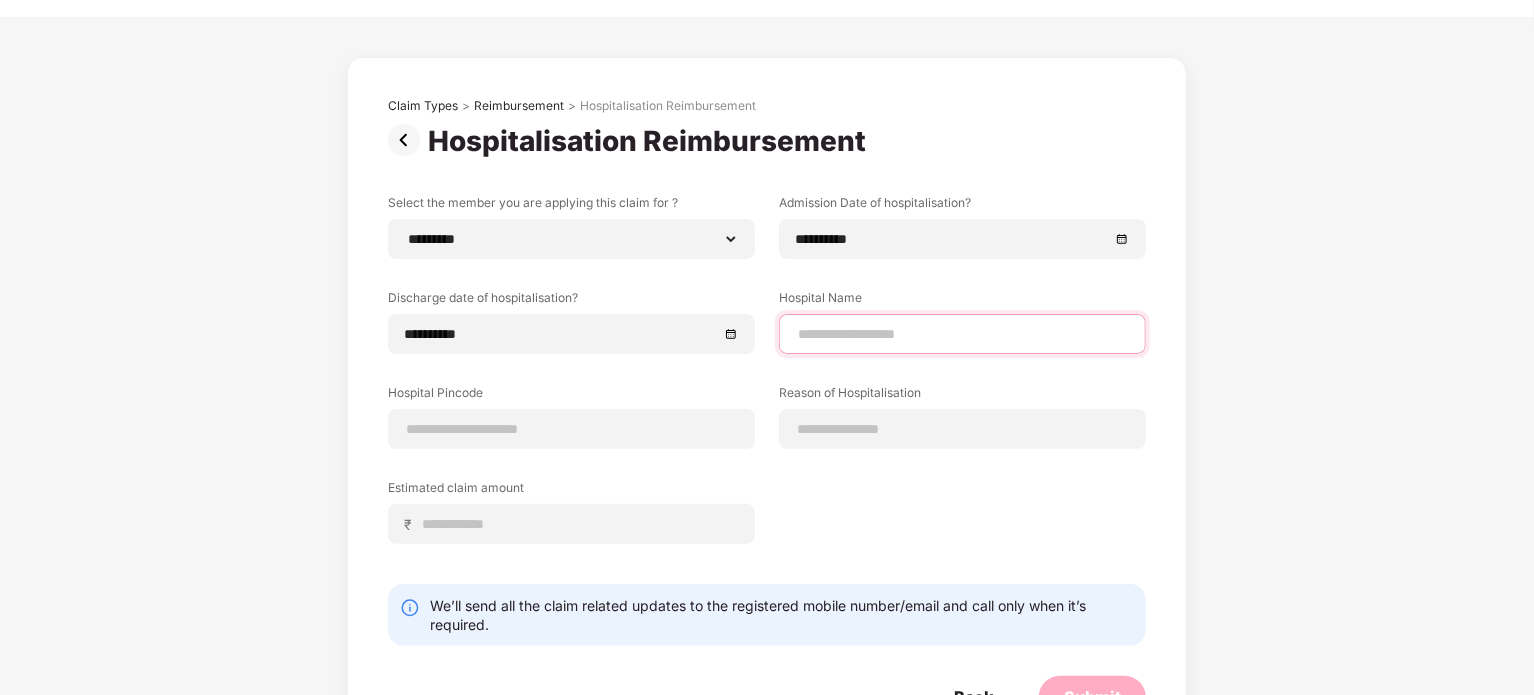 click at bounding box center (962, 334) 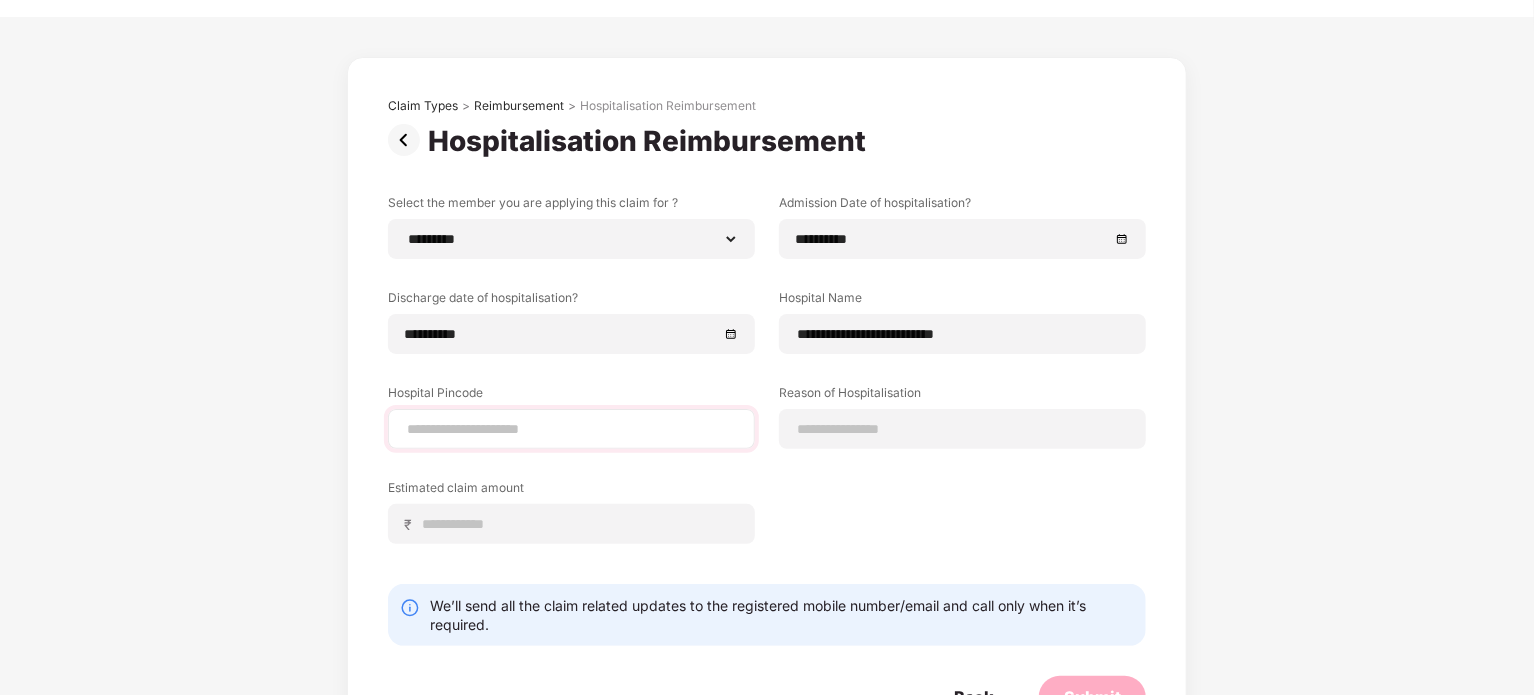 click at bounding box center (571, 429) 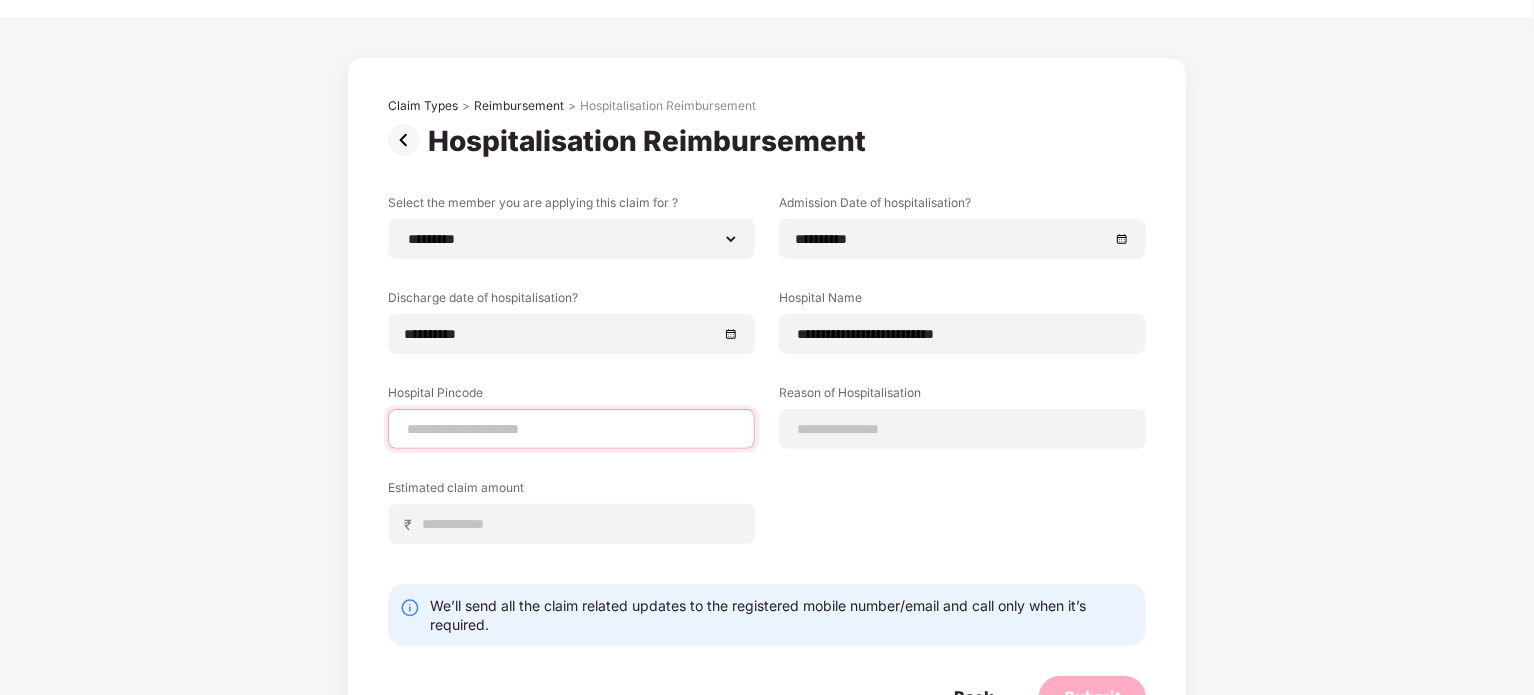 click at bounding box center (571, 429) 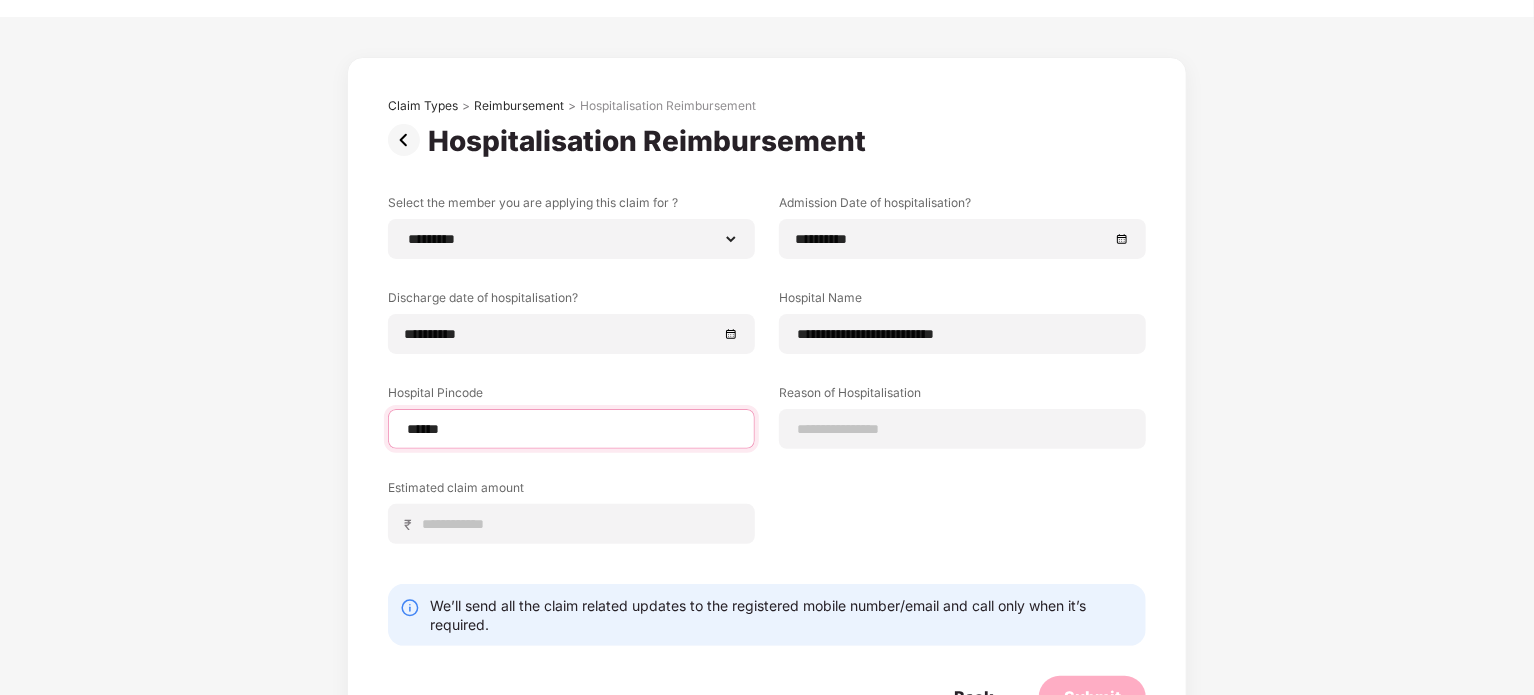 select on "*********" 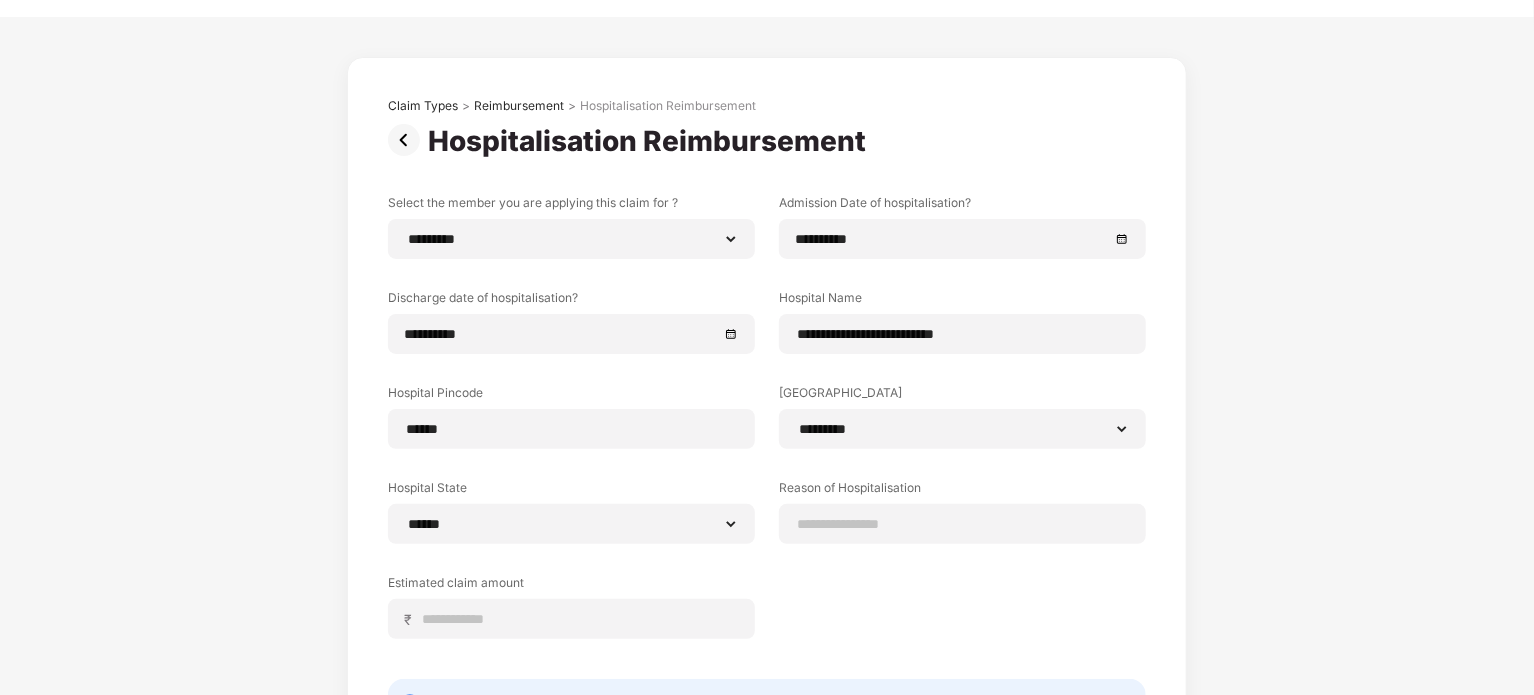 click on "**********" at bounding box center [962, 429] 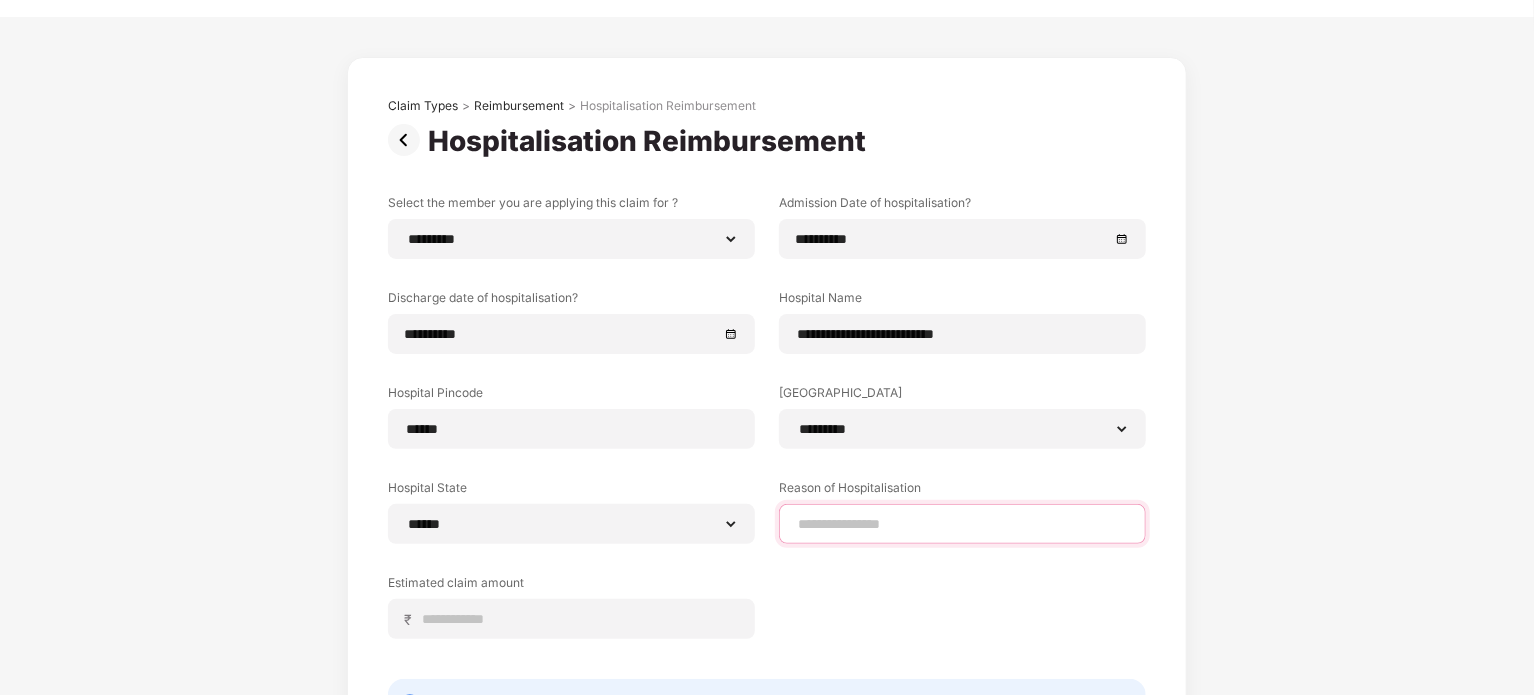 click at bounding box center [962, 524] 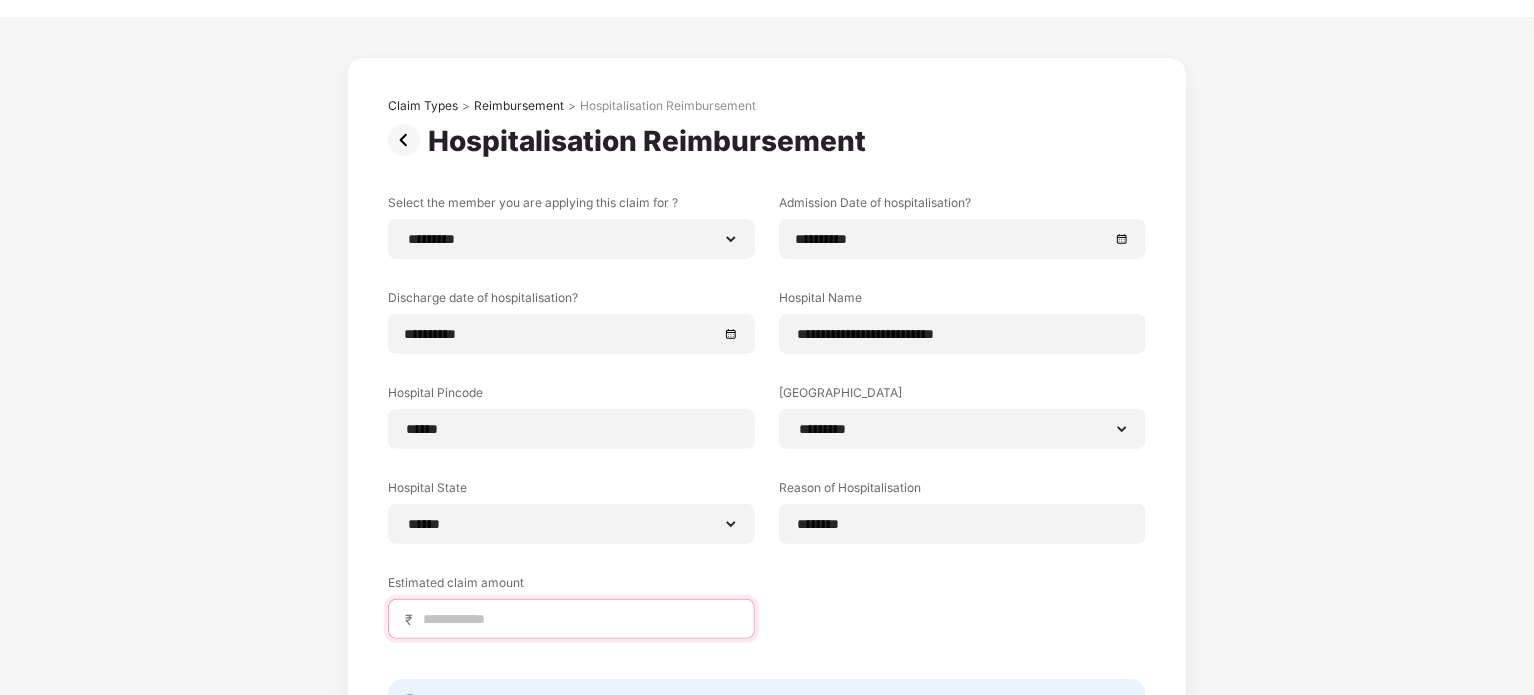 click at bounding box center (579, 619) 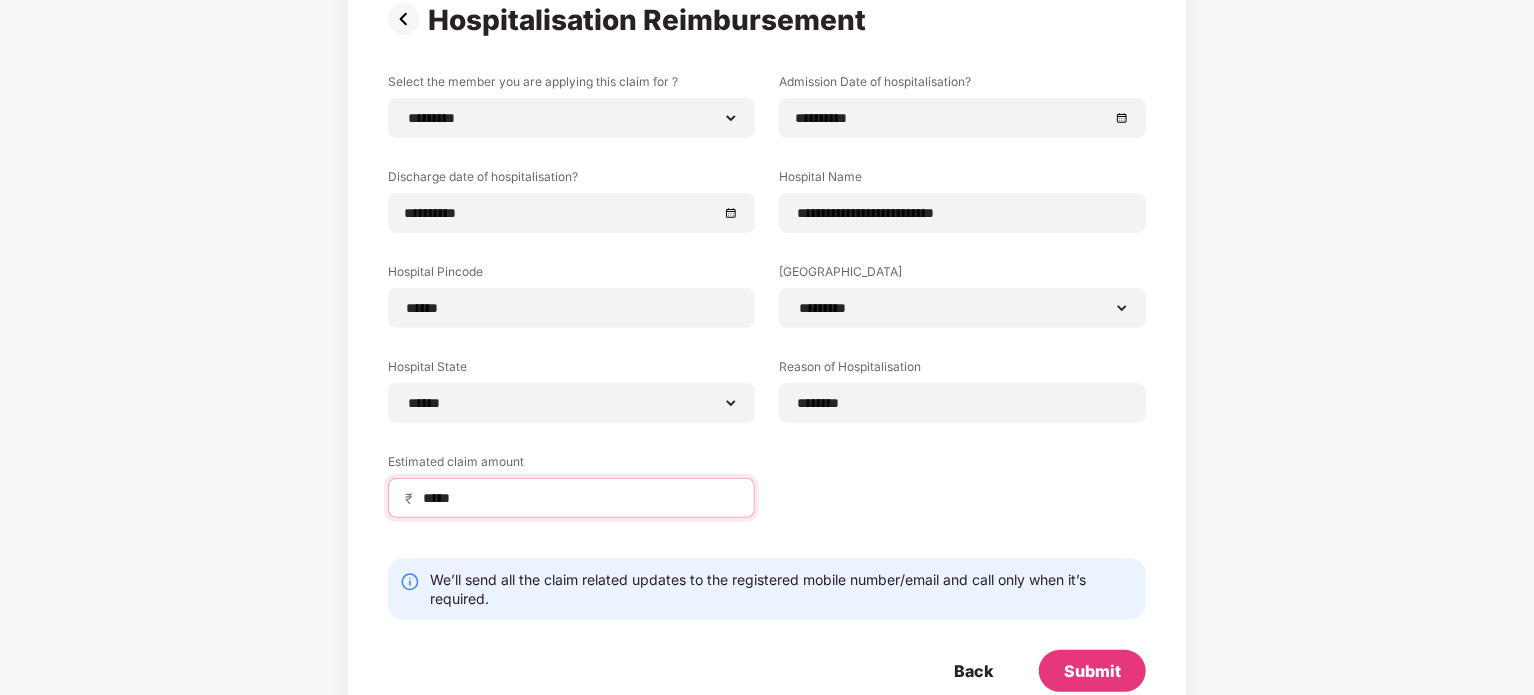 scroll, scrollTop: 215, scrollLeft: 0, axis: vertical 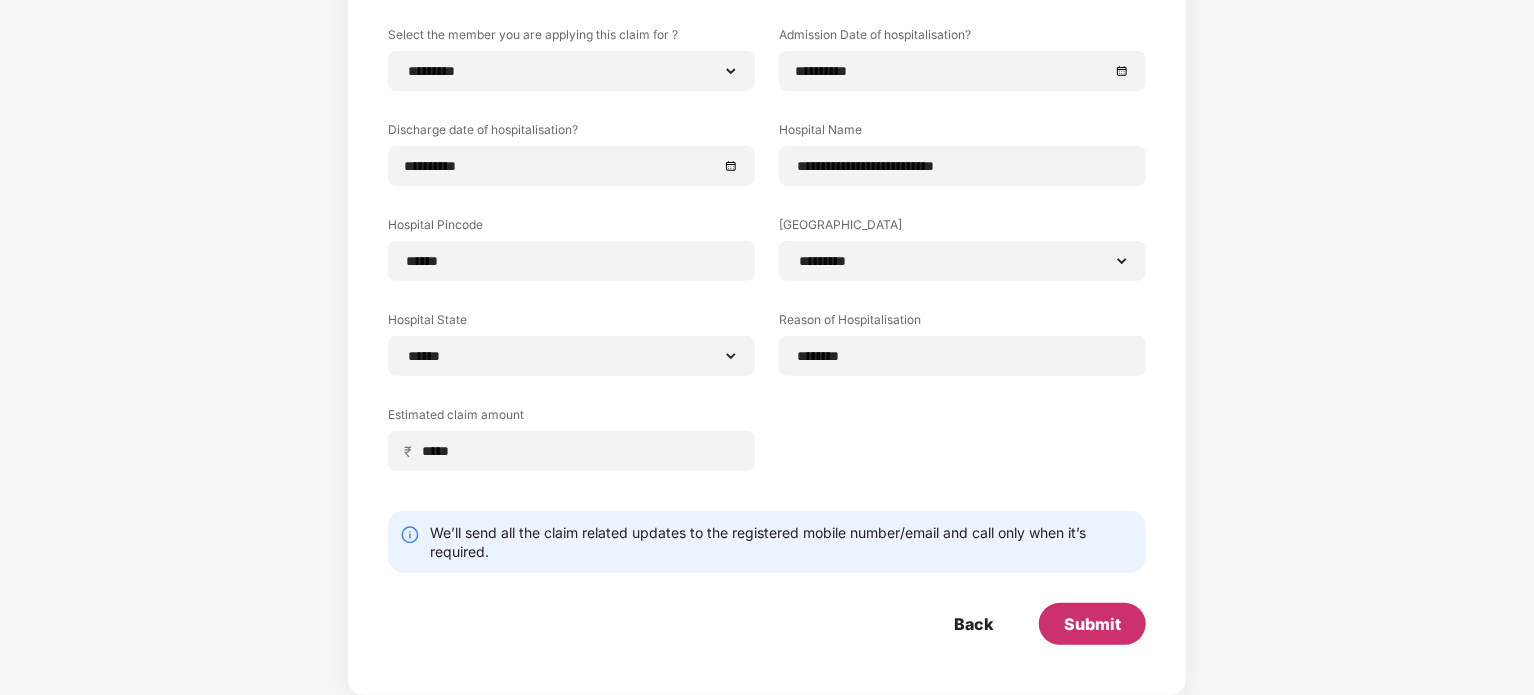 click on "Submit" at bounding box center (1092, 624) 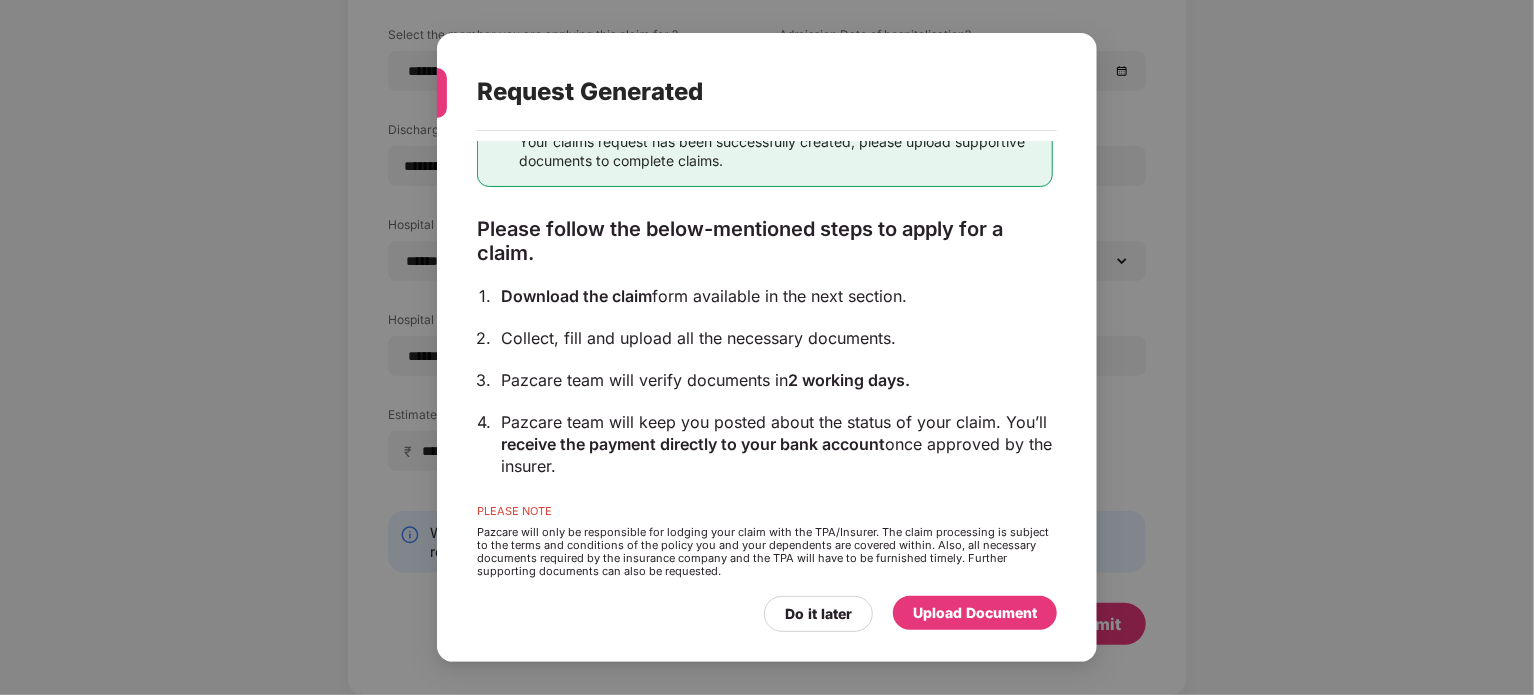 scroll, scrollTop: 107, scrollLeft: 0, axis: vertical 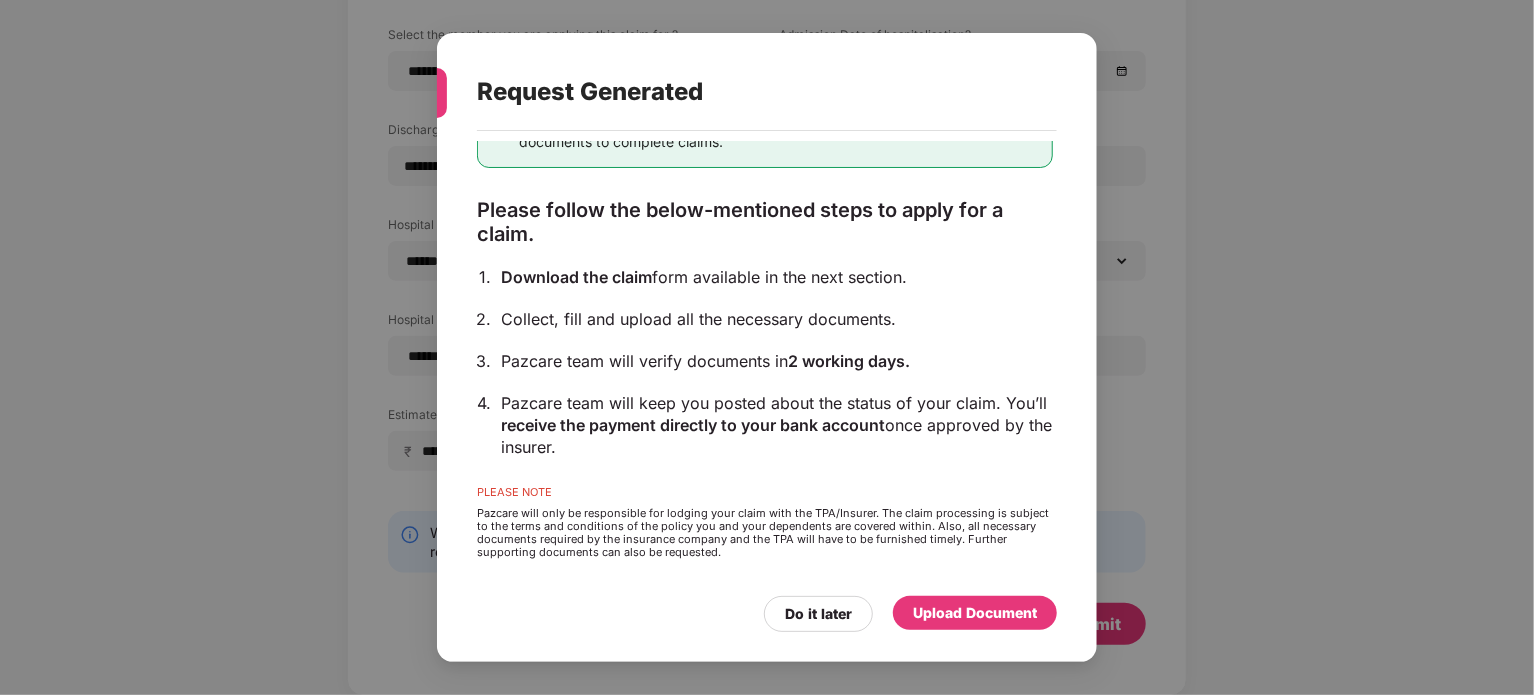 click on "Upload Document" at bounding box center (975, 613) 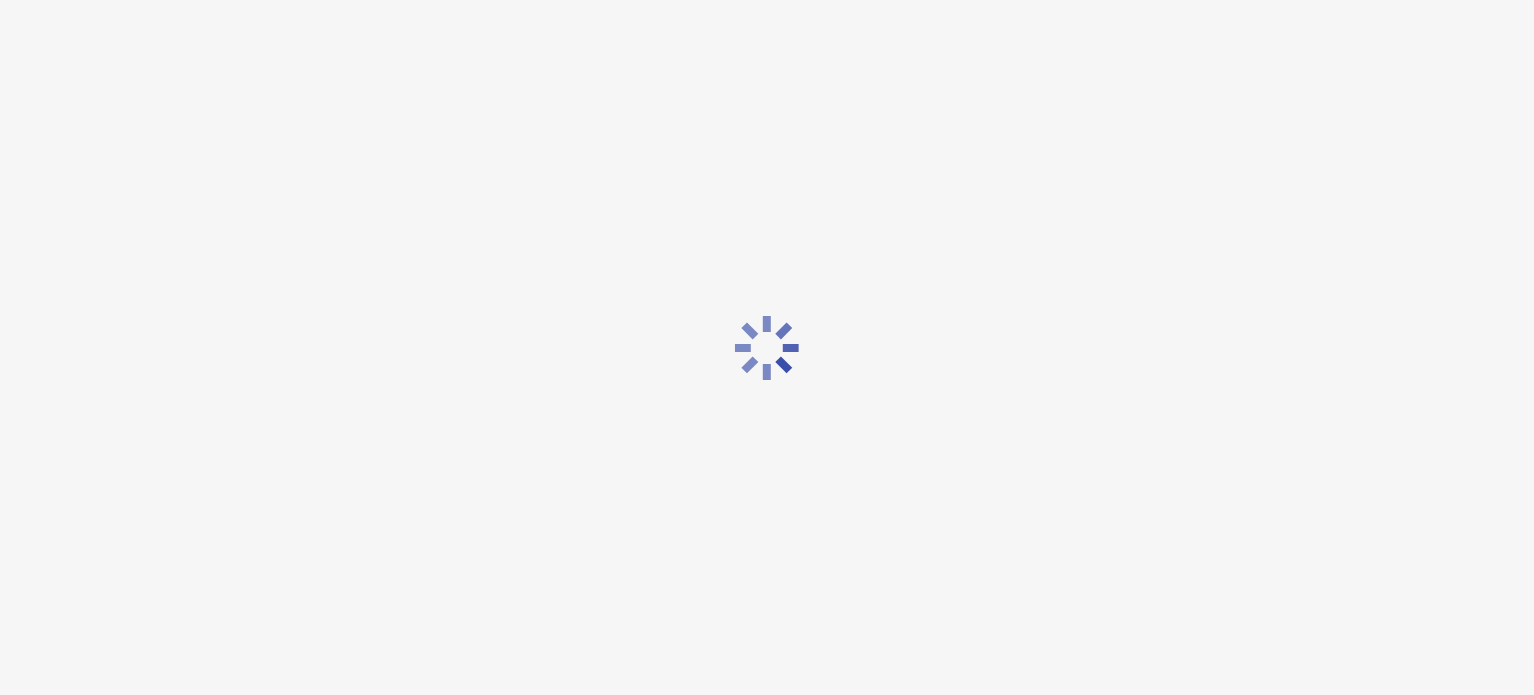 scroll, scrollTop: 0, scrollLeft: 0, axis: both 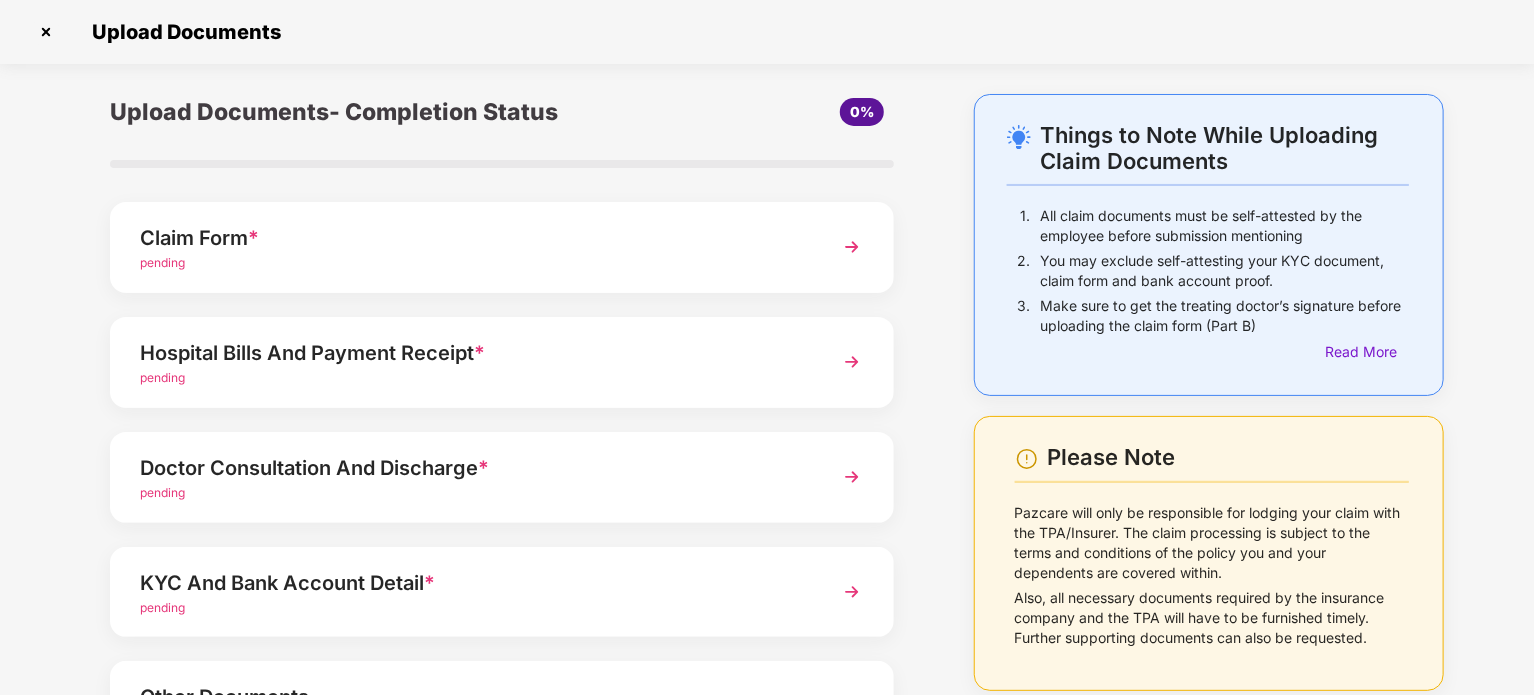 click on "Claim Form * pending" at bounding box center (502, 247) 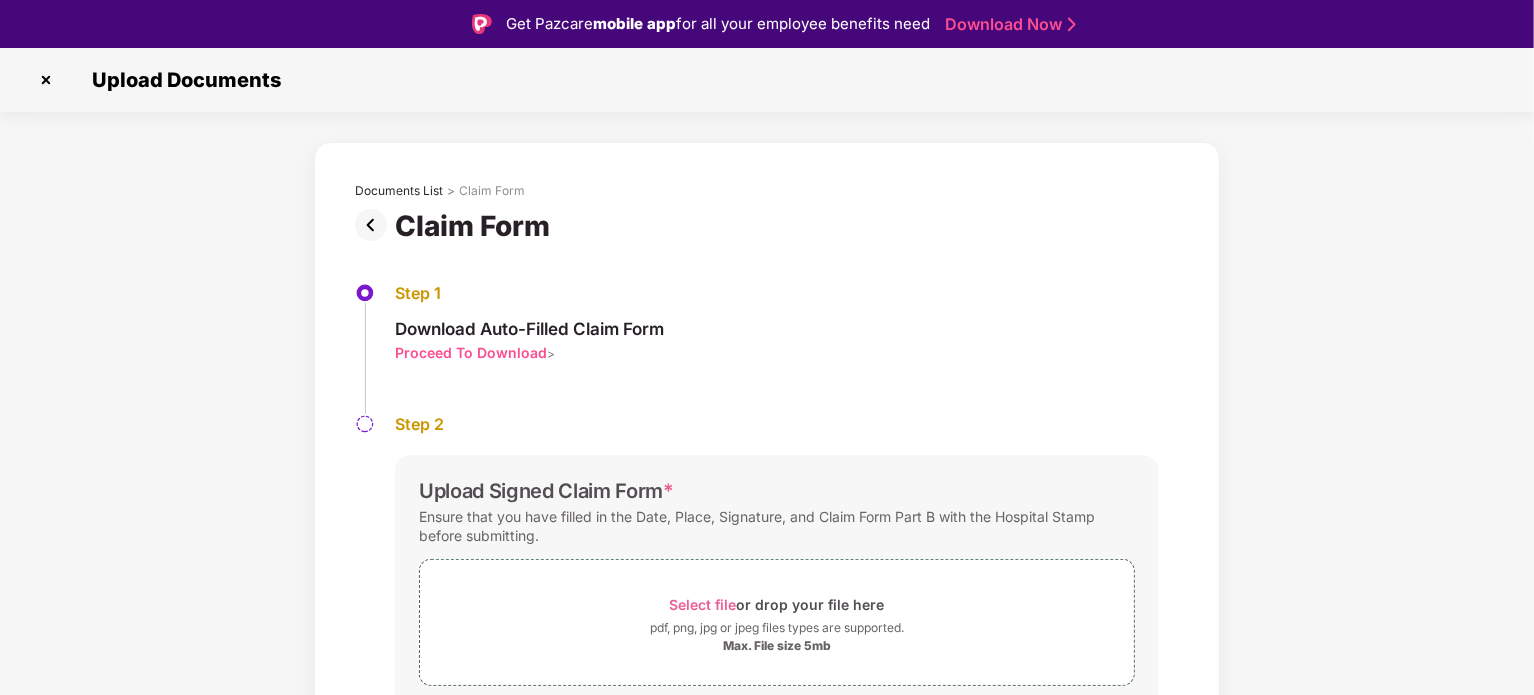 scroll, scrollTop: 76, scrollLeft: 0, axis: vertical 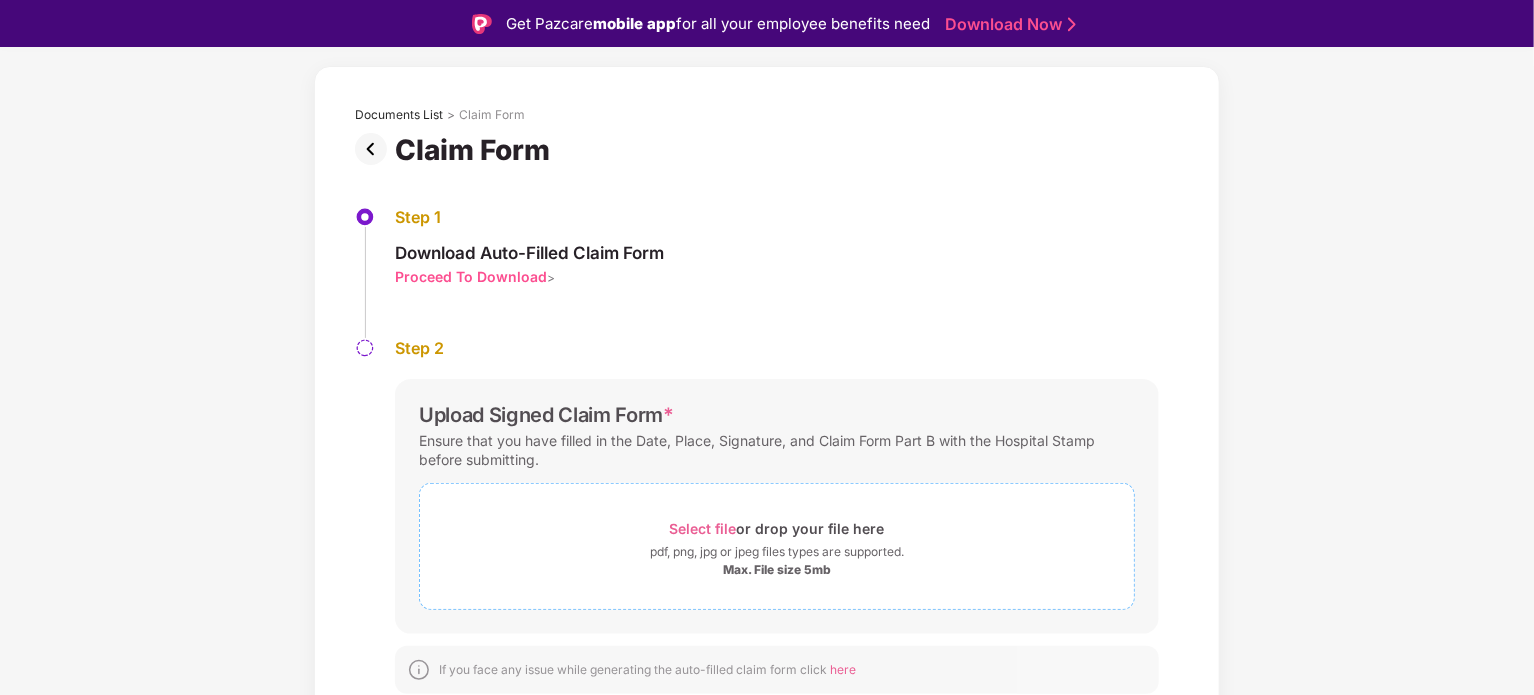 click on "Select file  or drop your file here" at bounding box center (777, 528) 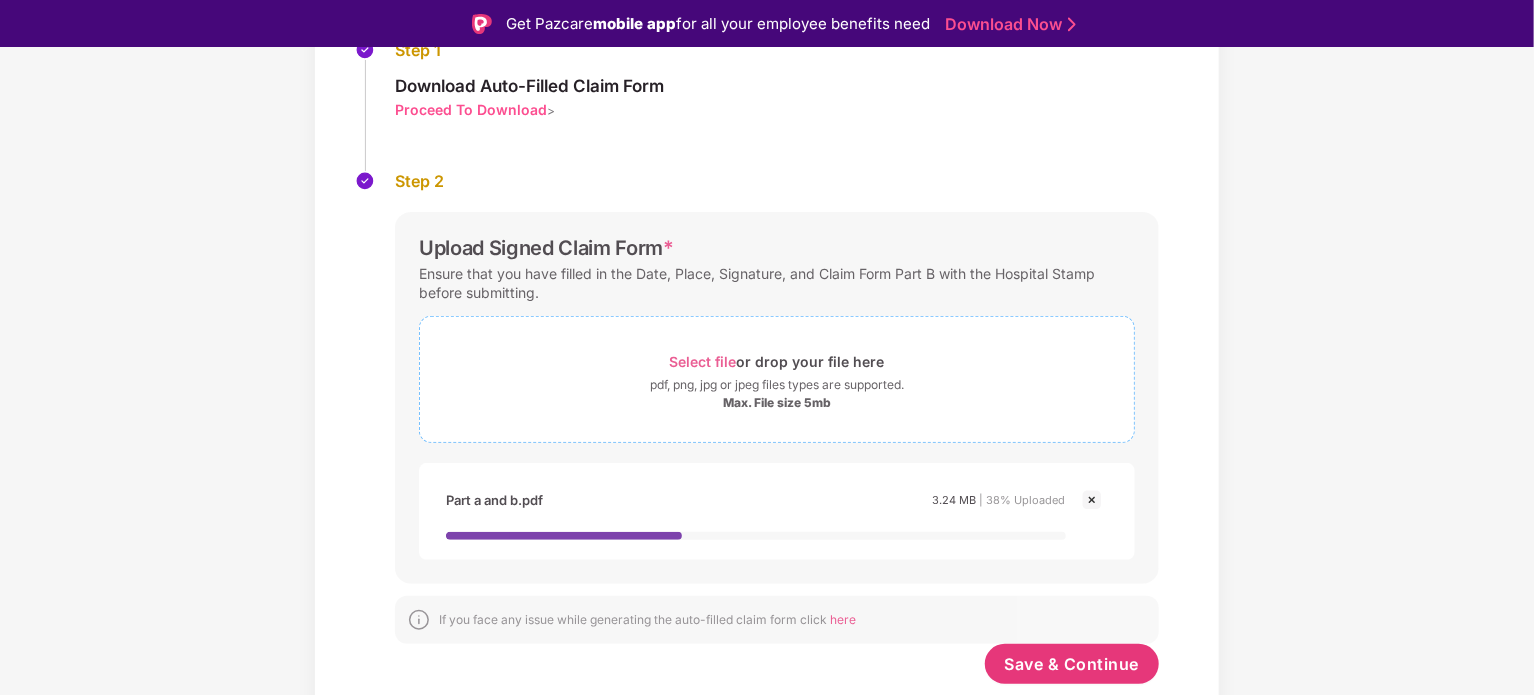 scroll, scrollTop: 244, scrollLeft: 0, axis: vertical 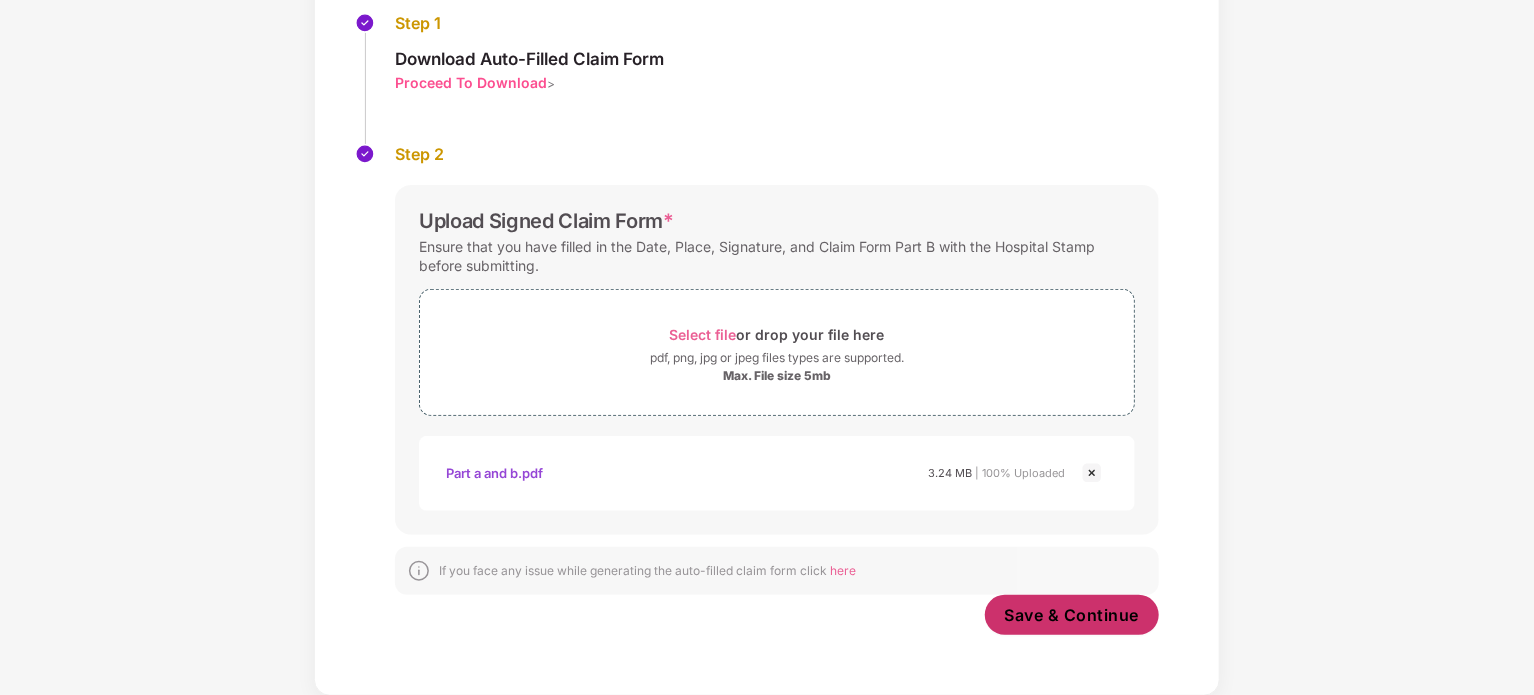 click on "Save & Continue" at bounding box center (1072, 615) 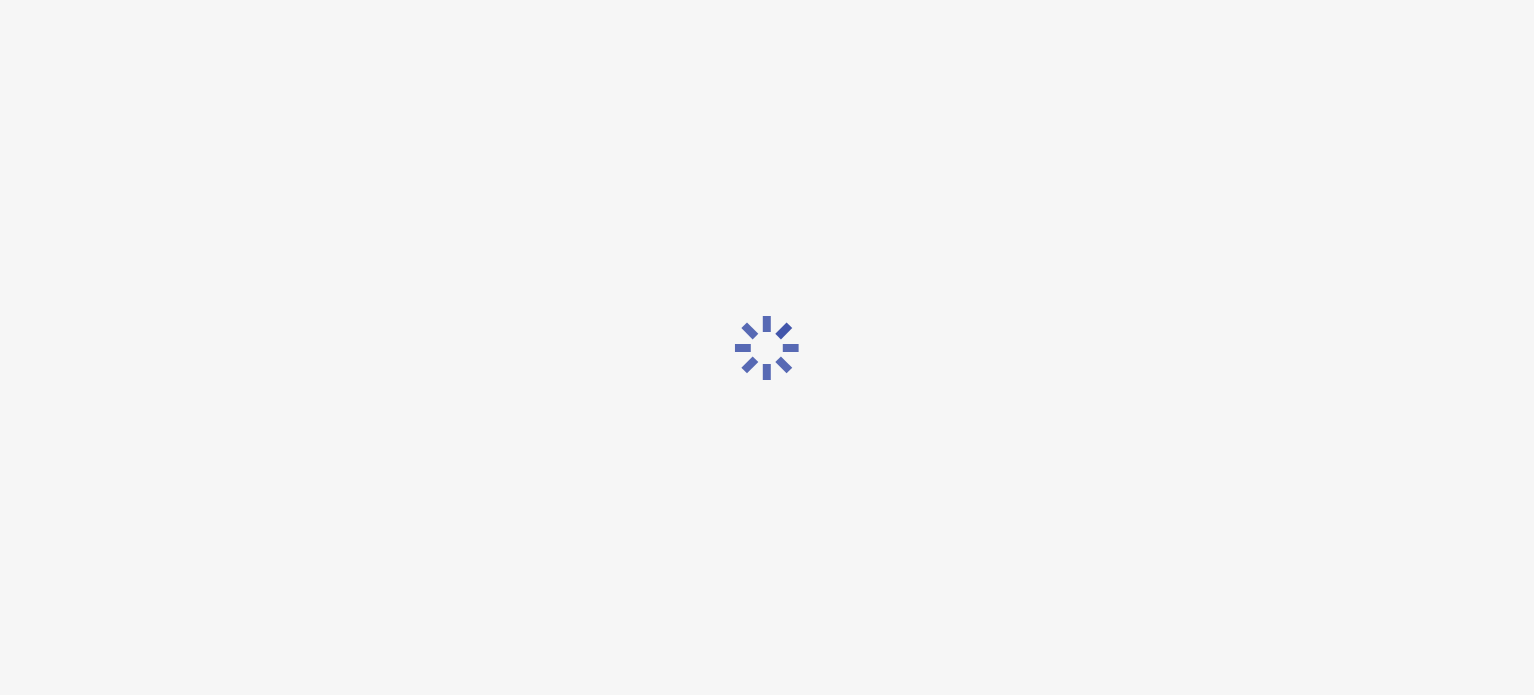 scroll, scrollTop: 0, scrollLeft: 0, axis: both 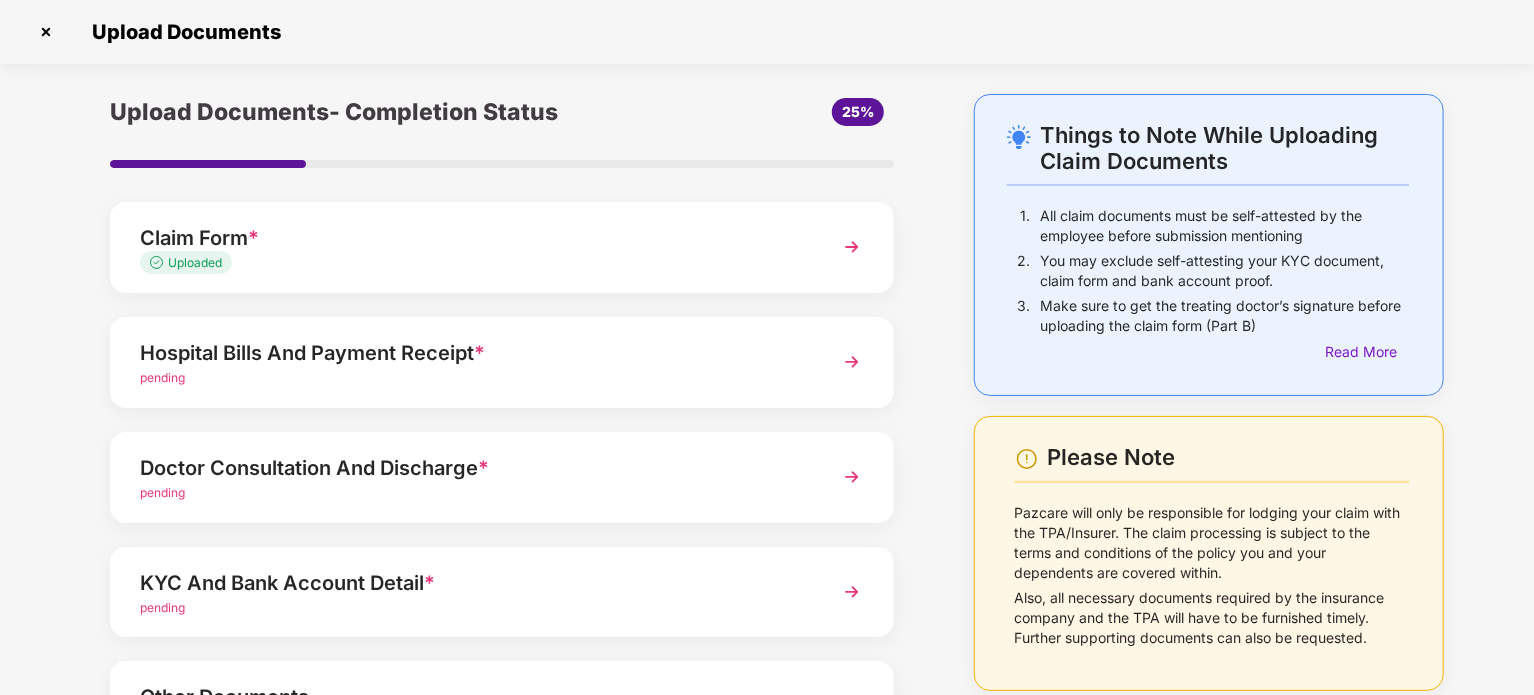 click at bounding box center [852, 362] 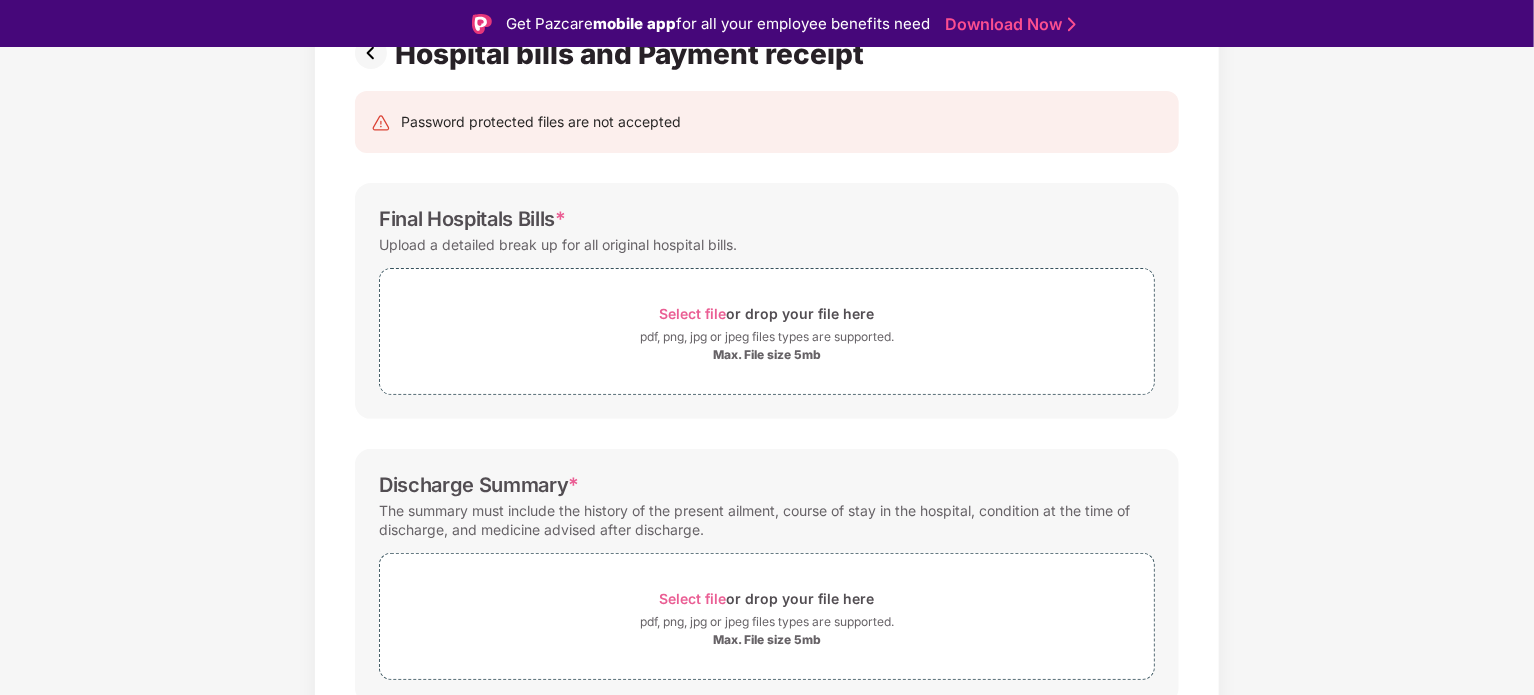 scroll, scrollTop: 172, scrollLeft: 0, axis: vertical 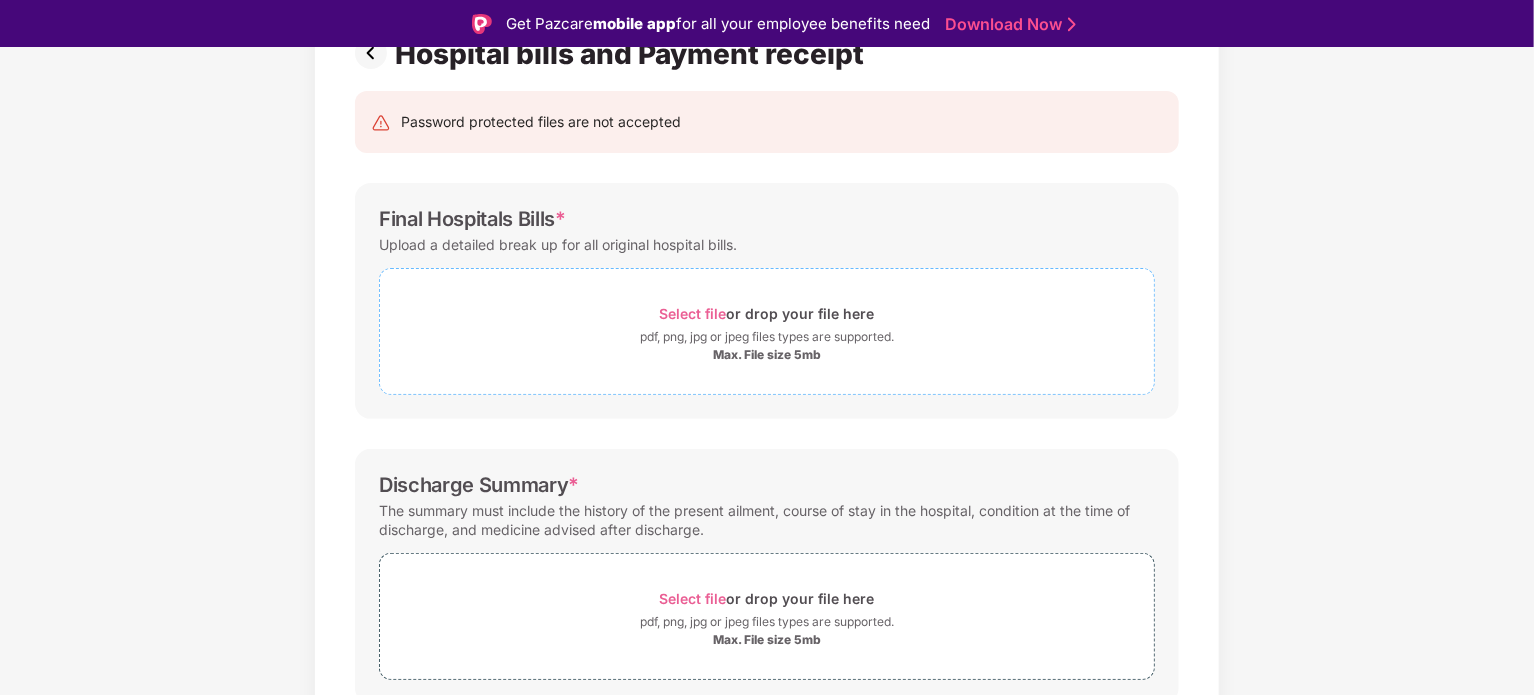 click on "pdf, png, jpg or jpeg files types are supported." at bounding box center (767, 337) 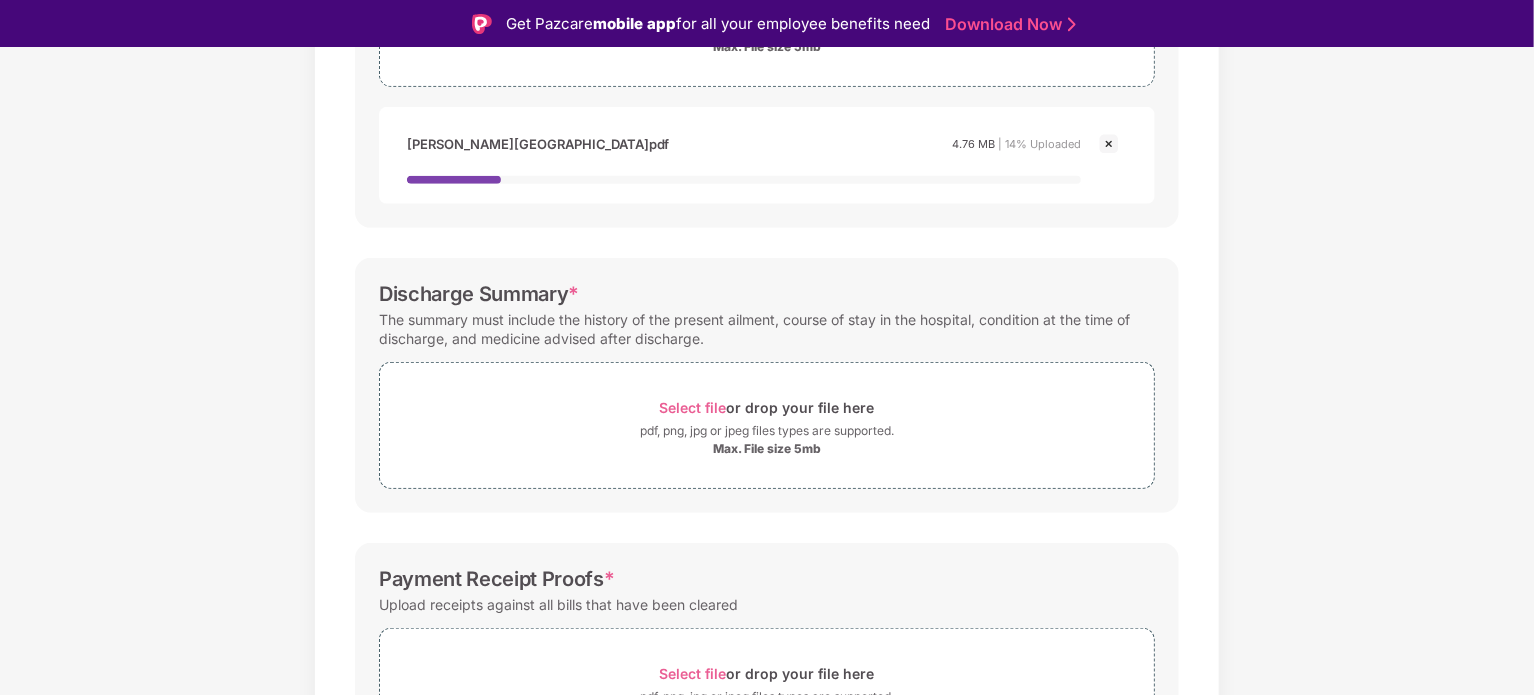 scroll, scrollTop: 494, scrollLeft: 0, axis: vertical 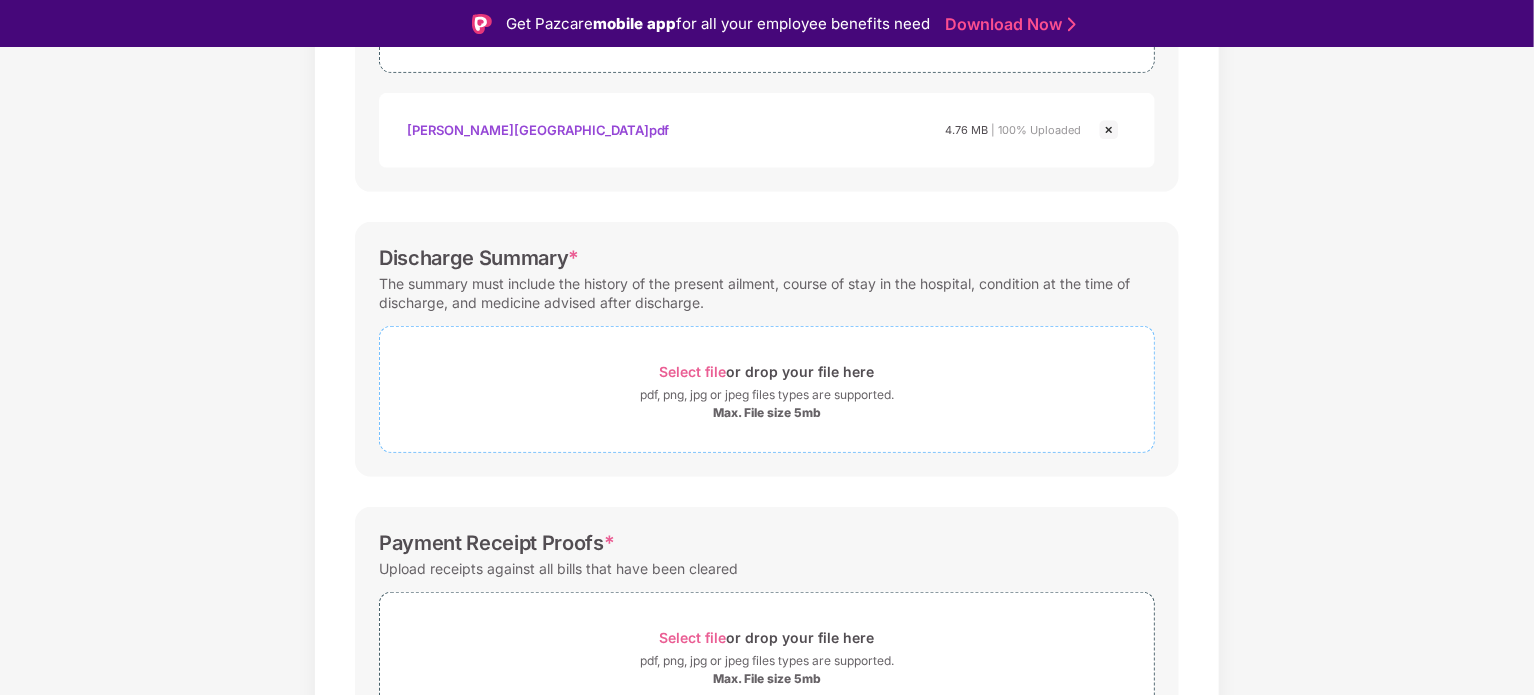 click on "pdf, png, jpg or jpeg files types are supported." at bounding box center [767, 395] 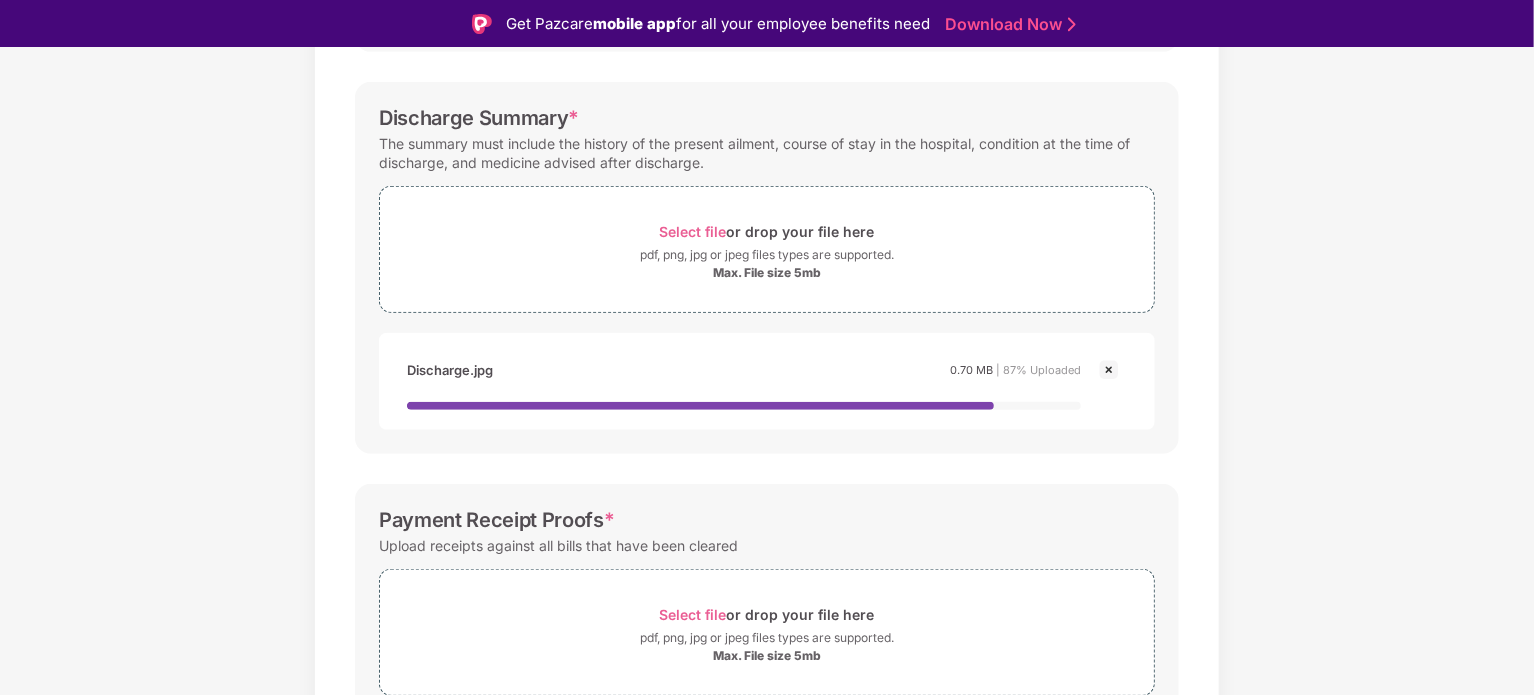 scroll, scrollTop: 730, scrollLeft: 0, axis: vertical 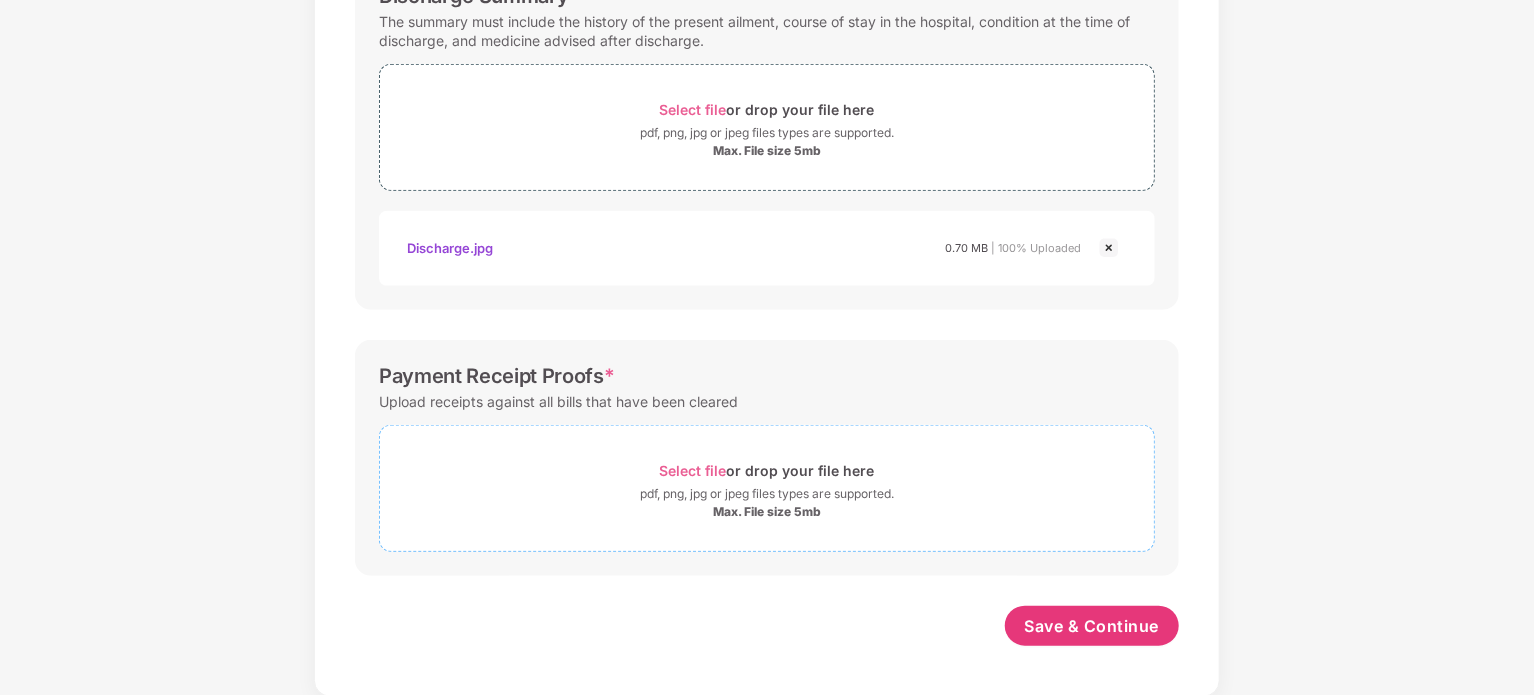 click on "Select file" at bounding box center [693, 470] 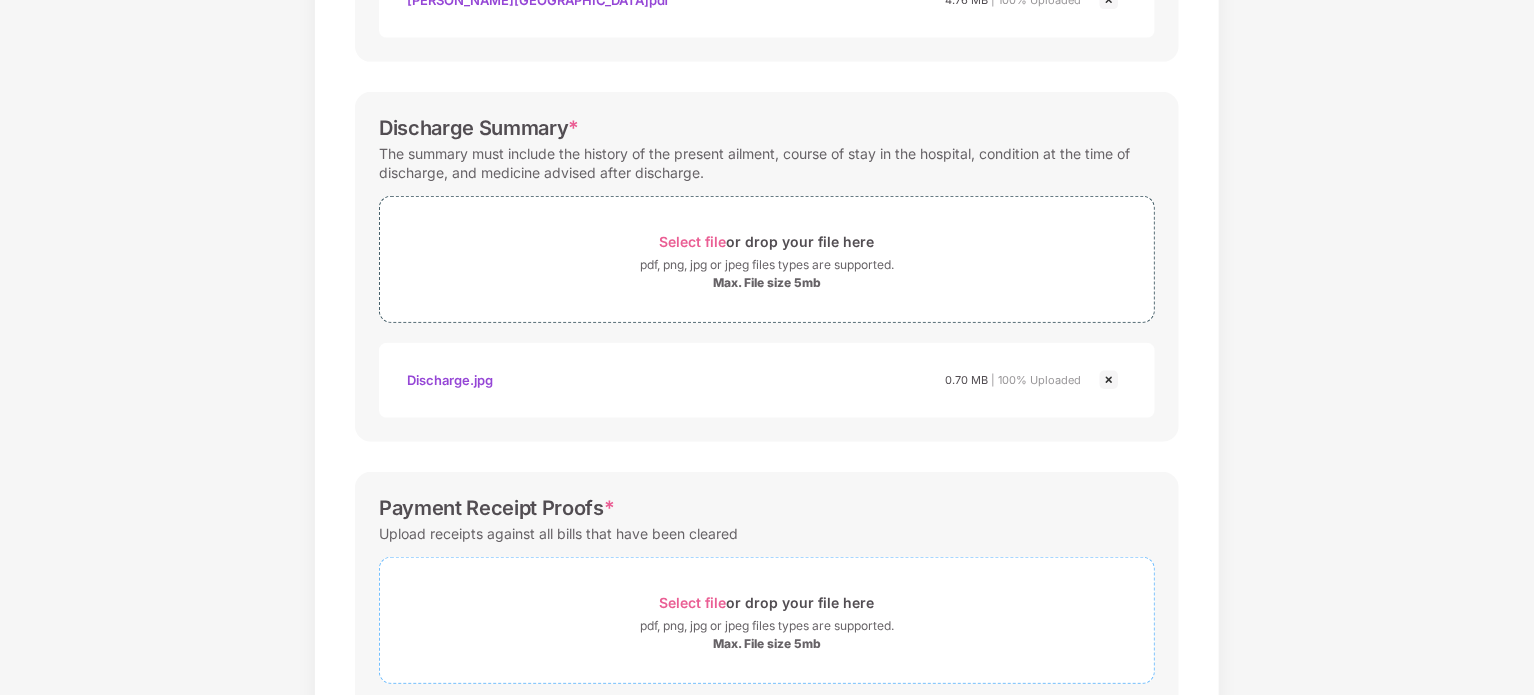 scroll, scrollTop: 803, scrollLeft: 0, axis: vertical 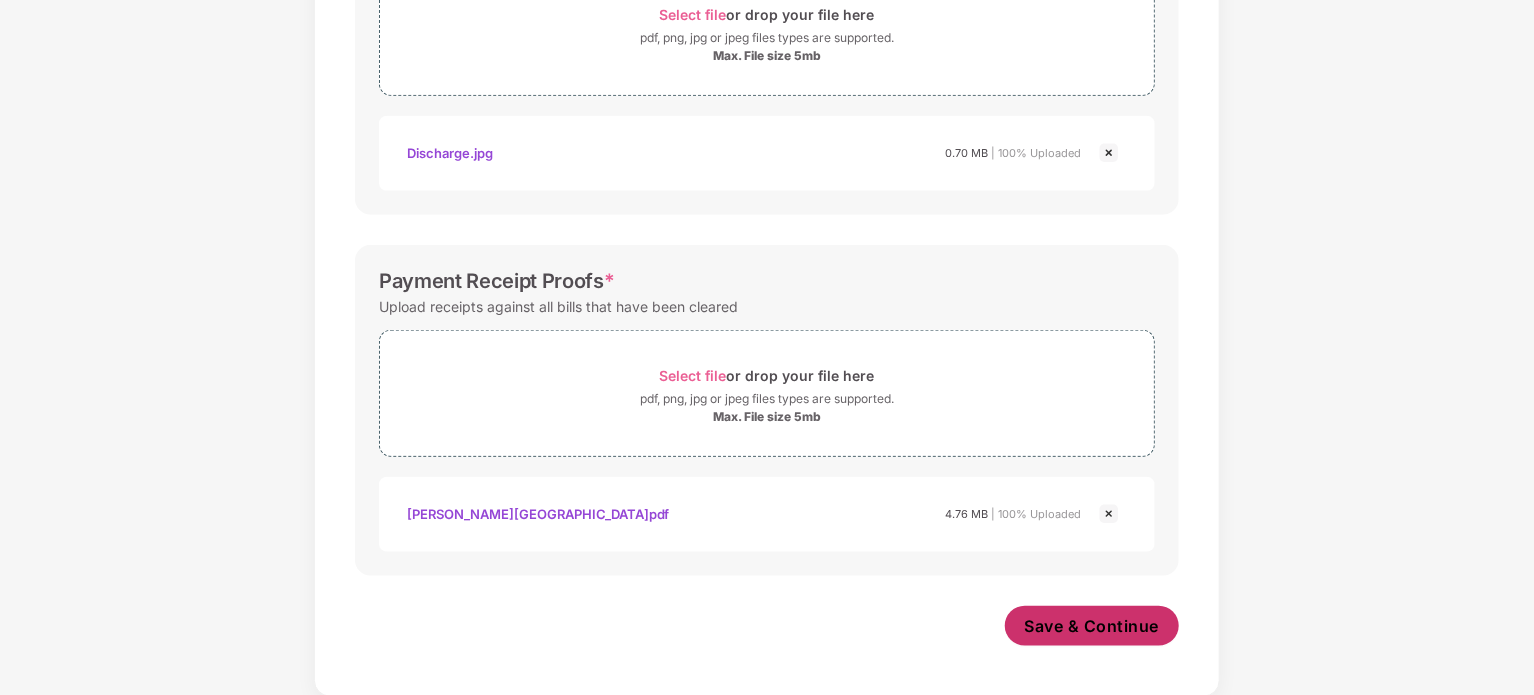 click on "Save & Continue" at bounding box center (1092, 626) 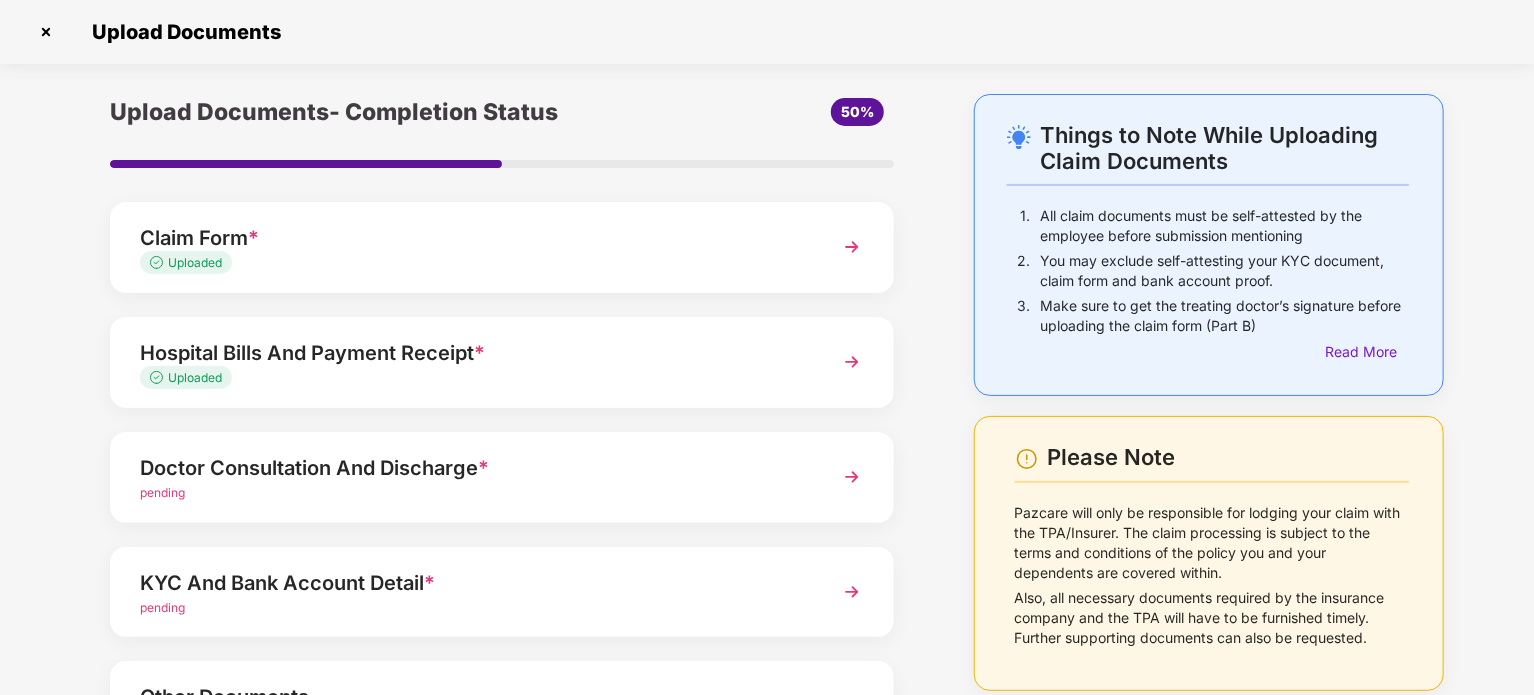 scroll, scrollTop: 63, scrollLeft: 0, axis: vertical 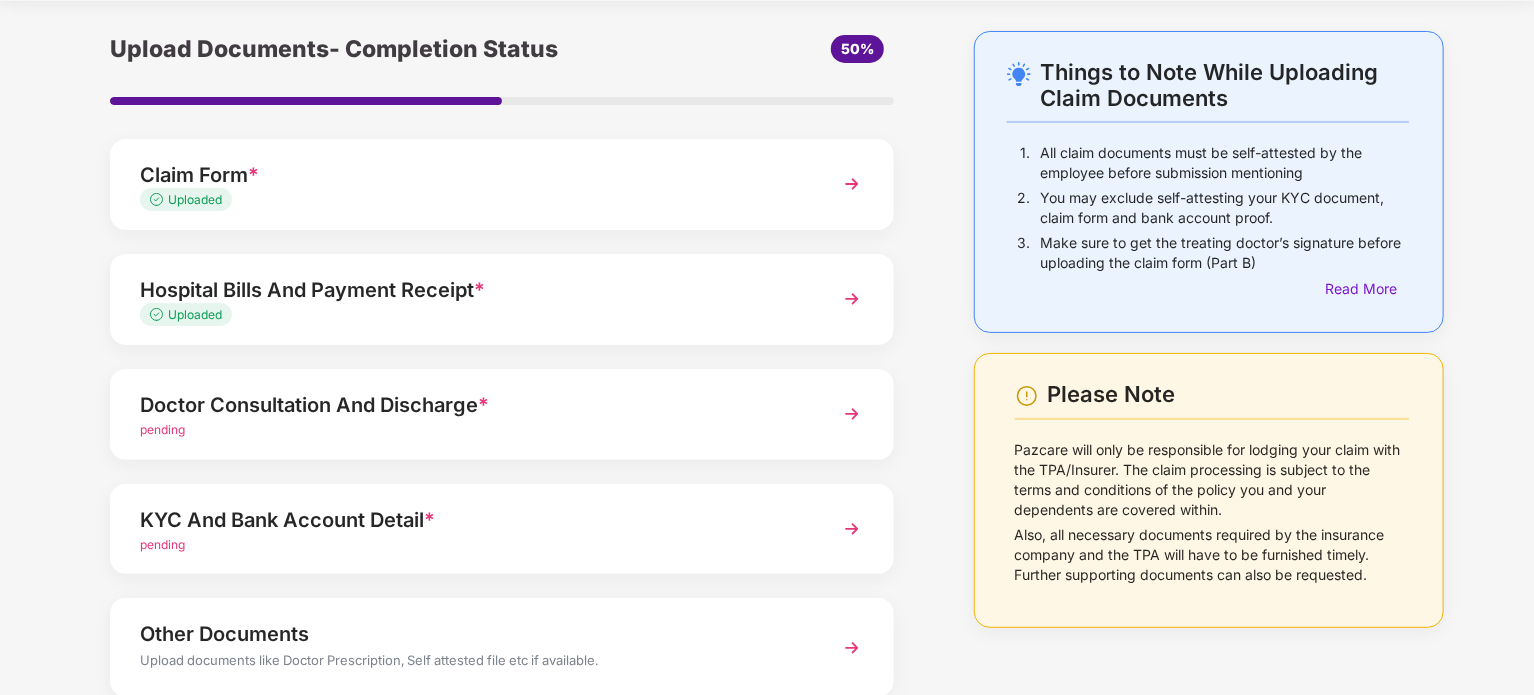 click on "Doctor Consultation And Discharge * pending" at bounding box center (502, 414) 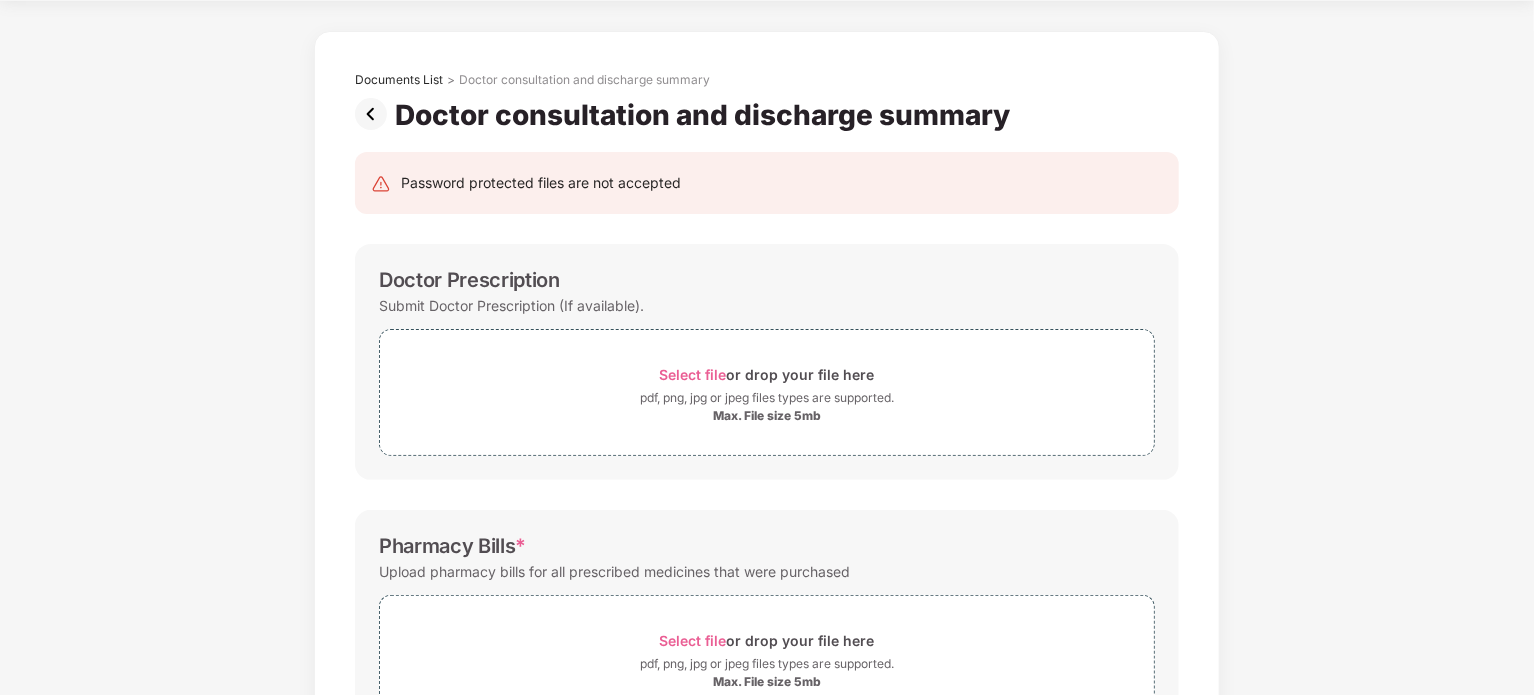scroll, scrollTop: 0, scrollLeft: 0, axis: both 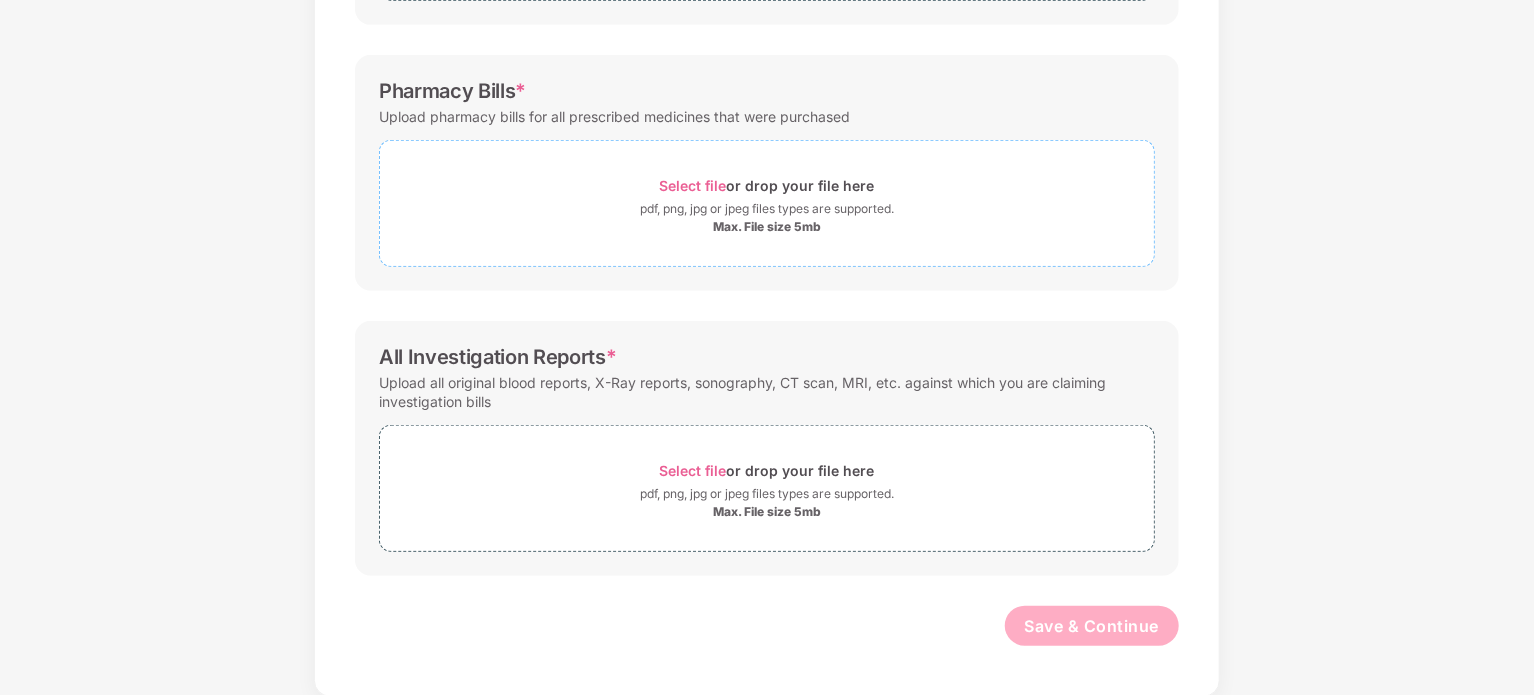 click on "Select file" at bounding box center [693, 185] 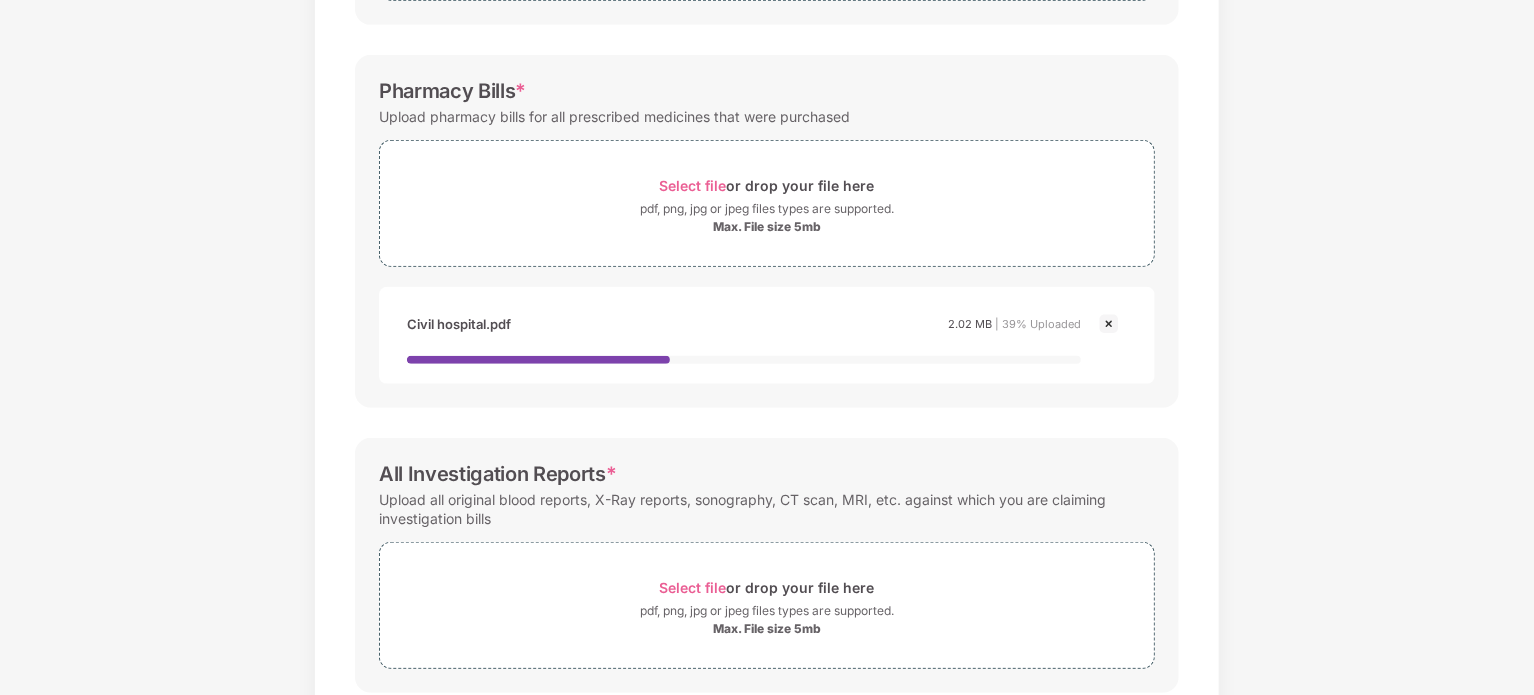scroll, scrollTop: 635, scrollLeft: 0, axis: vertical 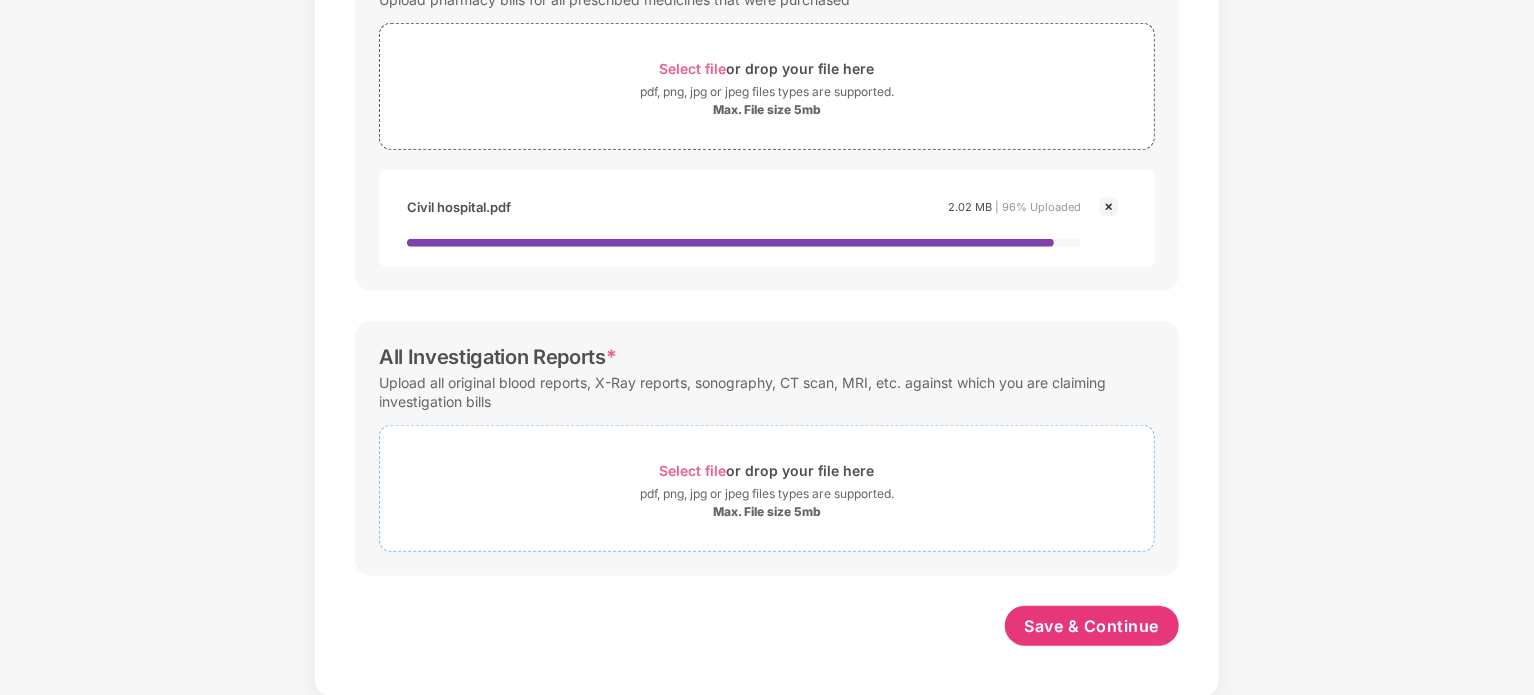 click on "Select file" at bounding box center (693, 470) 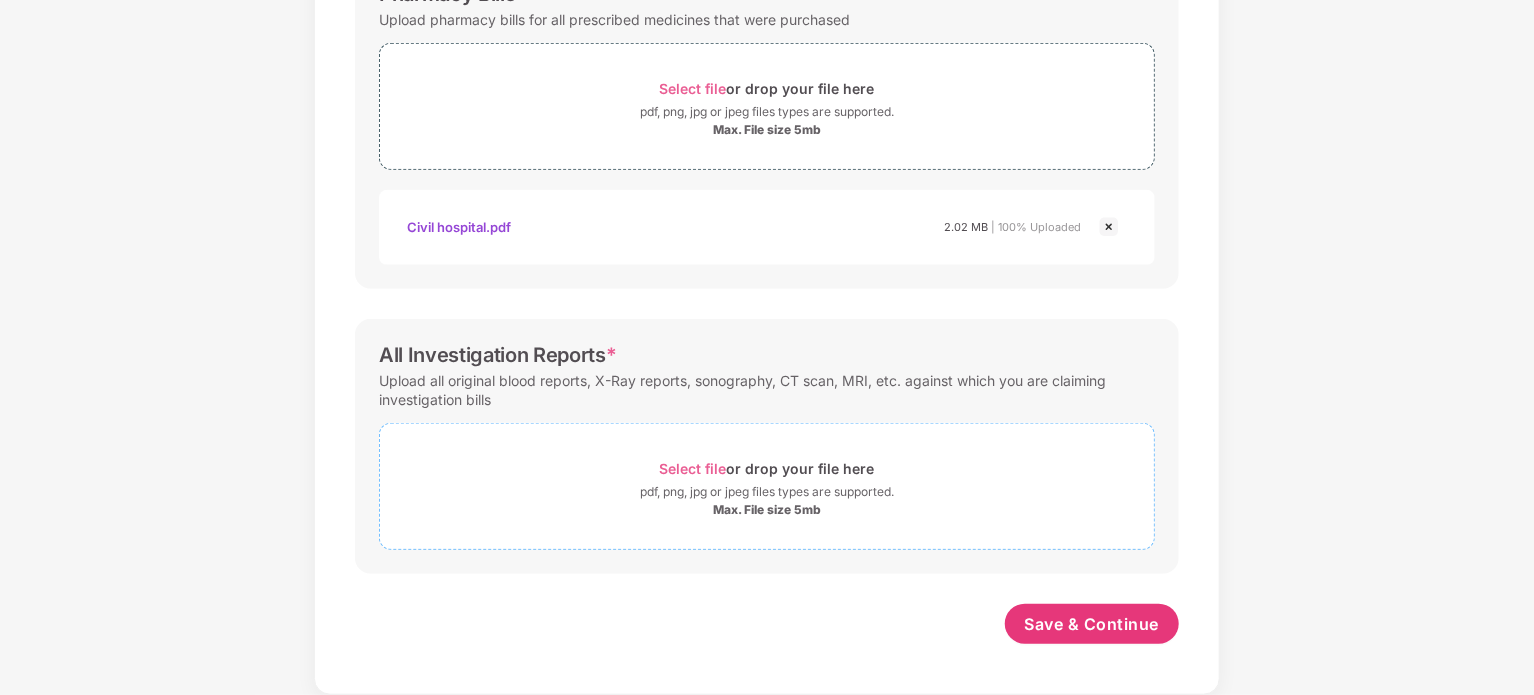 scroll, scrollTop: 613, scrollLeft: 0, axis: vertical 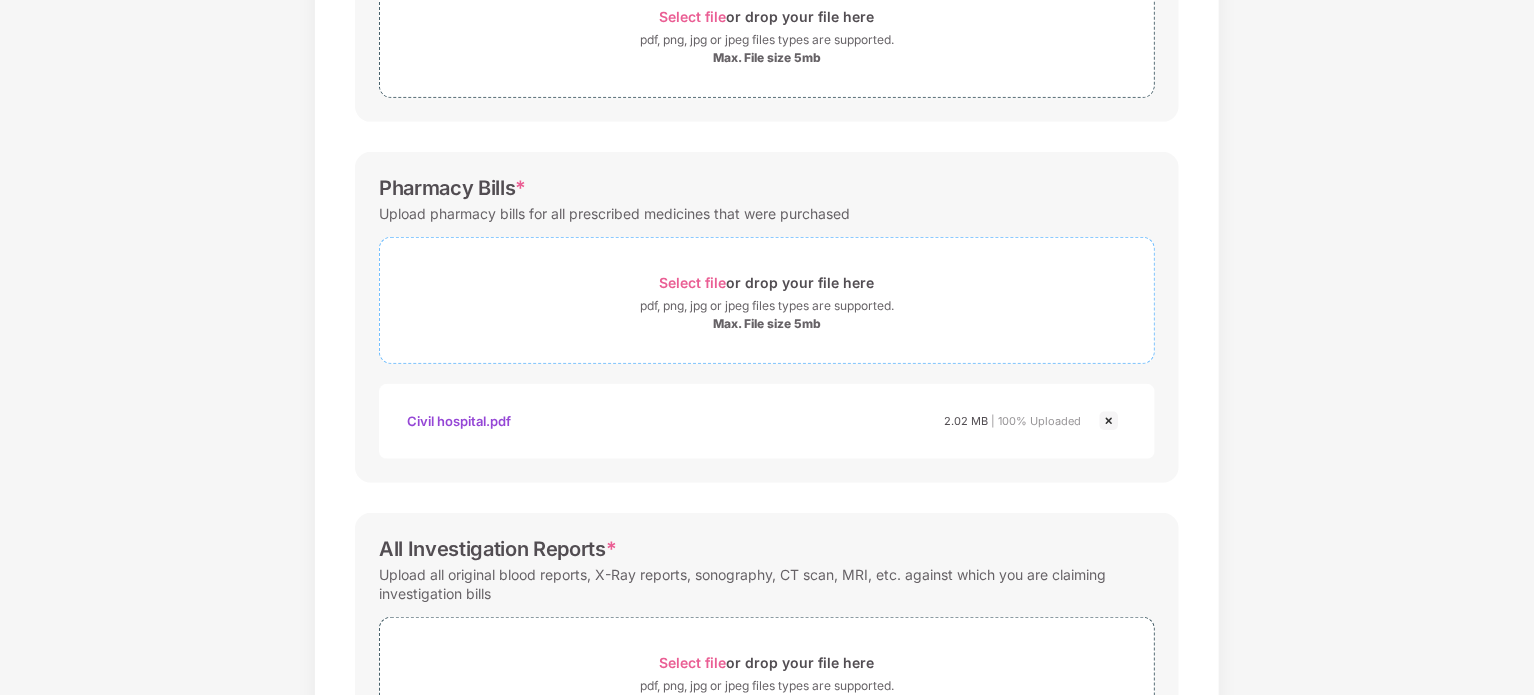 click on "Select file" at bounding box center (693, 282) 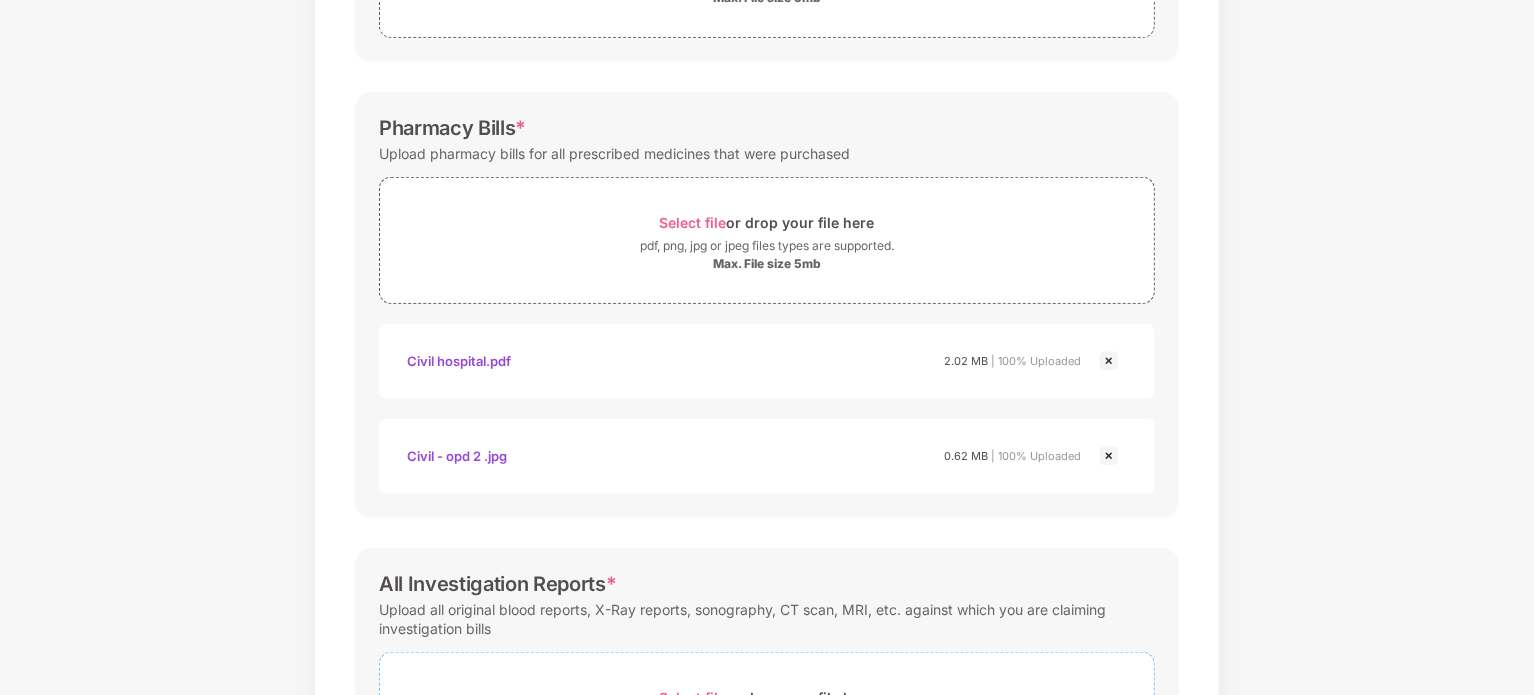 scroll, scrollTop: 471, scrollLeft: 0, axis: vertical 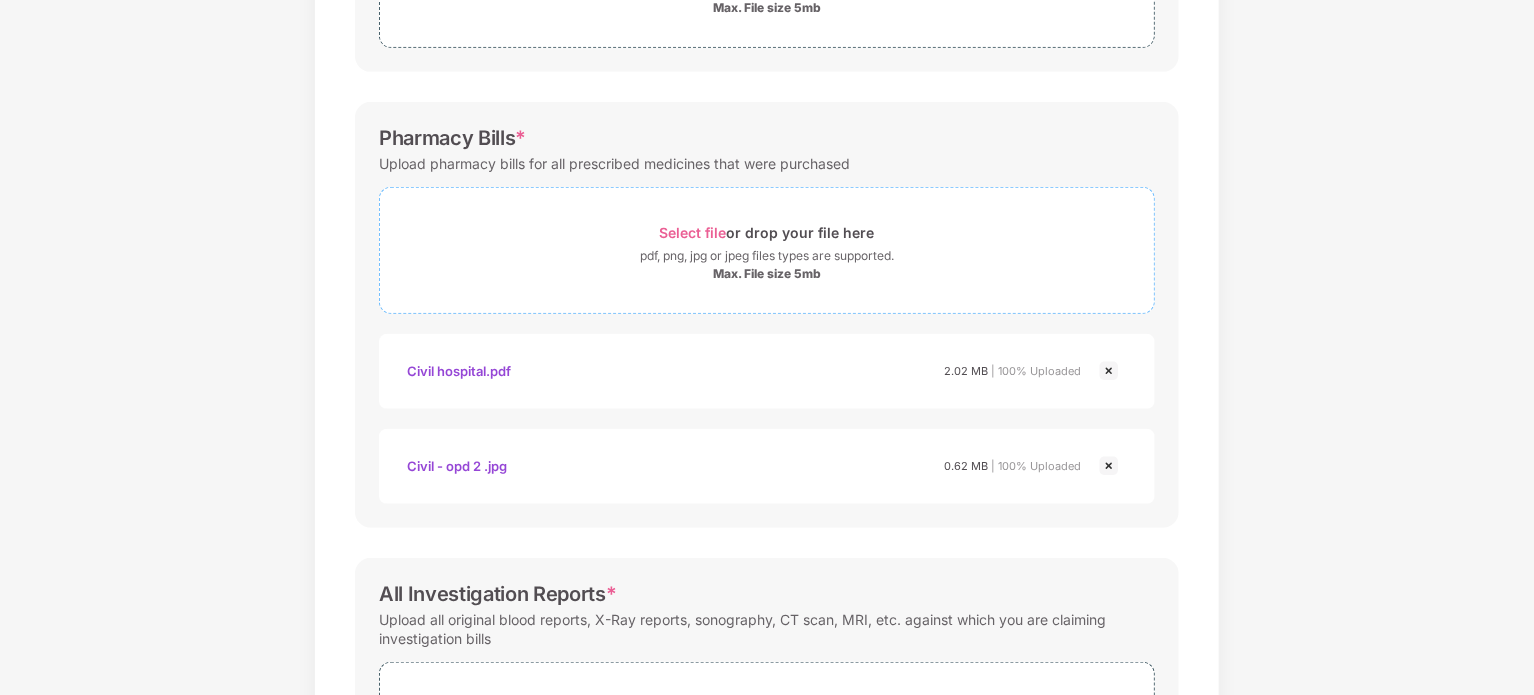click on "Select file" at bounding box center [693, 232] 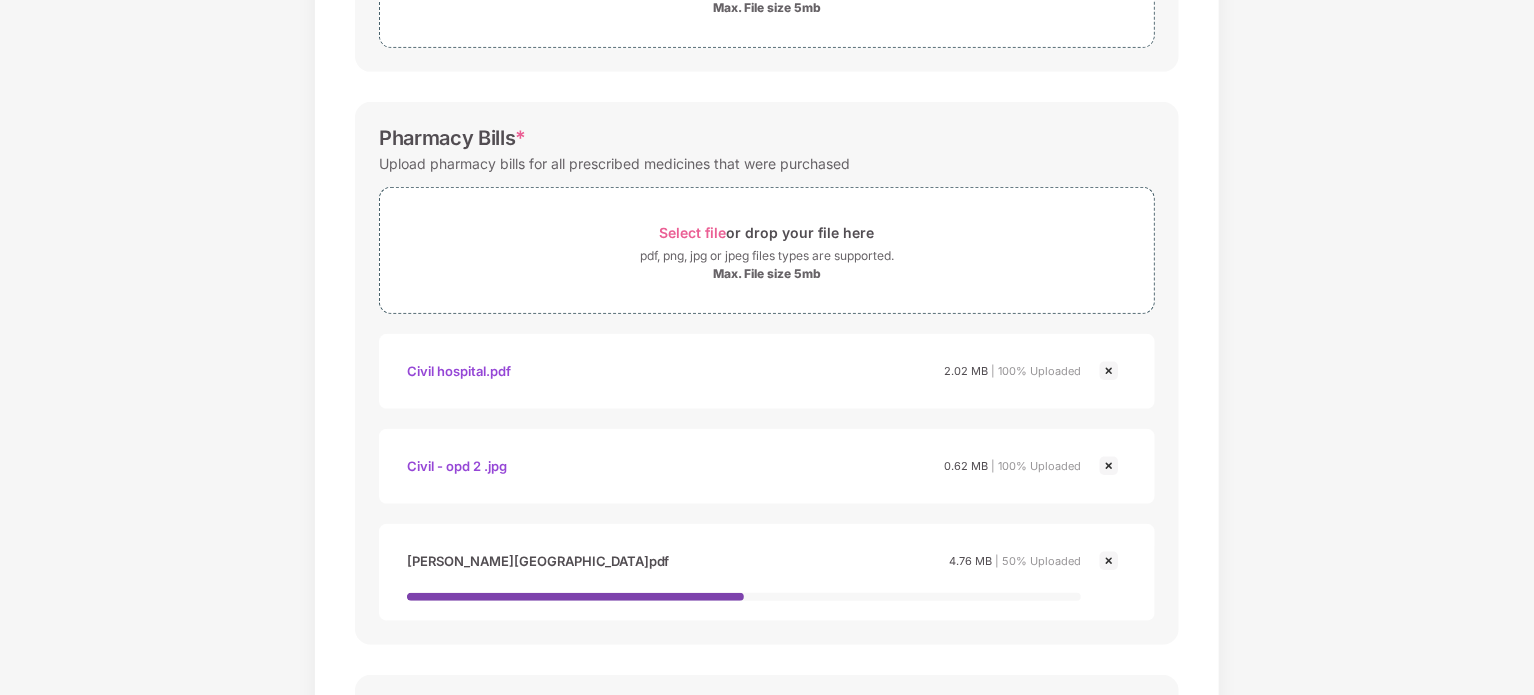 click at bounding box center (1109, 466) 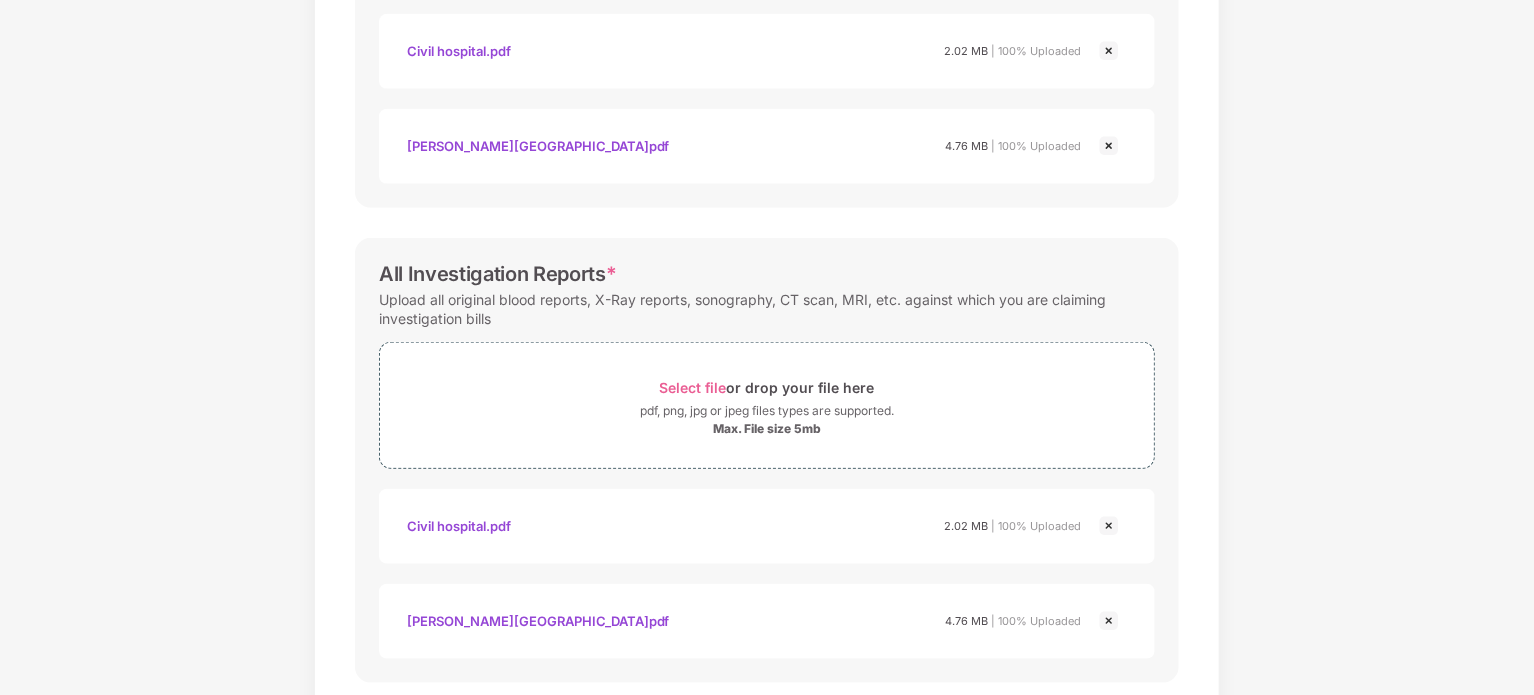 scroll, scrollTop: 898, scrollLeft: 0, axis: vertical 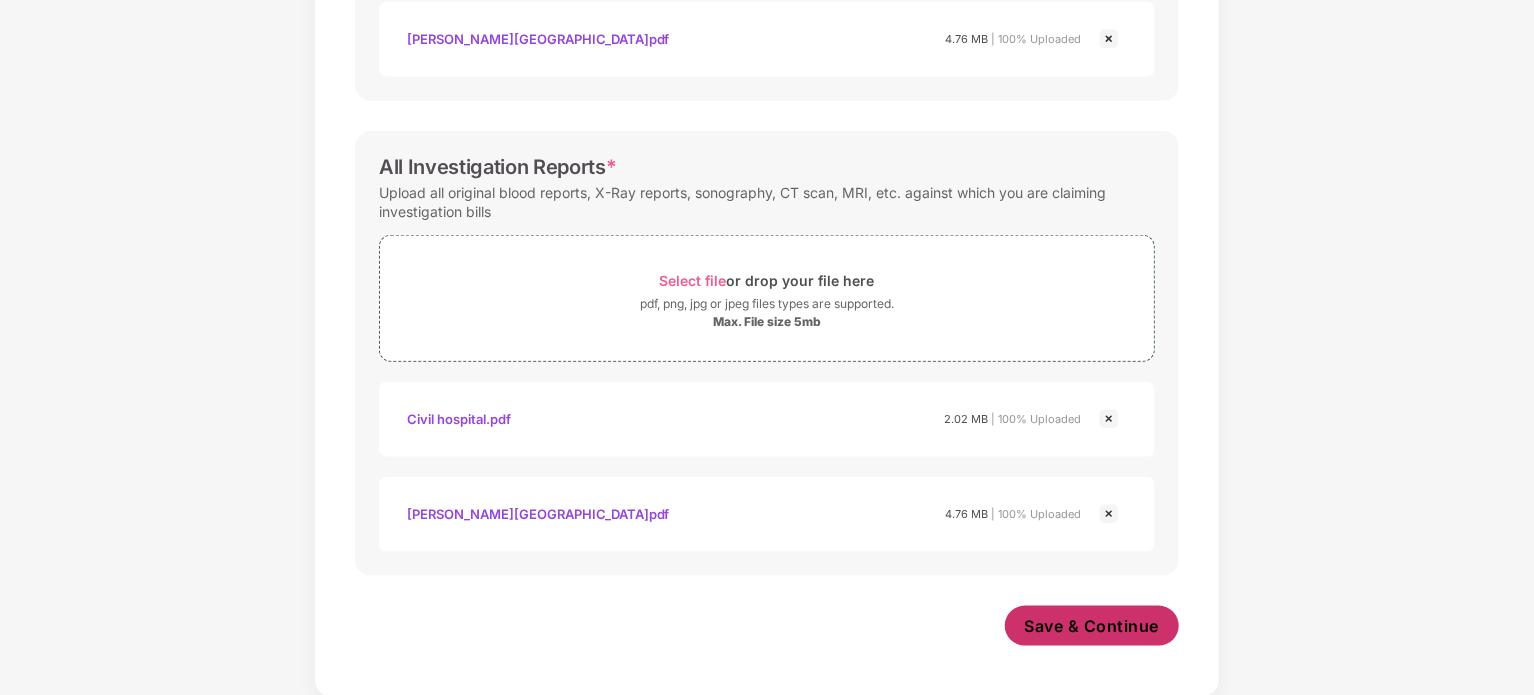 click on "Save & Continue" at bounding box center [1092, 626] 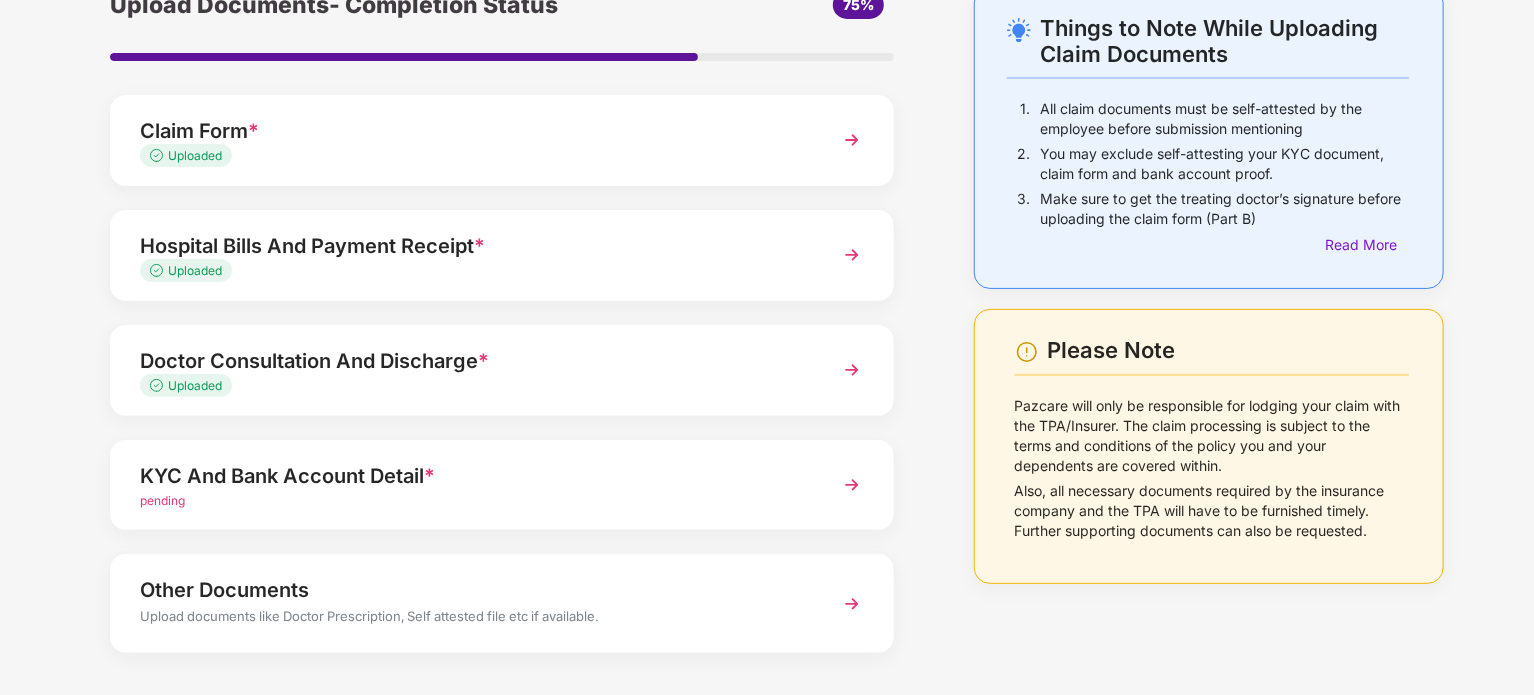 scroll, scrollTop: 108, scrollLeft: 0, axis: vertical 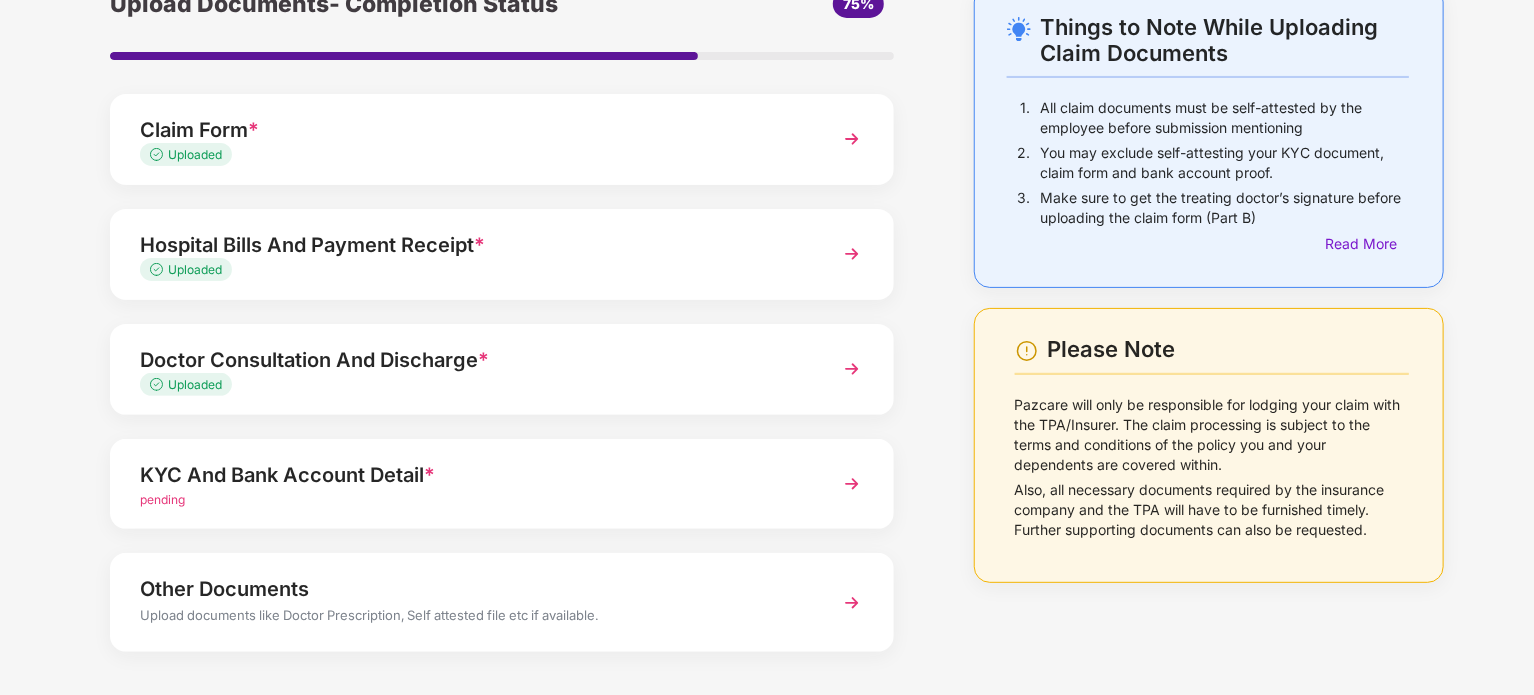 click on "pending" at bounding box center [471, 500] 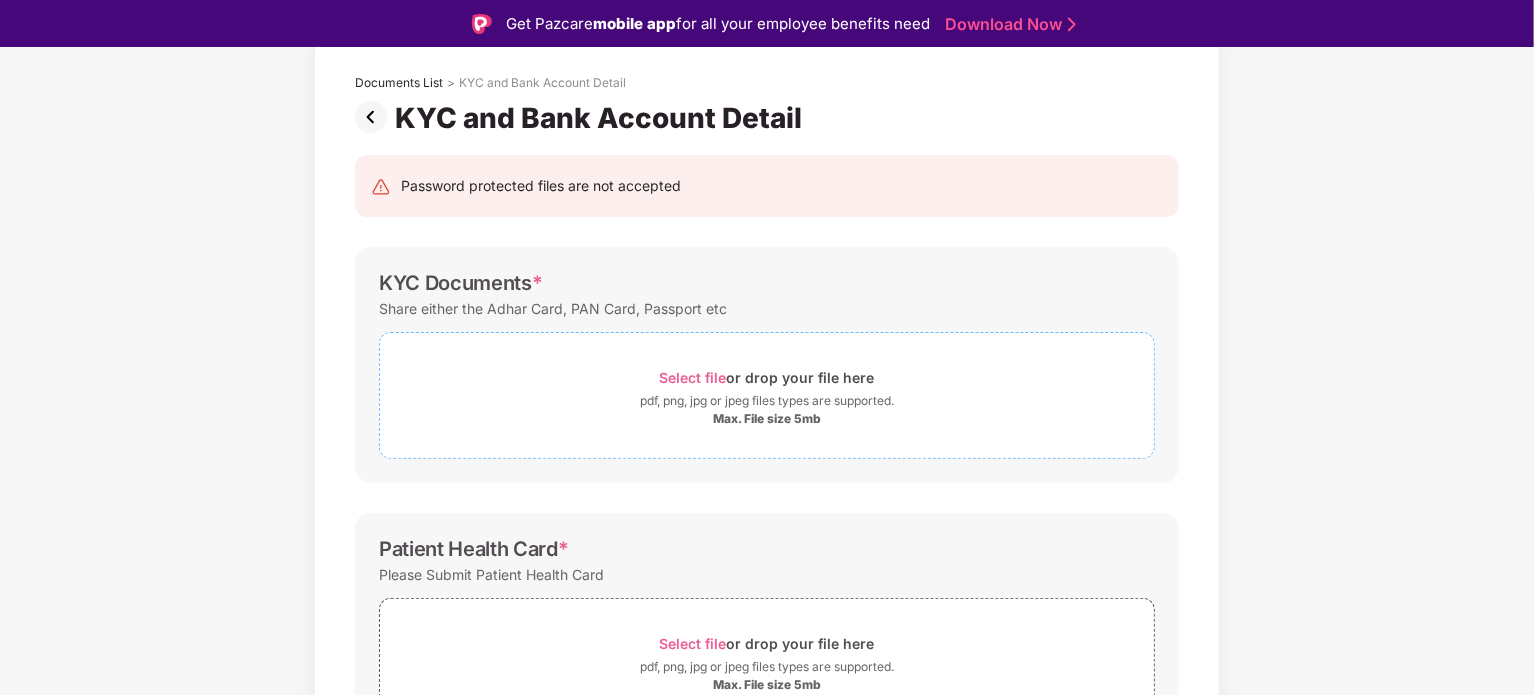 click on "Select file" at bounding box center (693, 377) 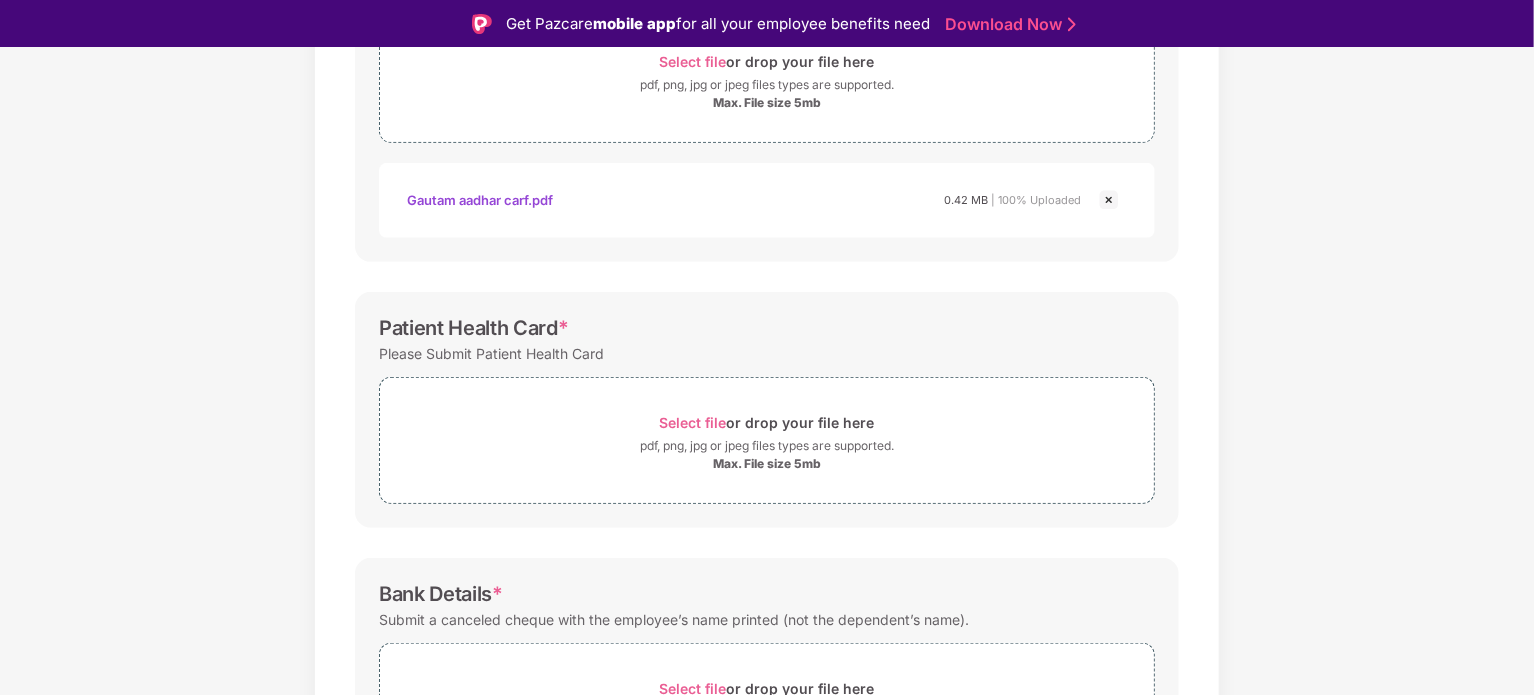 scroll, scrollTop: 424, scrollLeft: 0, axis: vertical 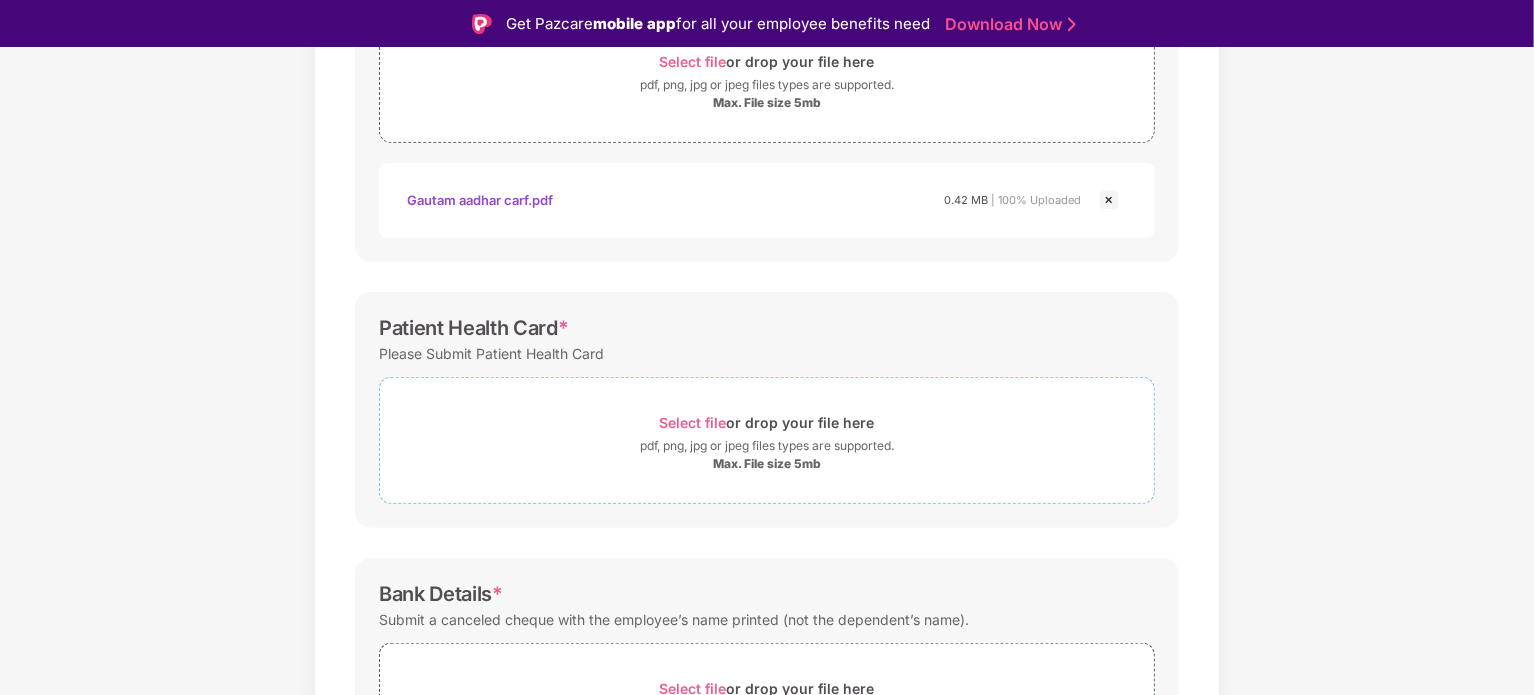 click on "pdf, png, jpg or jpeg files types are supported." at bounding box center (767, 446) 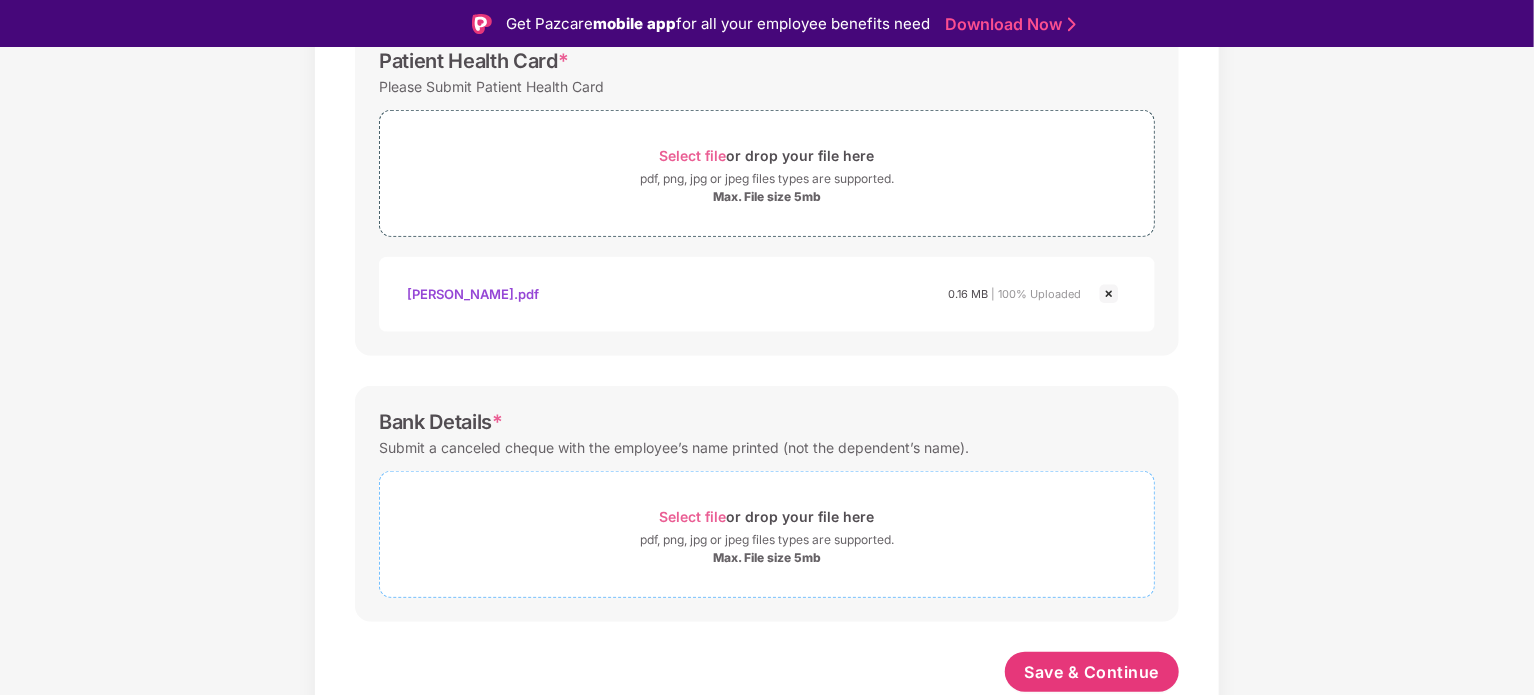 scroll, scrollTop: 689, scrollLeft: 0, axis: vertical 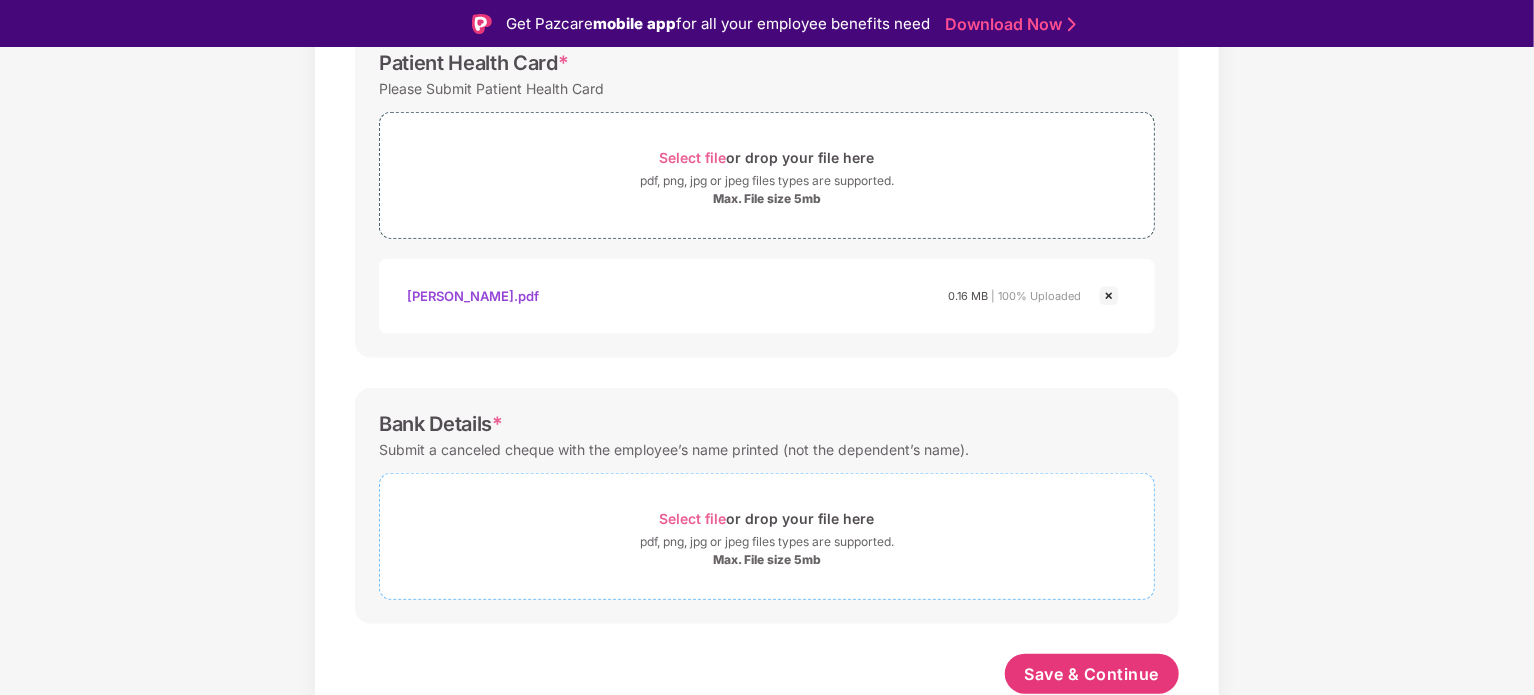 click on "Select file" at bounding box center (693, 518) 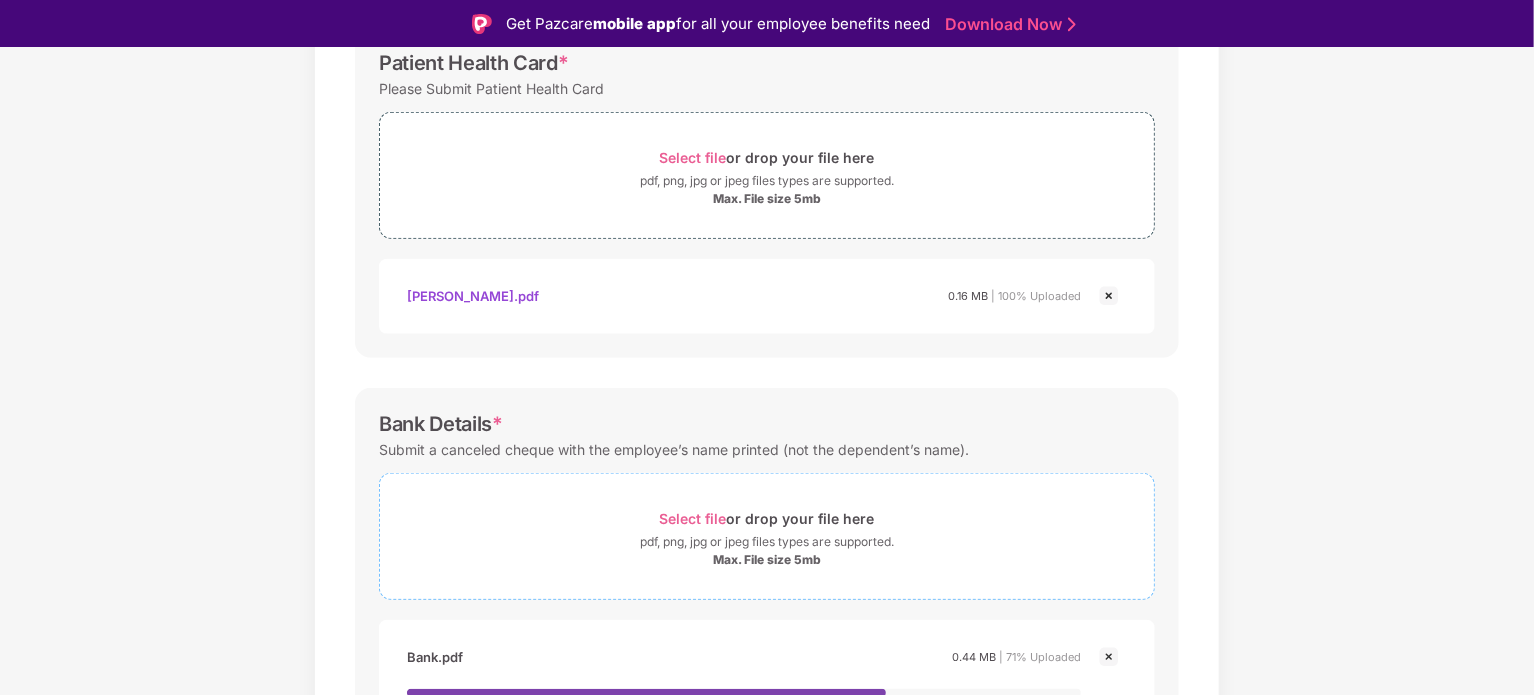 scroll, scrollTop: 806, scrollLeft: 0, axis: vertical 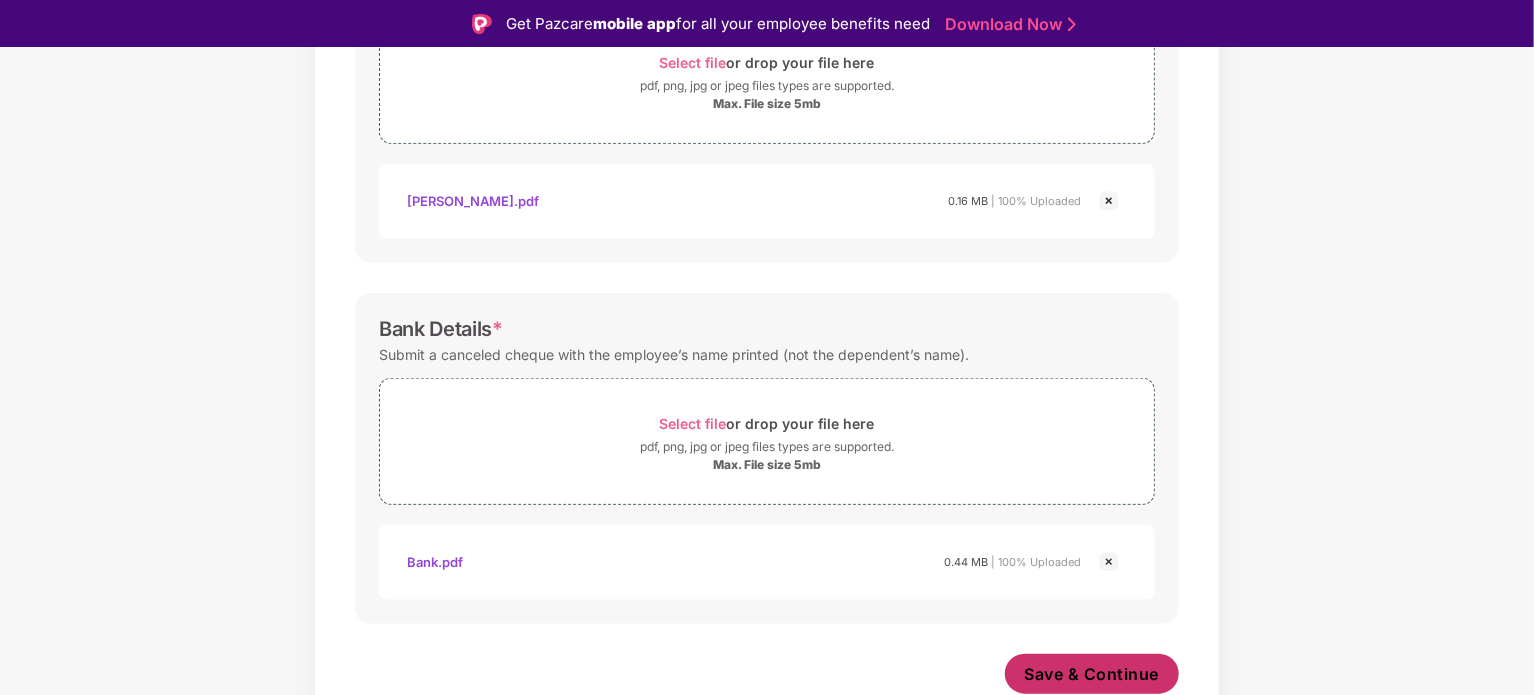 click on "Save & Continue" at bounding box center (1092, 674) 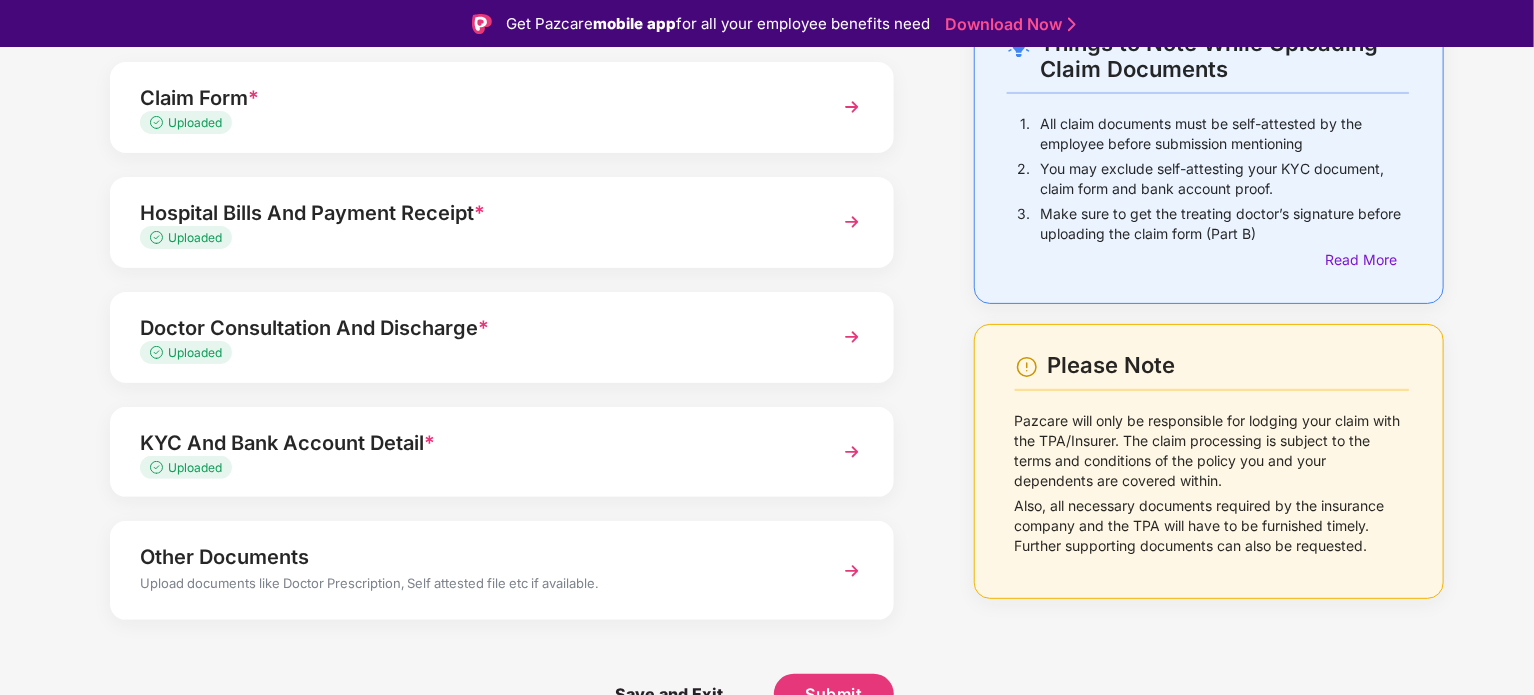 scroll, scrollTop: 140, scrollLeft: 0, axis: vertical 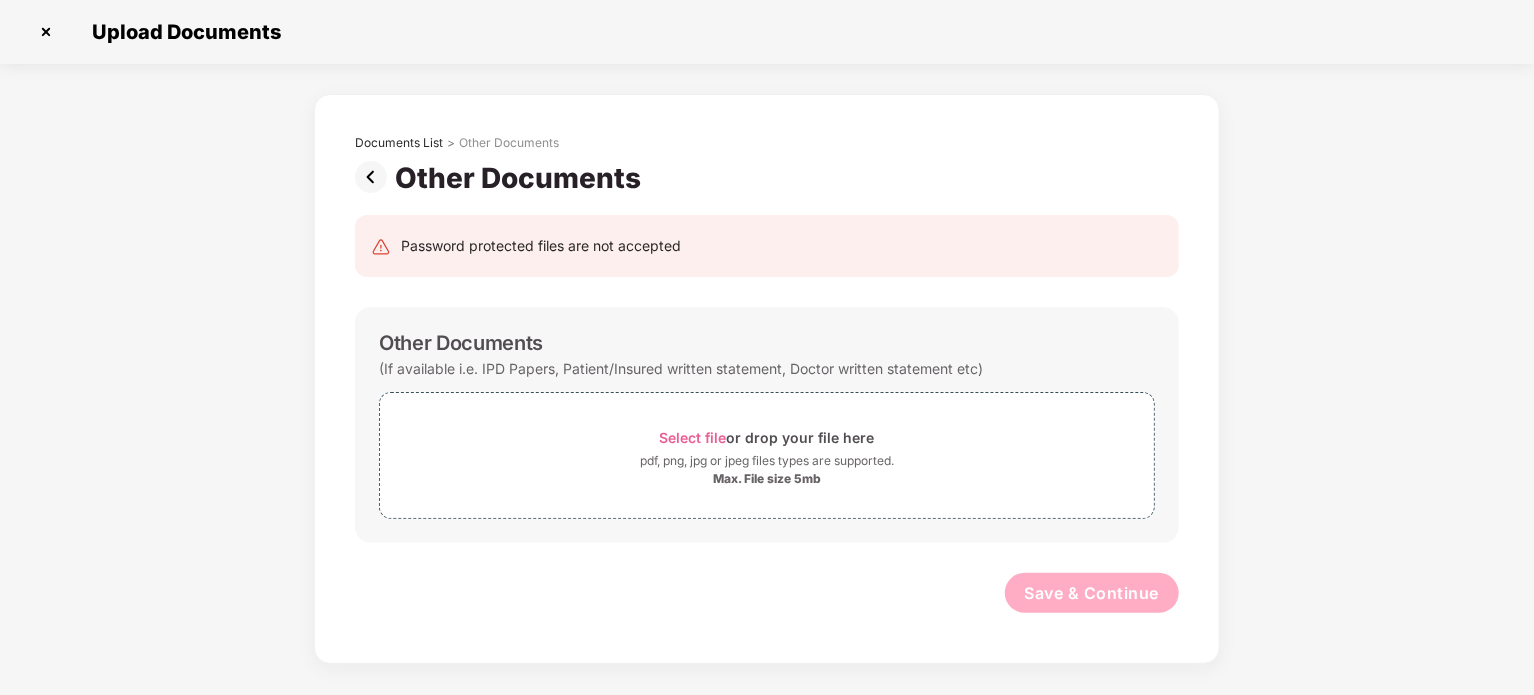 click at bounding box center (375, 177) 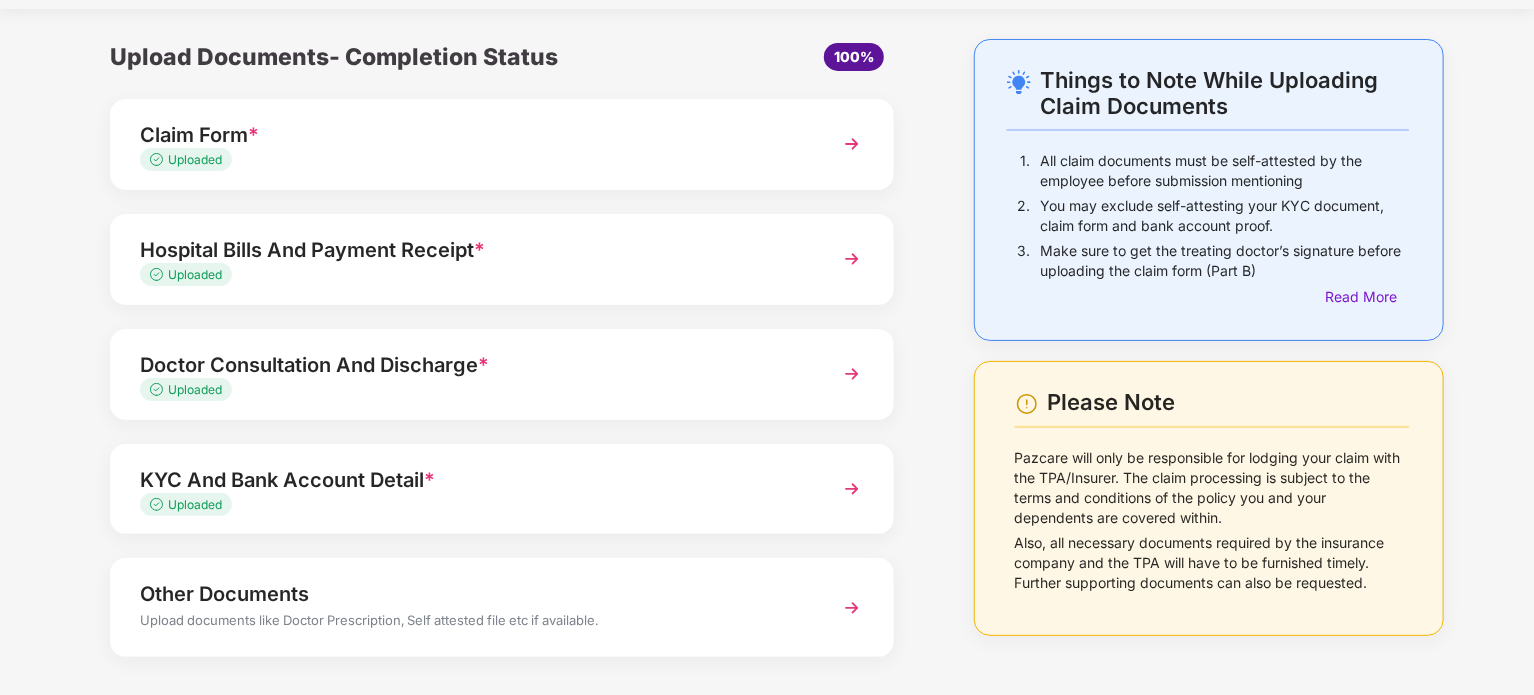 scroll, scrollTop: 0, scrollLeft: 0, axis: both 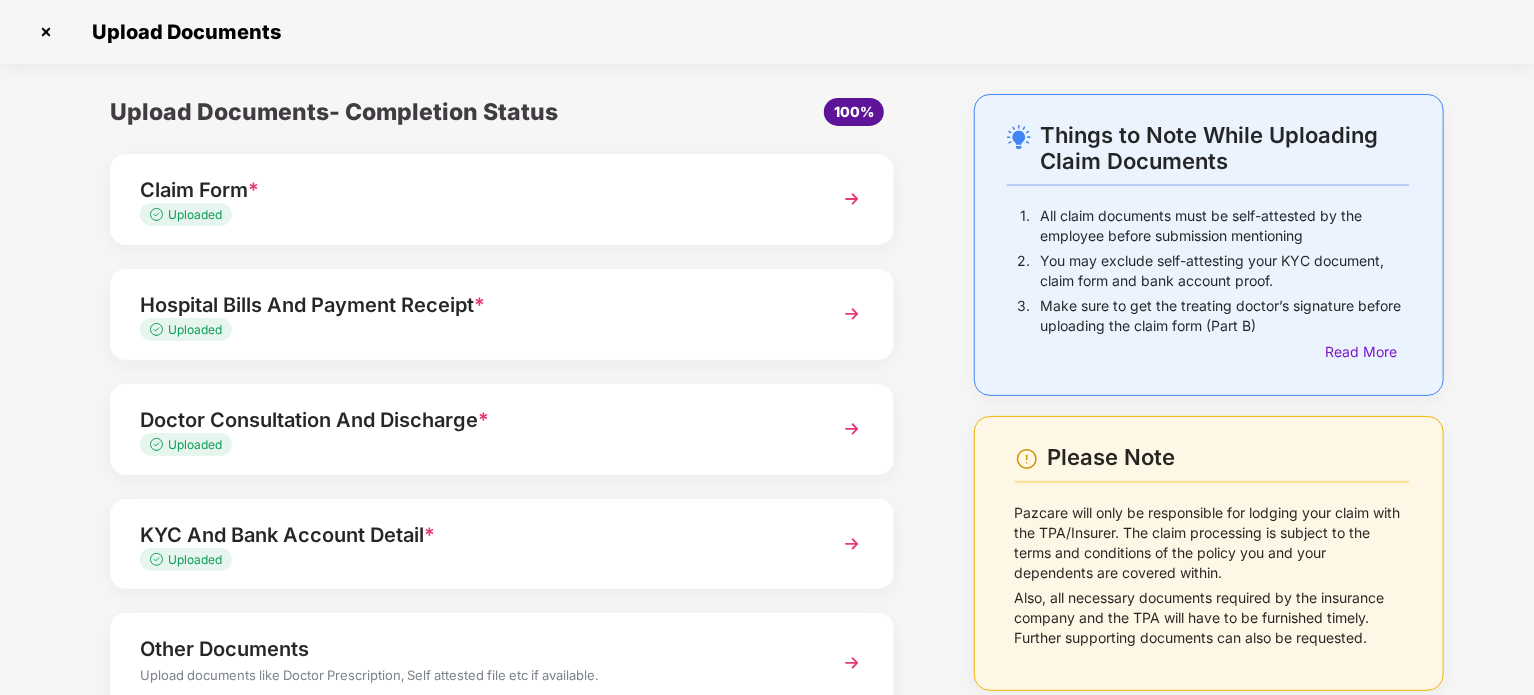 click on "Claim Form * Uploaded" at bounding box center [502, 199] 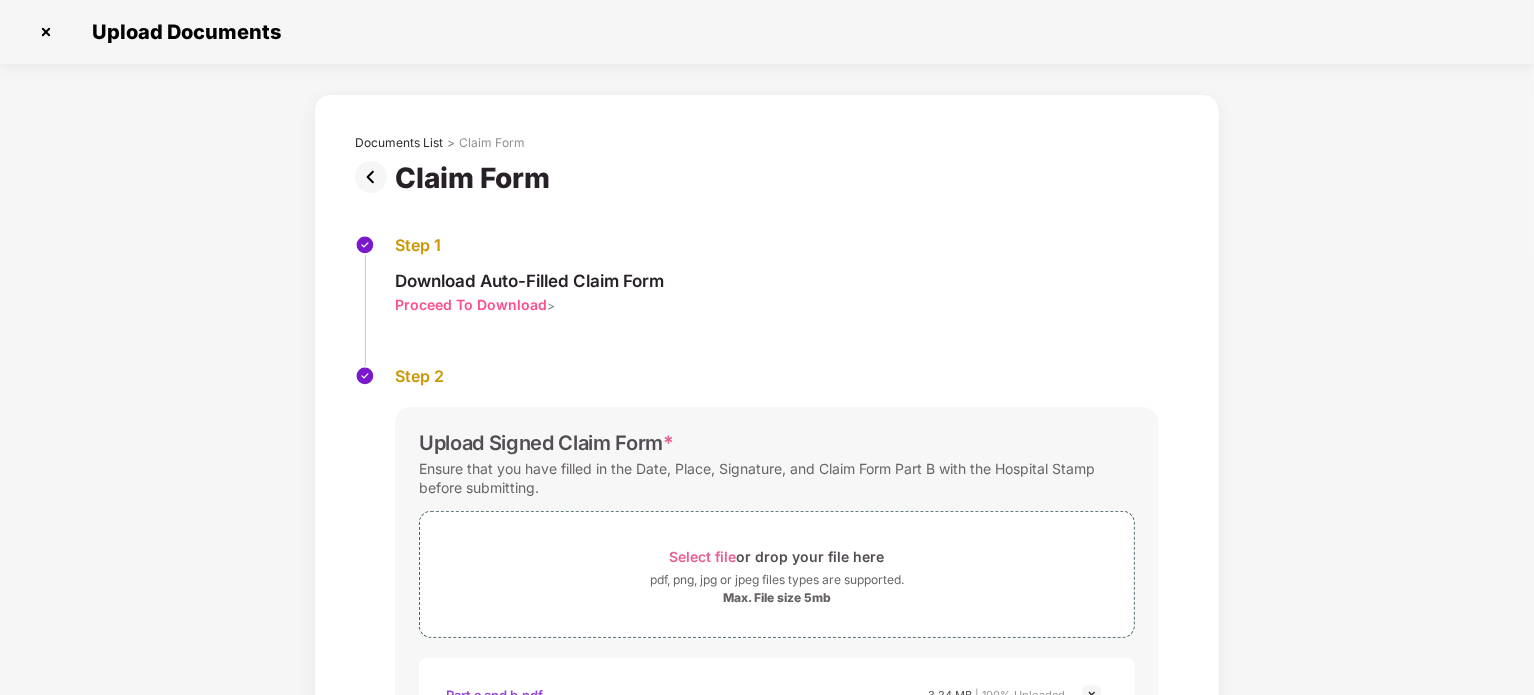 scroll, scrollTop: 0, scrollLeft: 0, axis: both 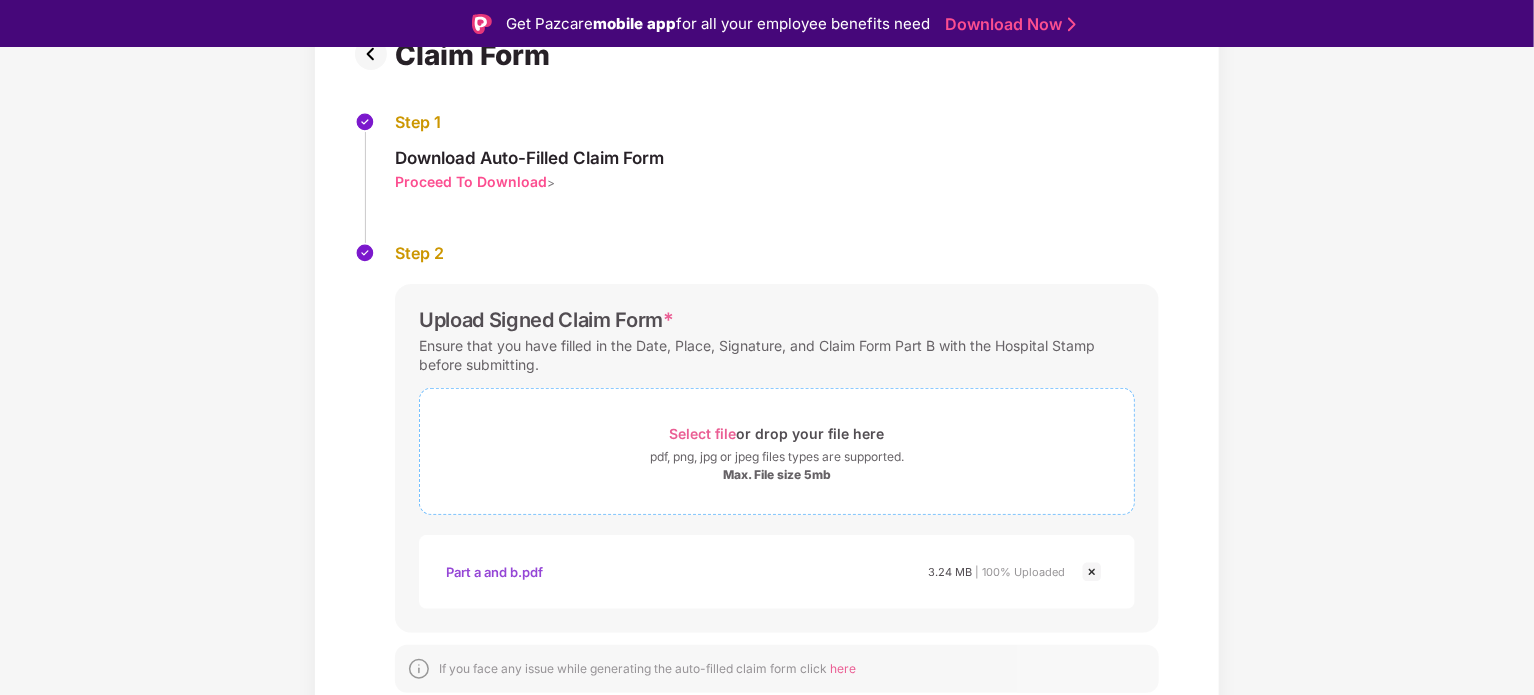 click on "Select file" at bounding box center [703, 433] 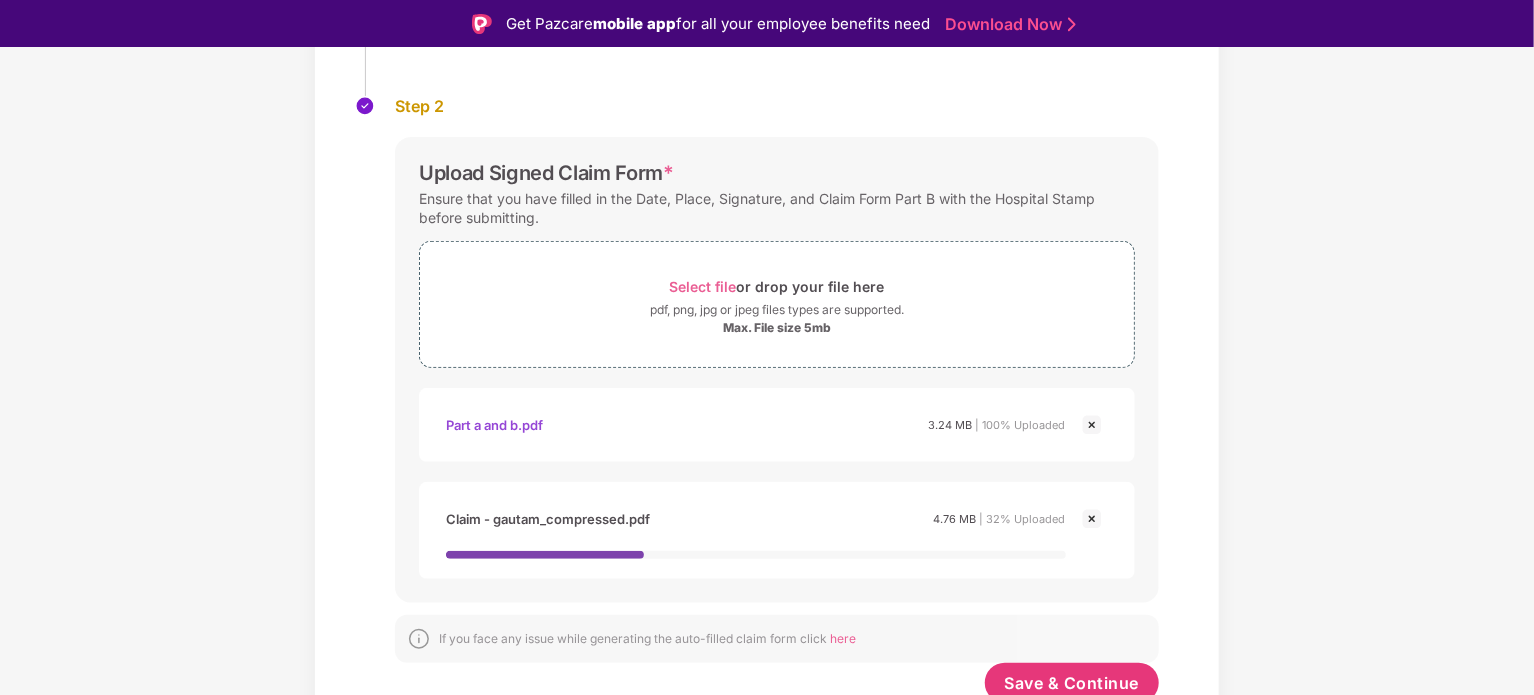 scroll, scrollTop: 327, scrollLeft: 0, axis: vertical 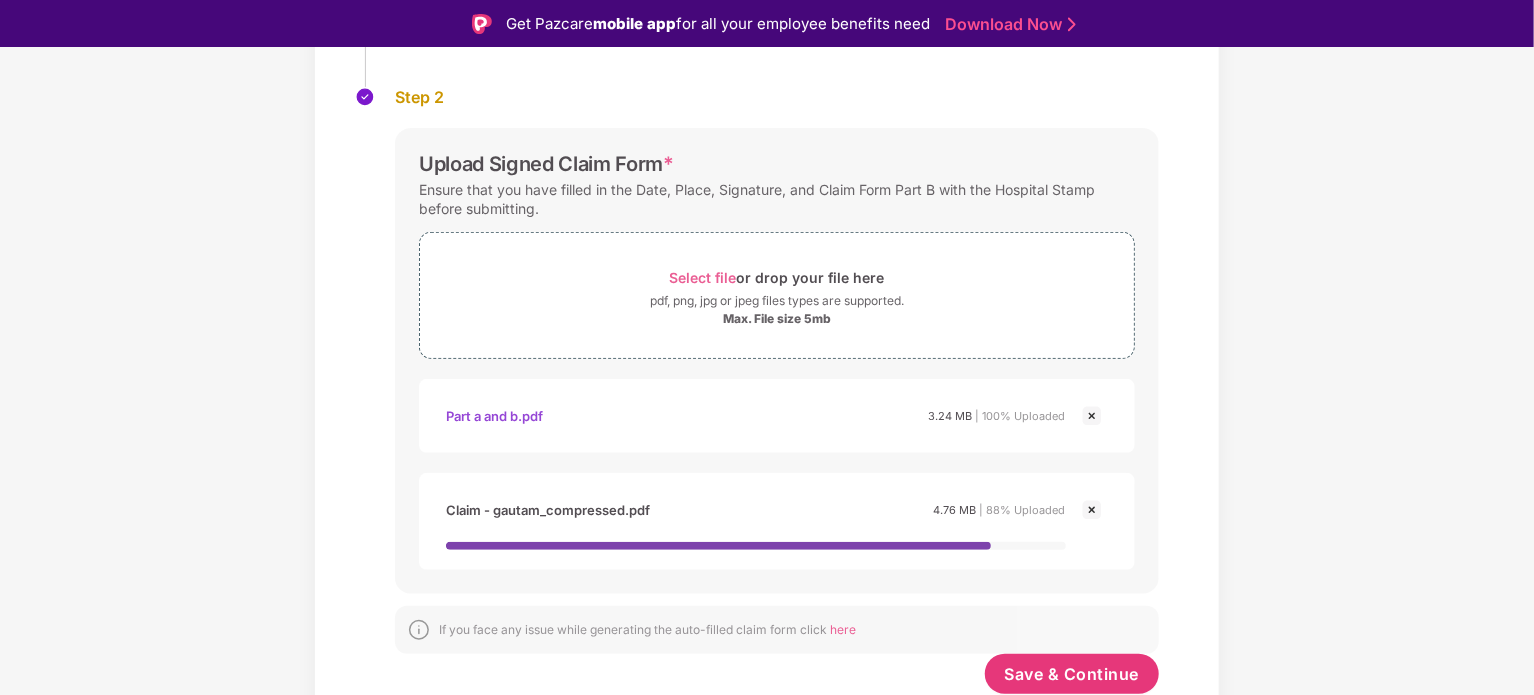 click at bounding box center (1092, 416) 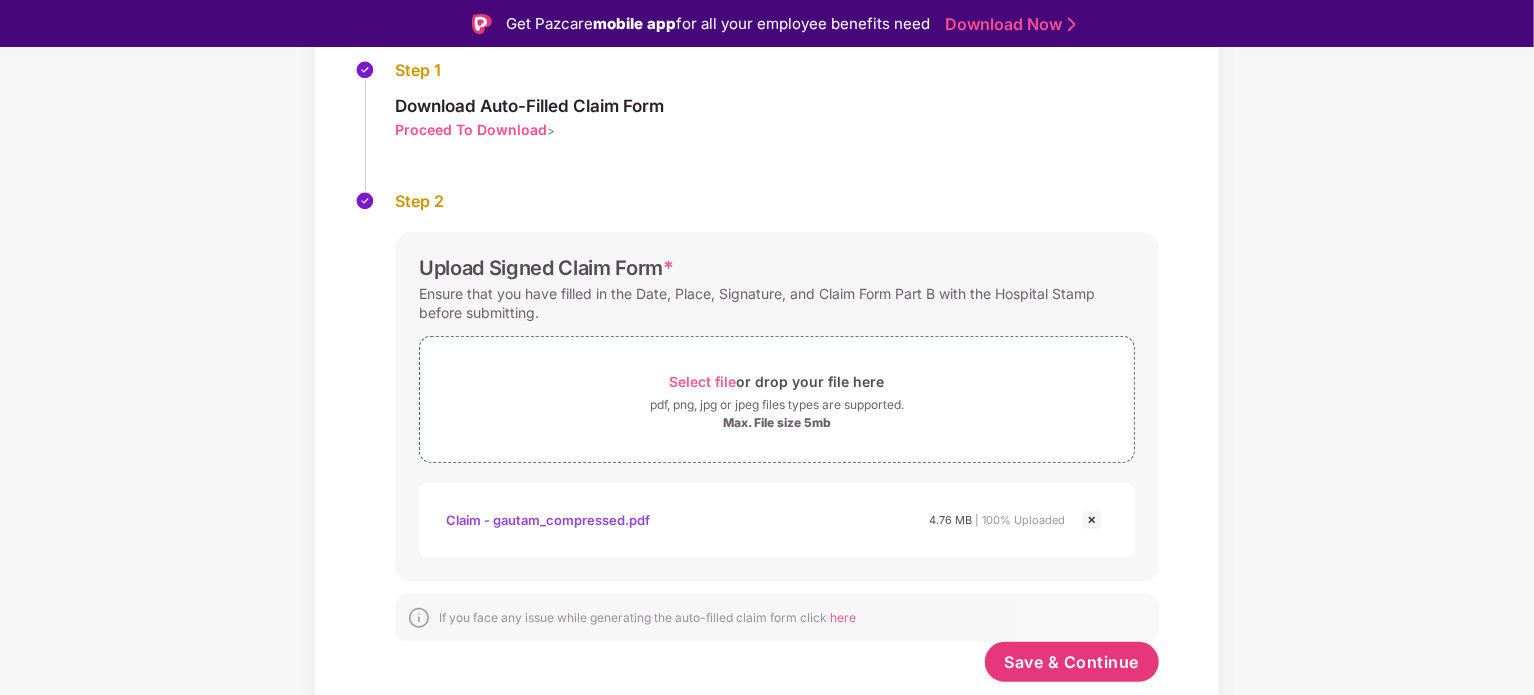 scroll, scrollTop: 222, scrollLeft: 0, axis: vertical 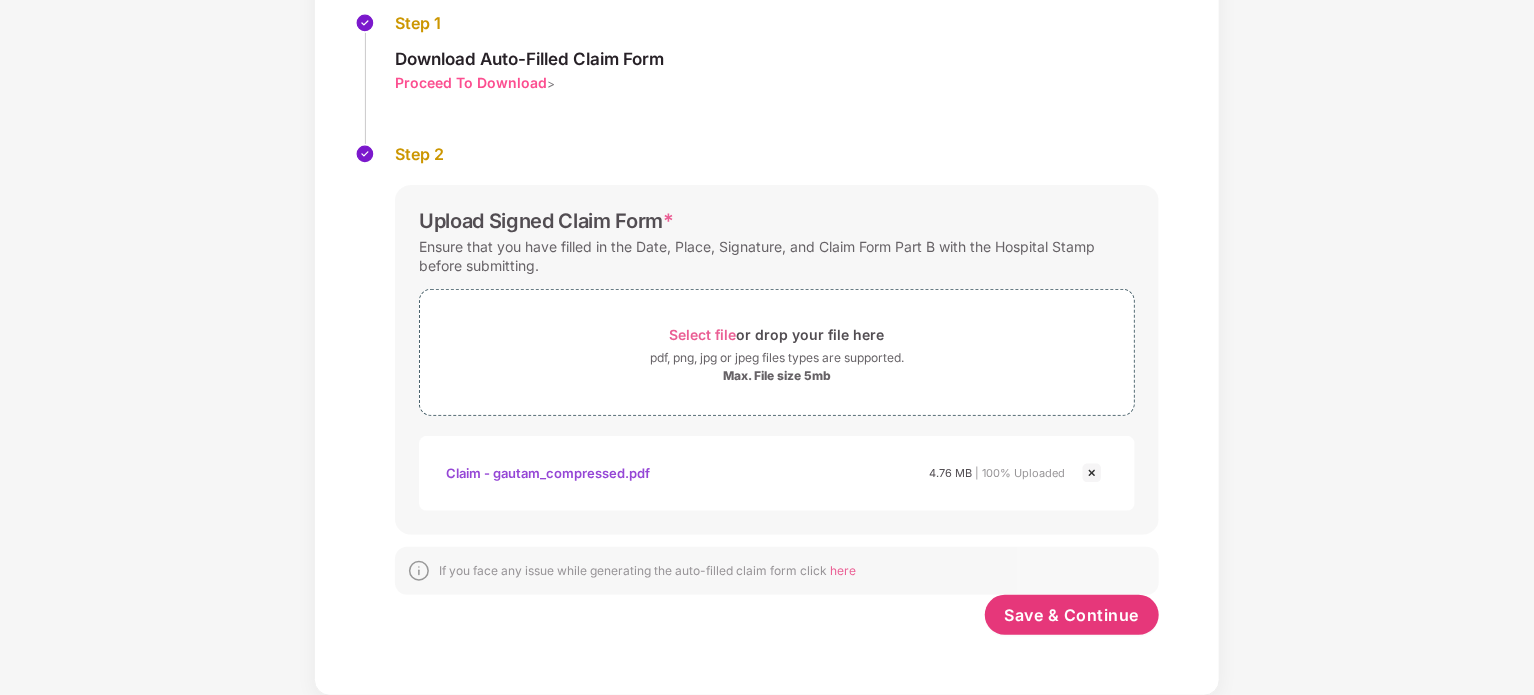 click on "Claim - gautam_compressed.pdf" at bounding box center (548, 473) 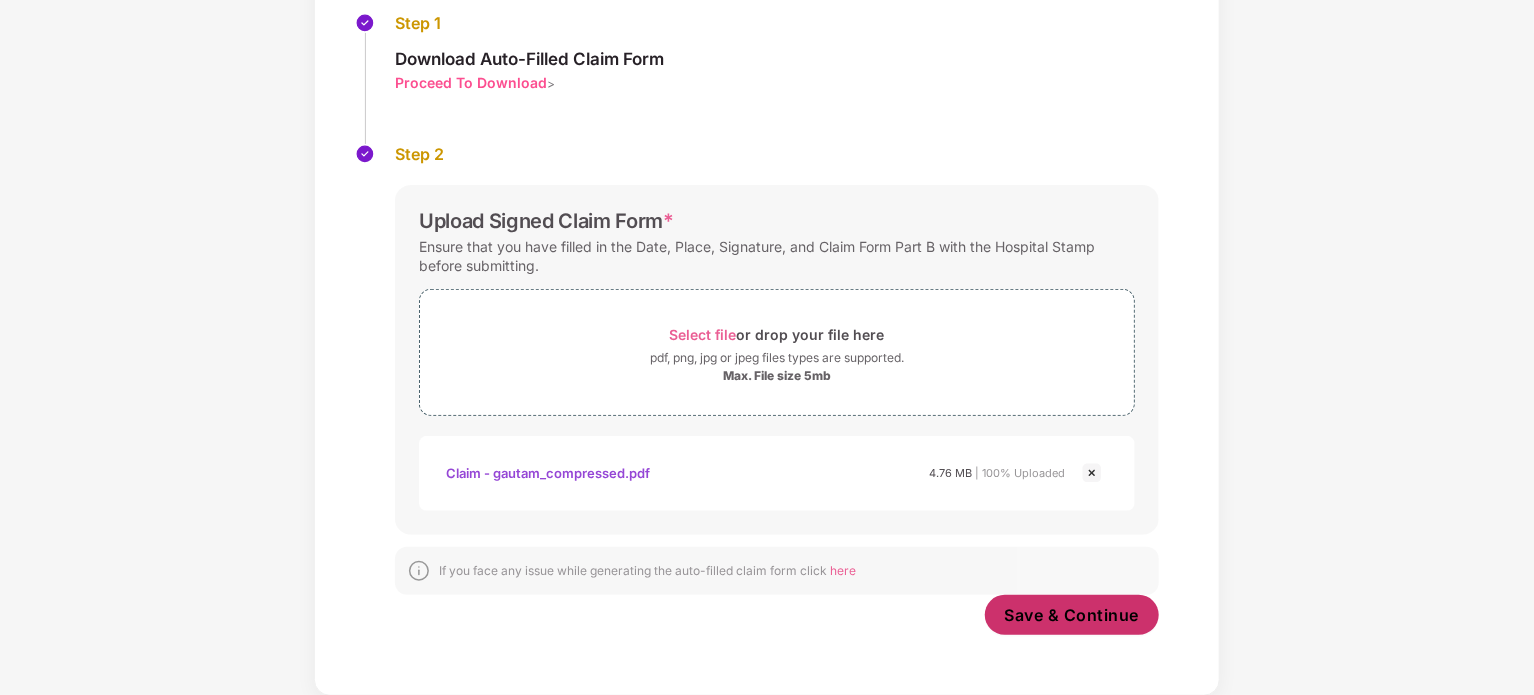click on "Save & Continue" at bounding box center [1072, 615] 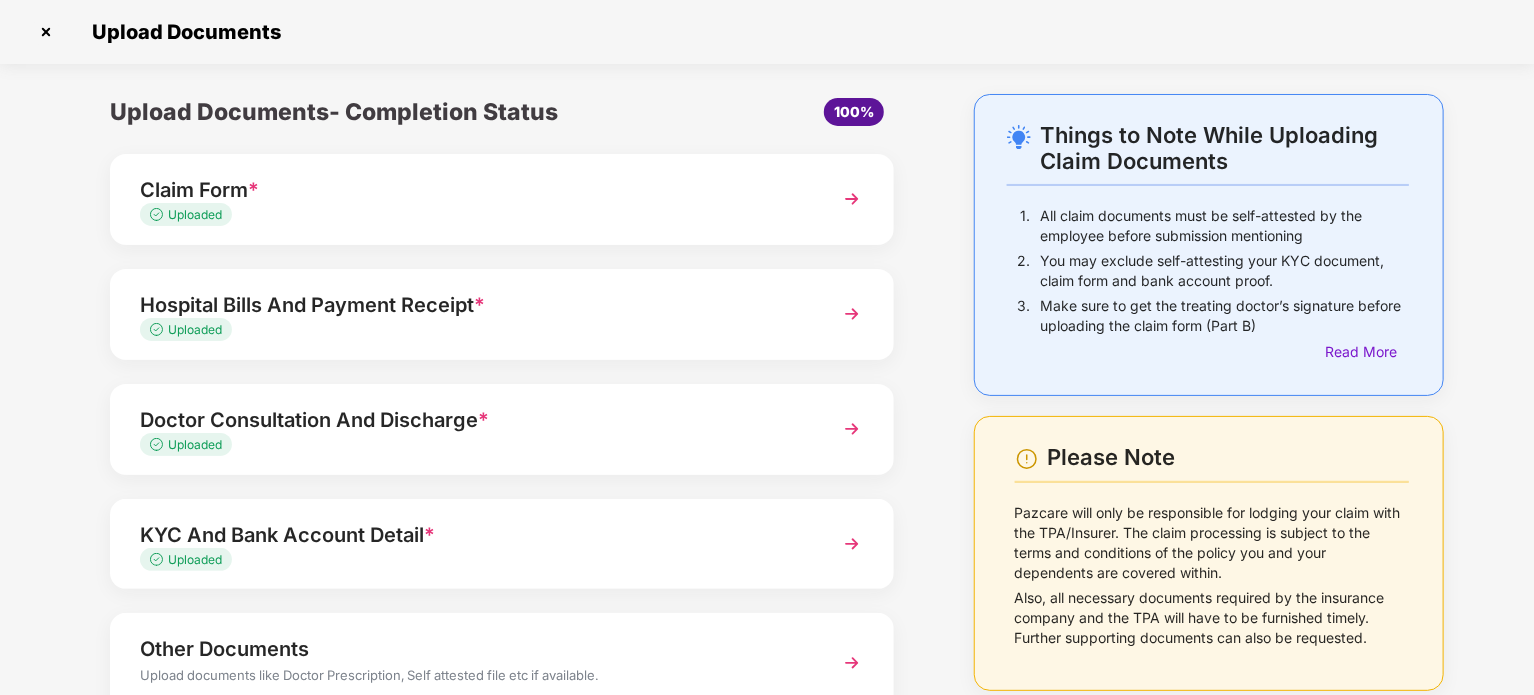 scroll, scrollTop: 140, scrollLeft: 0, axis: vertical 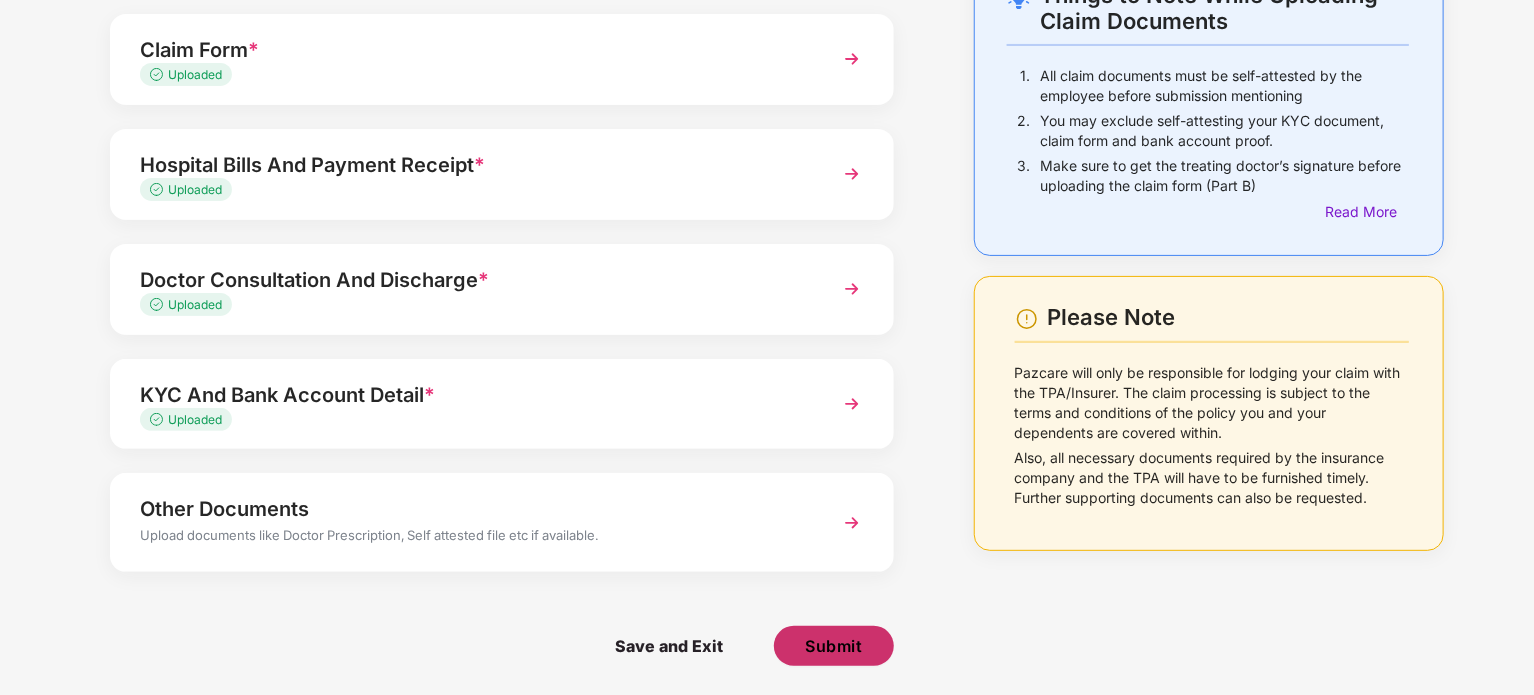 click on "Submit" at bounding box center [834, 646] 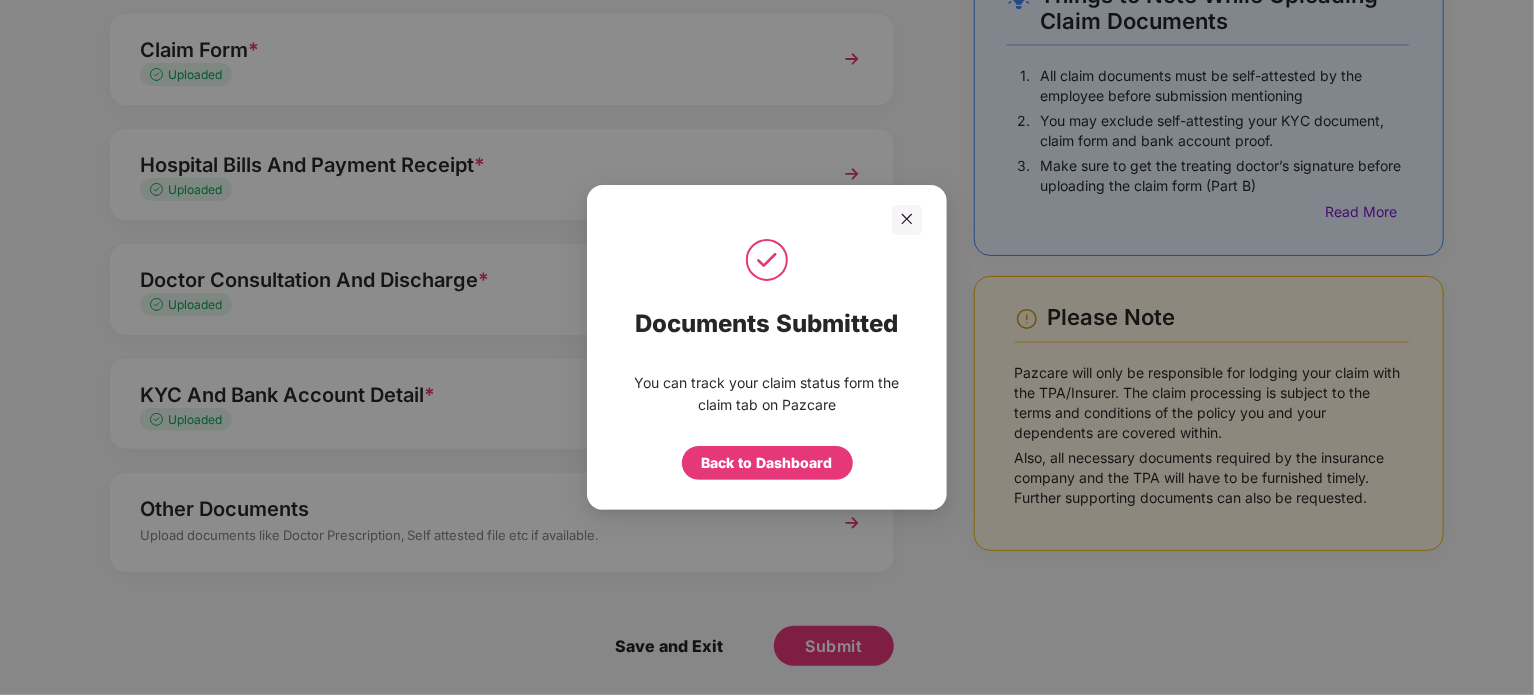 click on "Documents Submitted You can track your claim status form the claim tab on Pazcare Back to Dashboard" at bounding box center [767, 347] 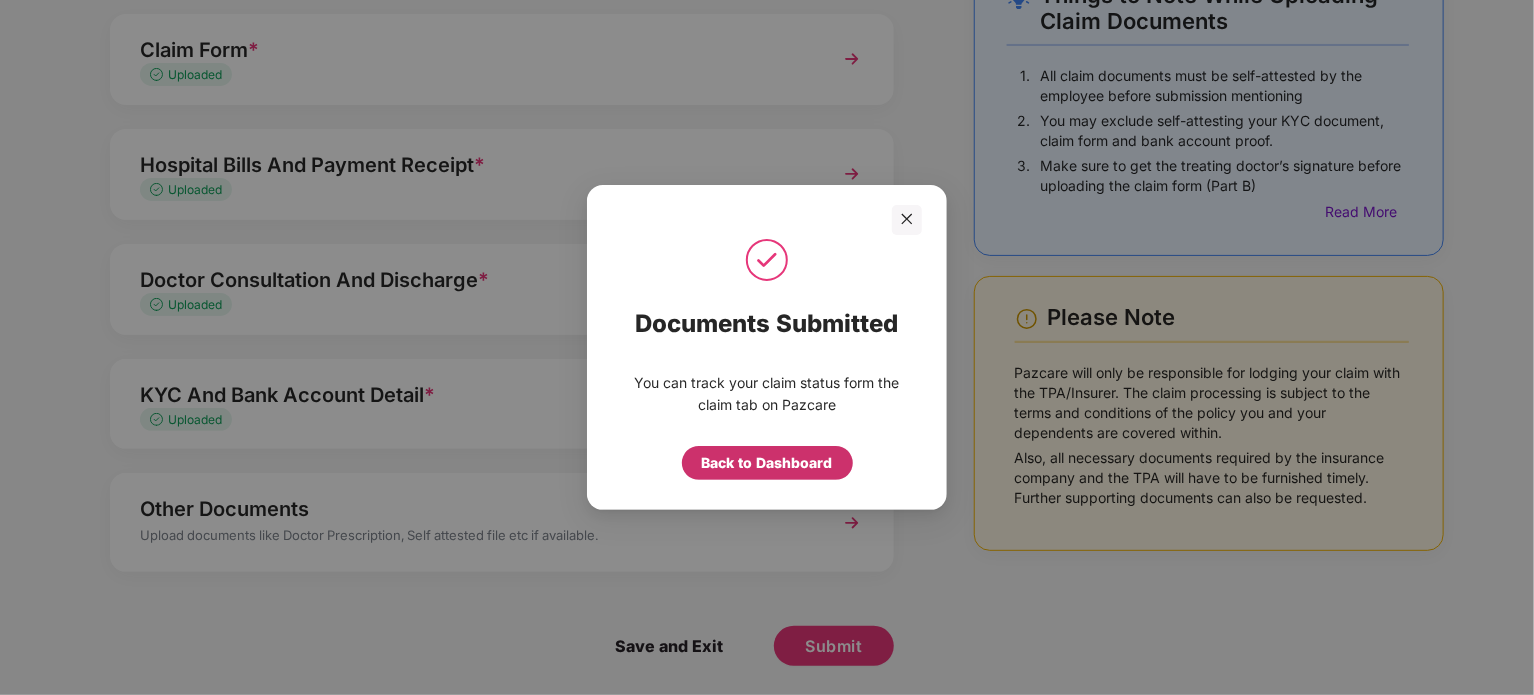 click on "Back to Dashboard" at bounding box center [767, 463] 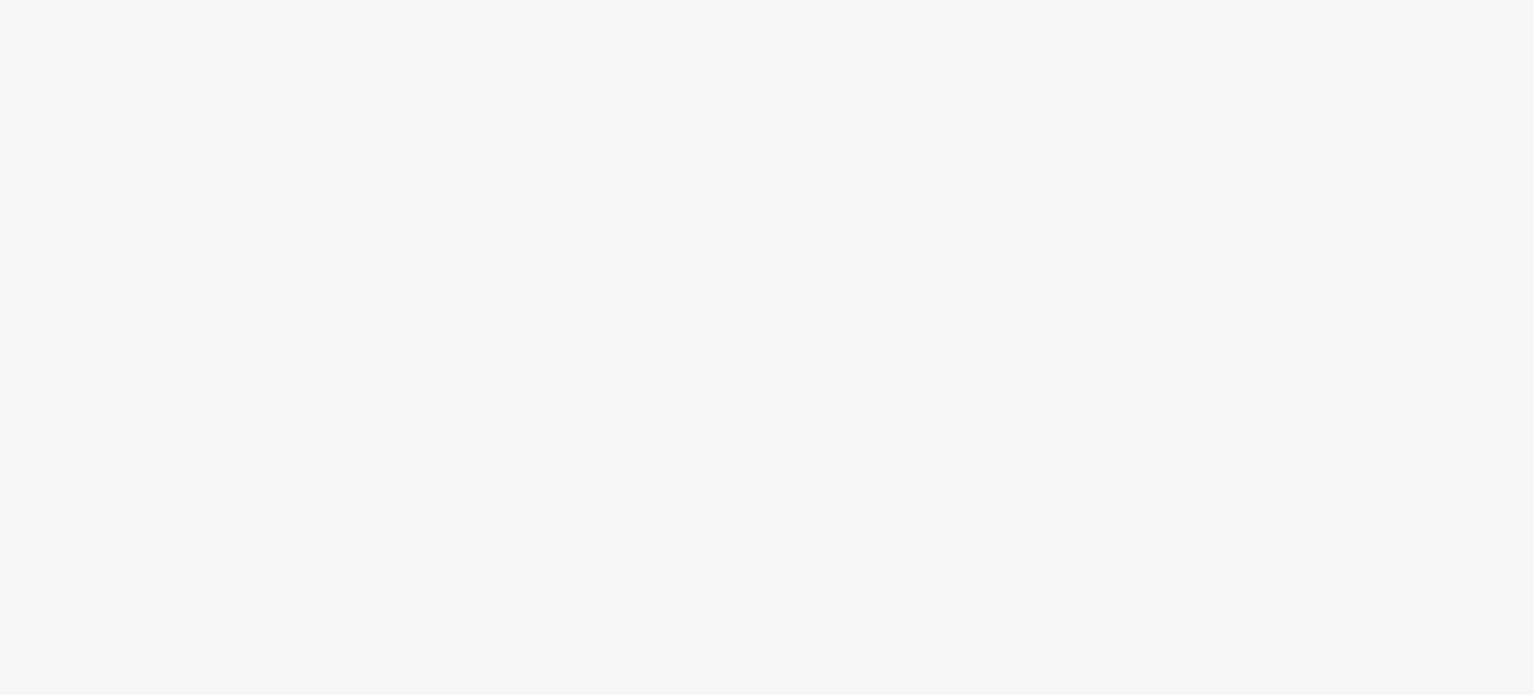scroll, scrollTop: 0, scrollLeft: 0, axis: both 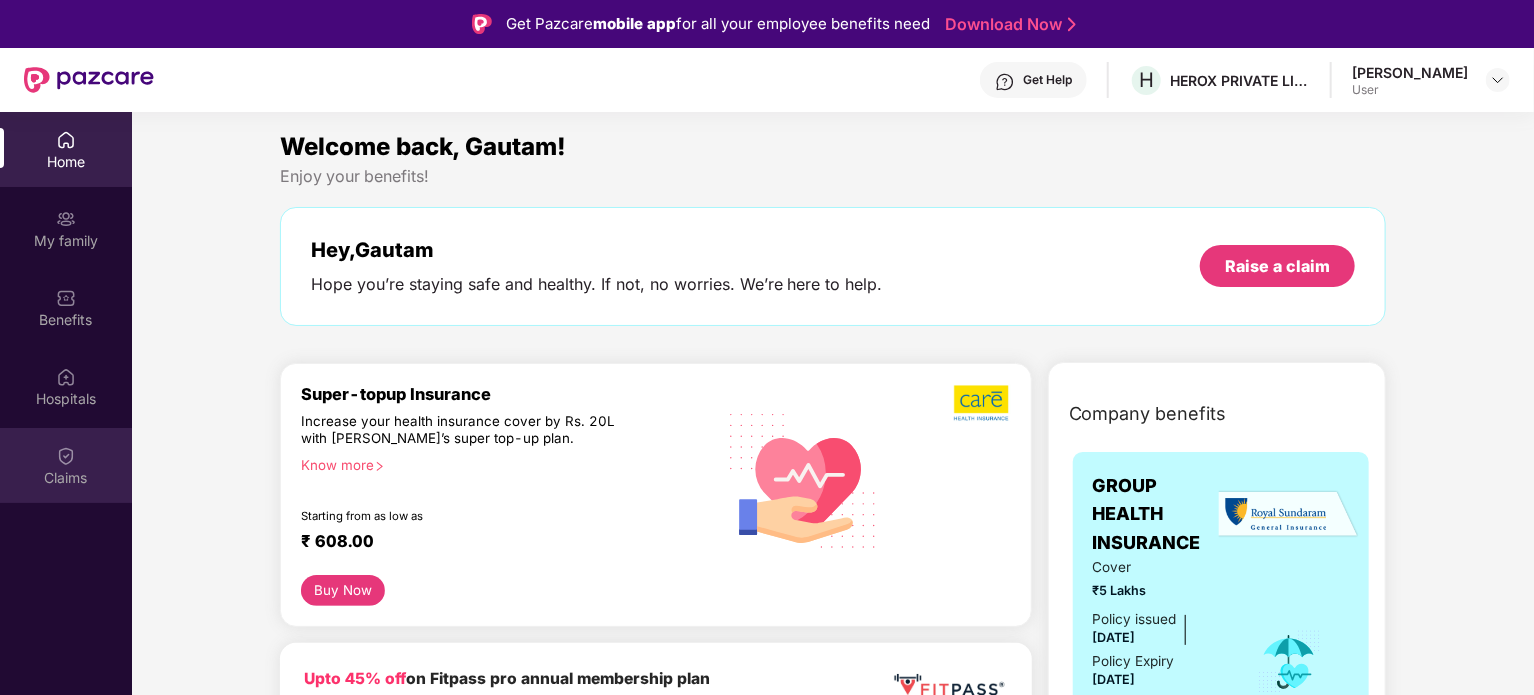click on "Claims" at bounding box center (66, 465) 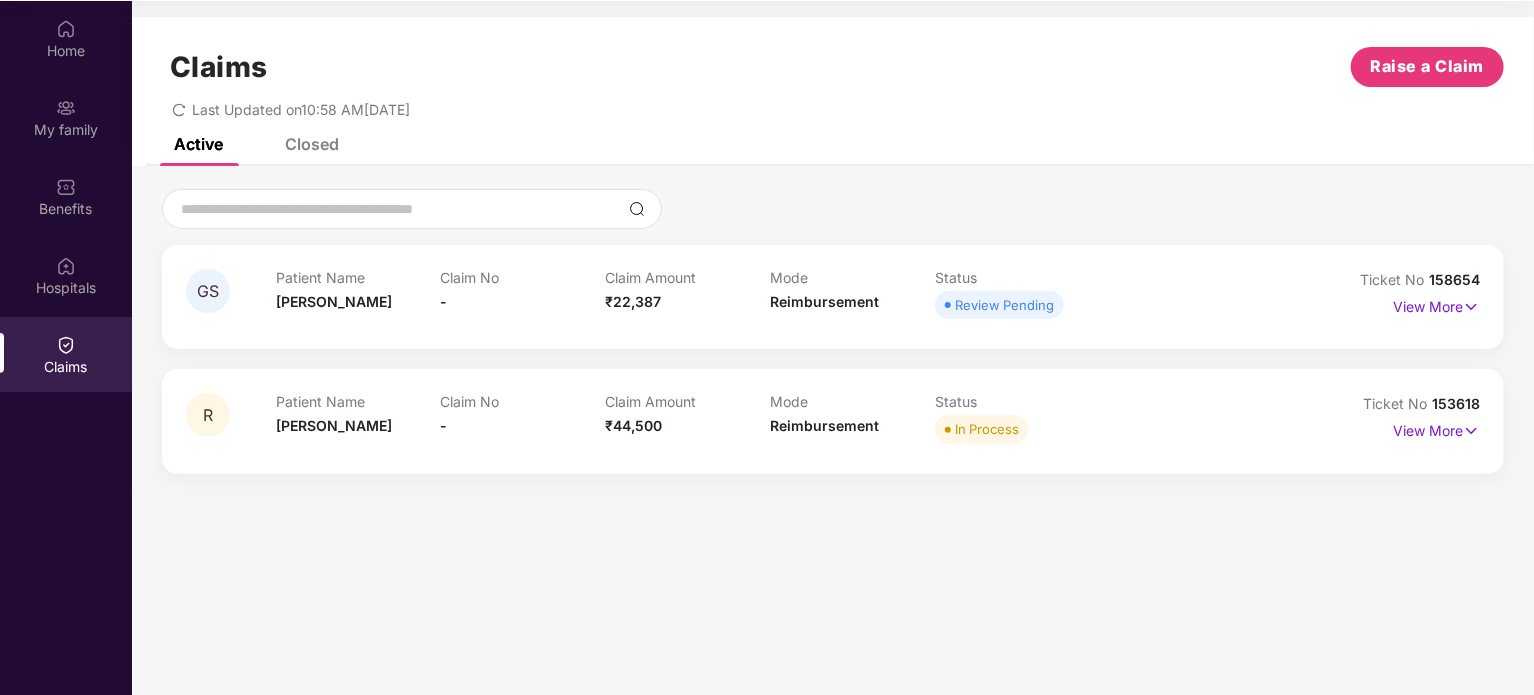 scroll, scrollTop: 112, scrollLeft: 0, axis: vertical 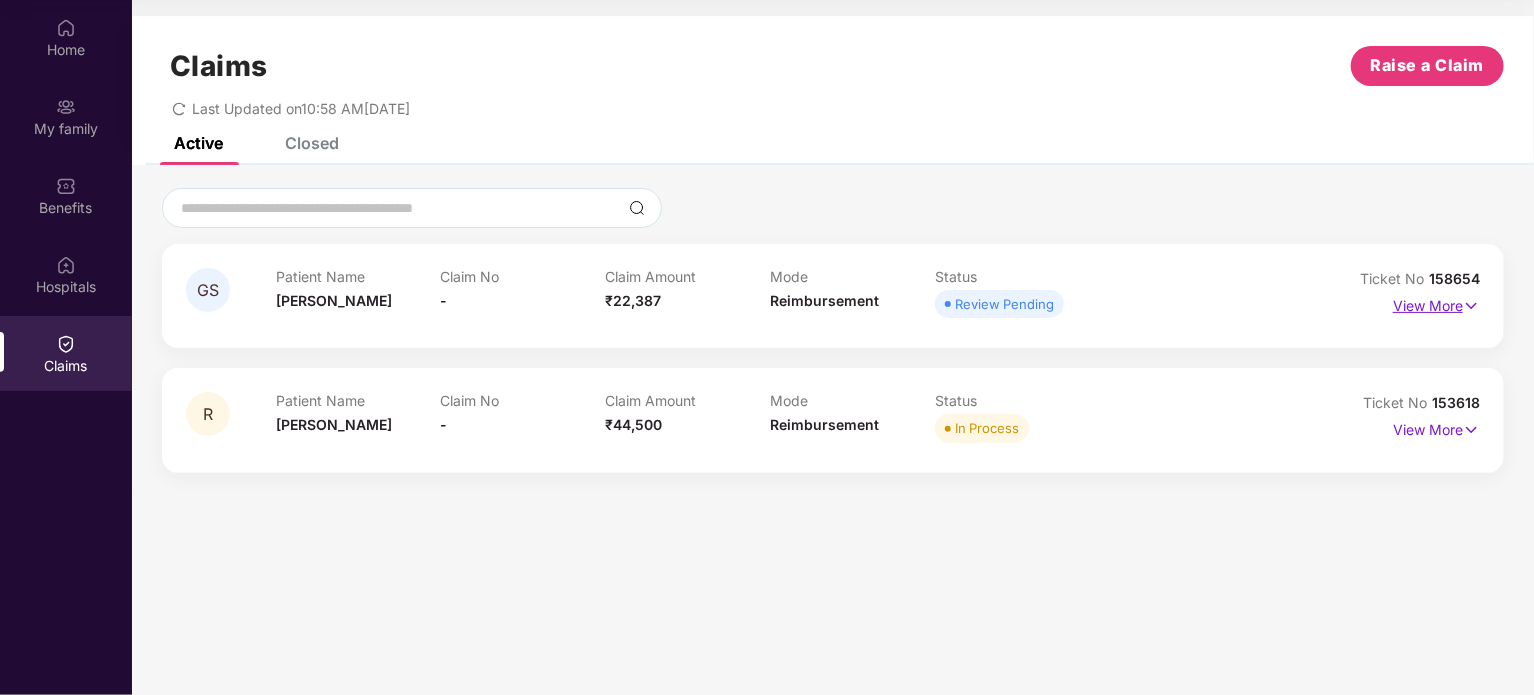 click on "View More" at bounding box center (1436, 303) 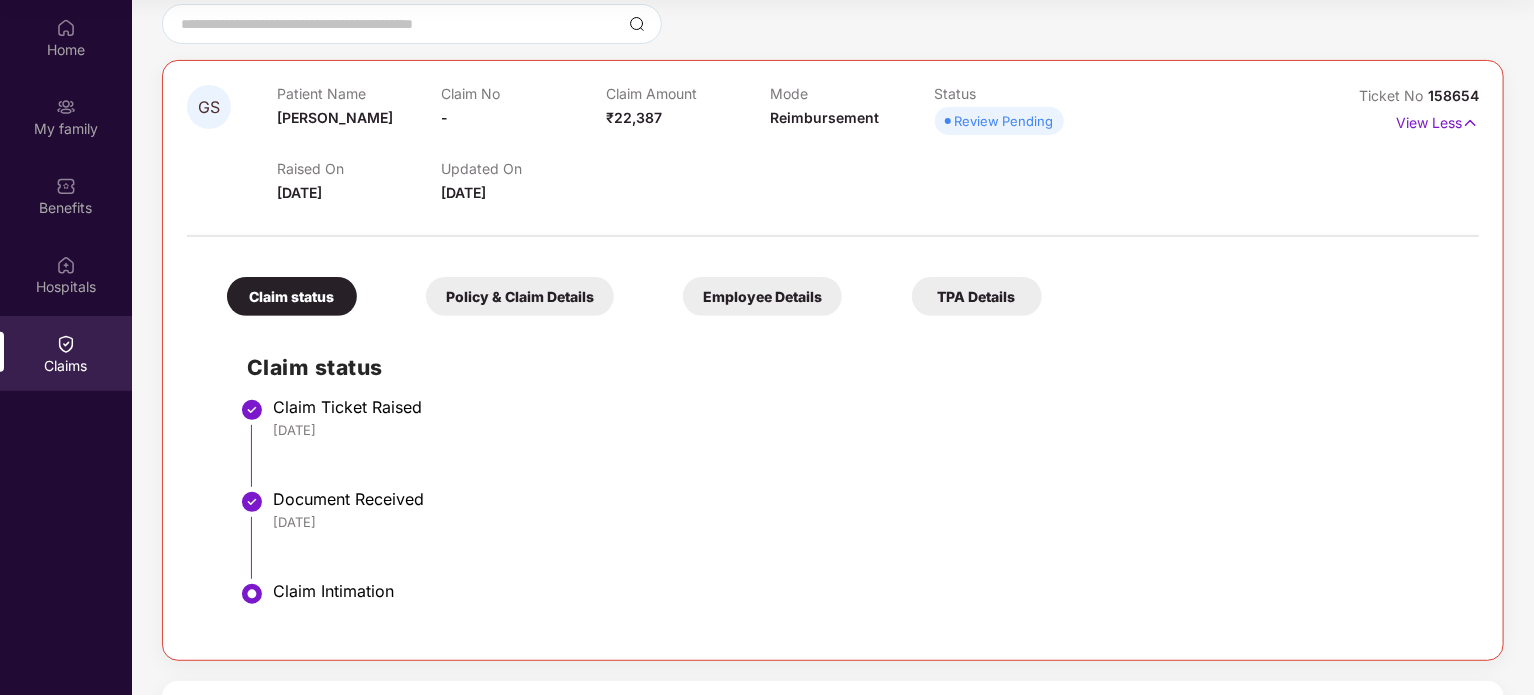 scroll, scrollTop: 186, scrollLeft: 0, axis: vertical 